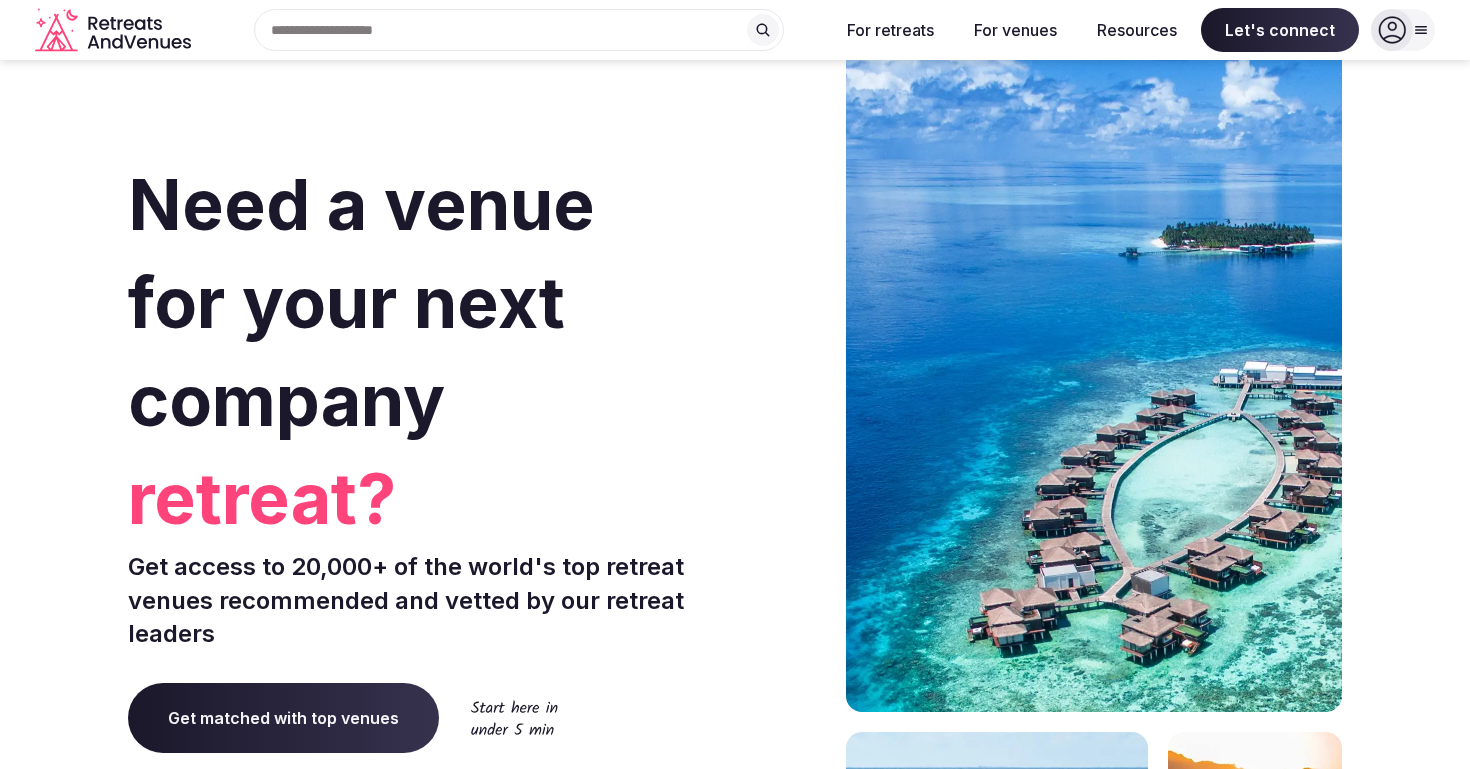 scroll, scrollTop: 0, scrollLeft: 0, axis: both 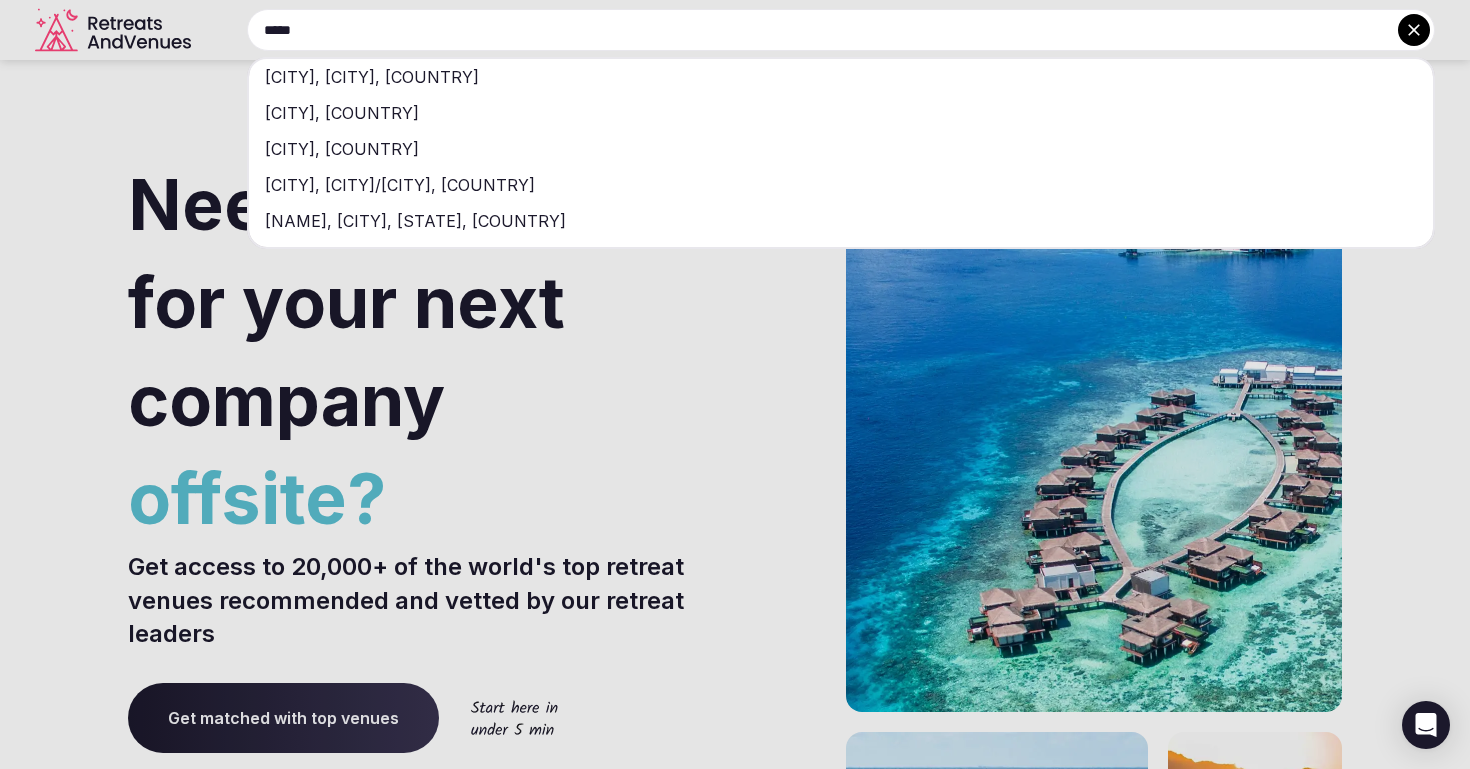 type on "*****" 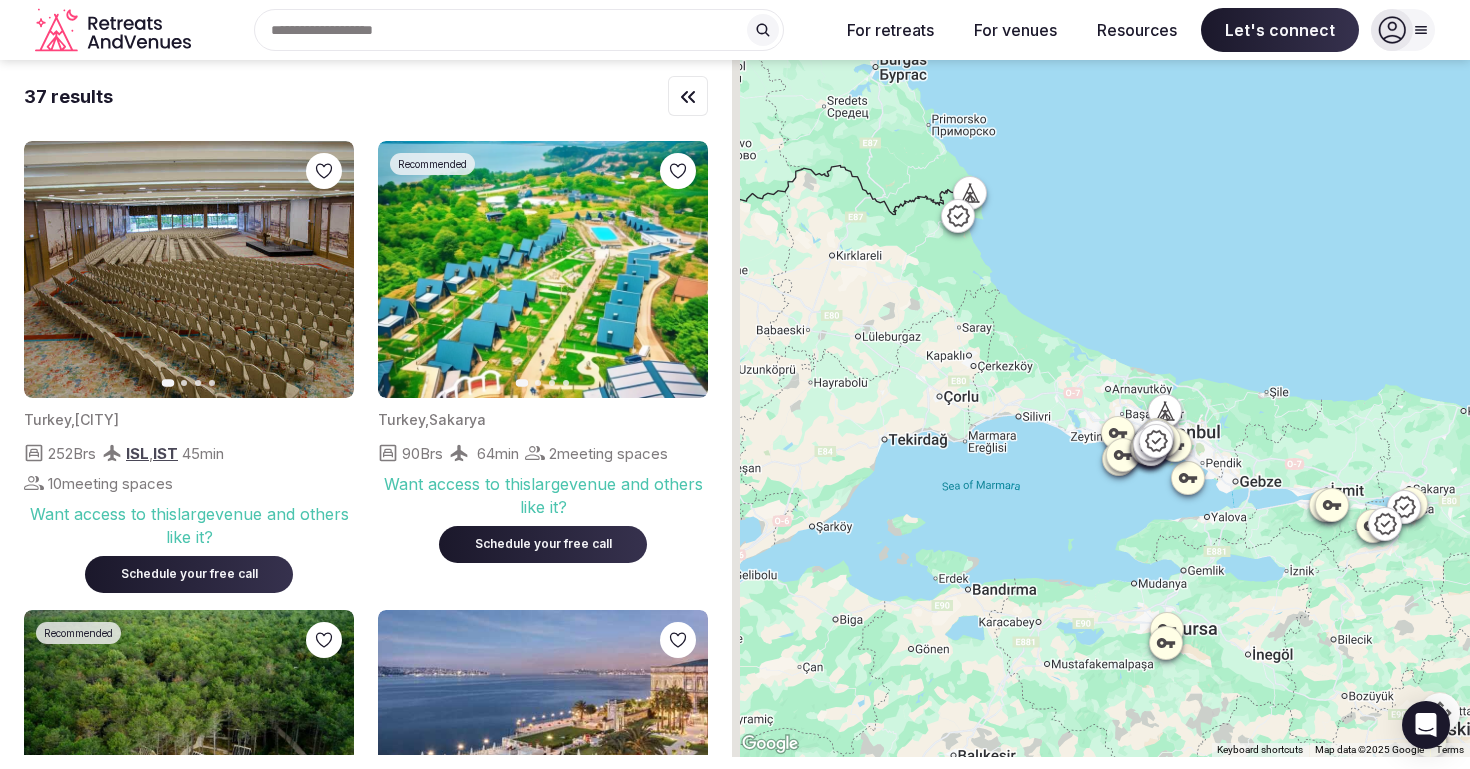 drag, startPoint x: 836, startPoint y: 427, endPoint x: 948, endPoint y: 372, distance: 124.7758 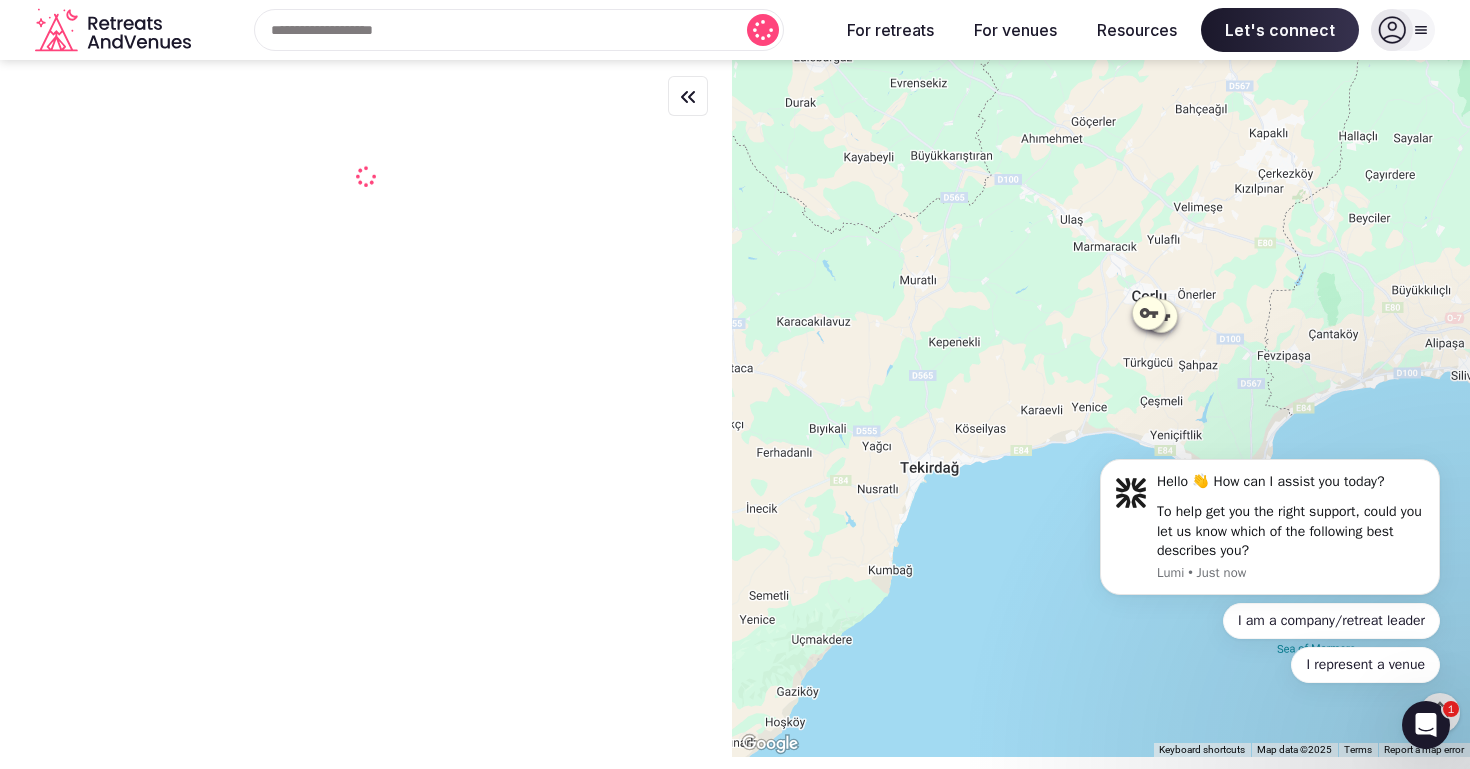 scroll, scrollTop: 0, scrollLeft: 0, axis: both 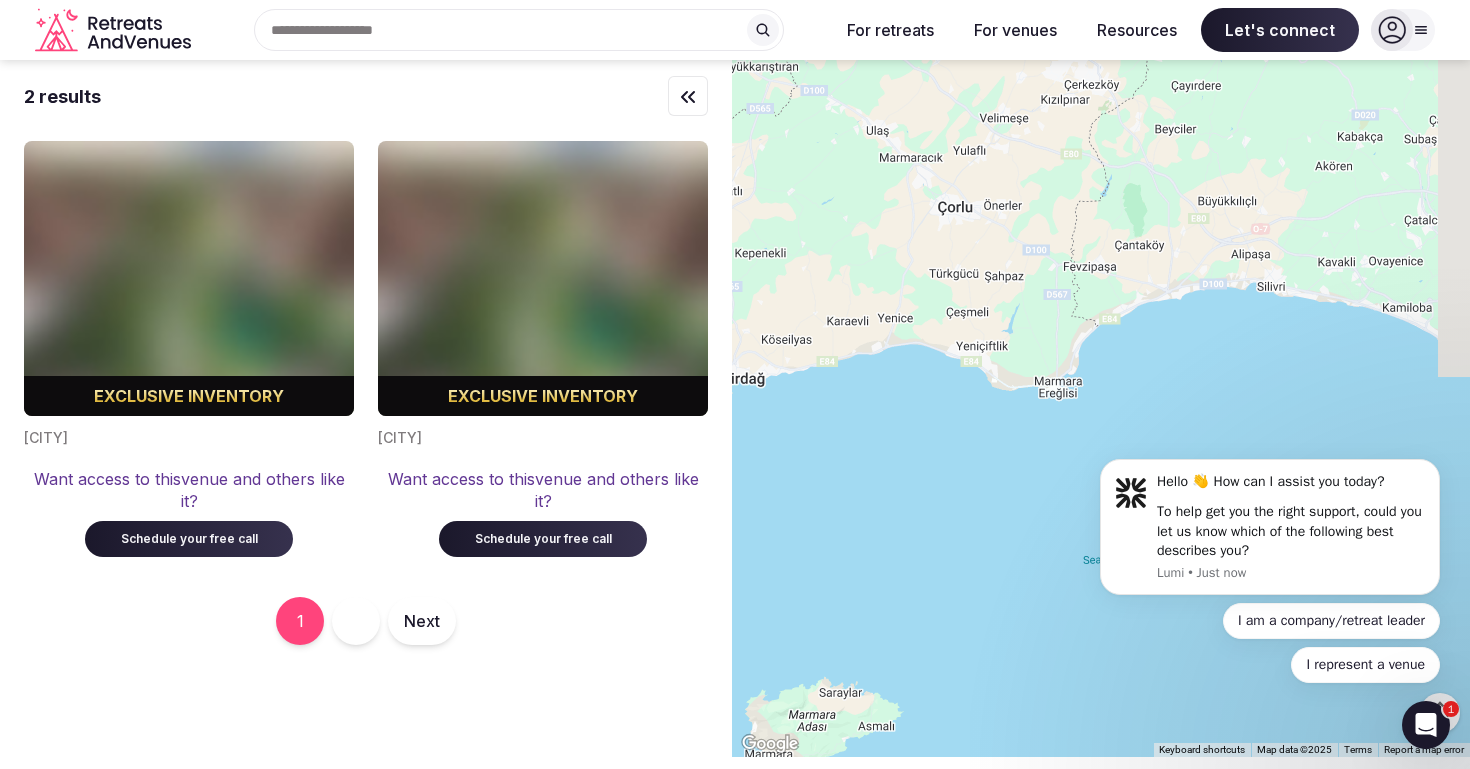 drag, startPoint x: 991, startPoint y: 492, endPoint x: 795, endPoint y: 402, distance: 215.67569 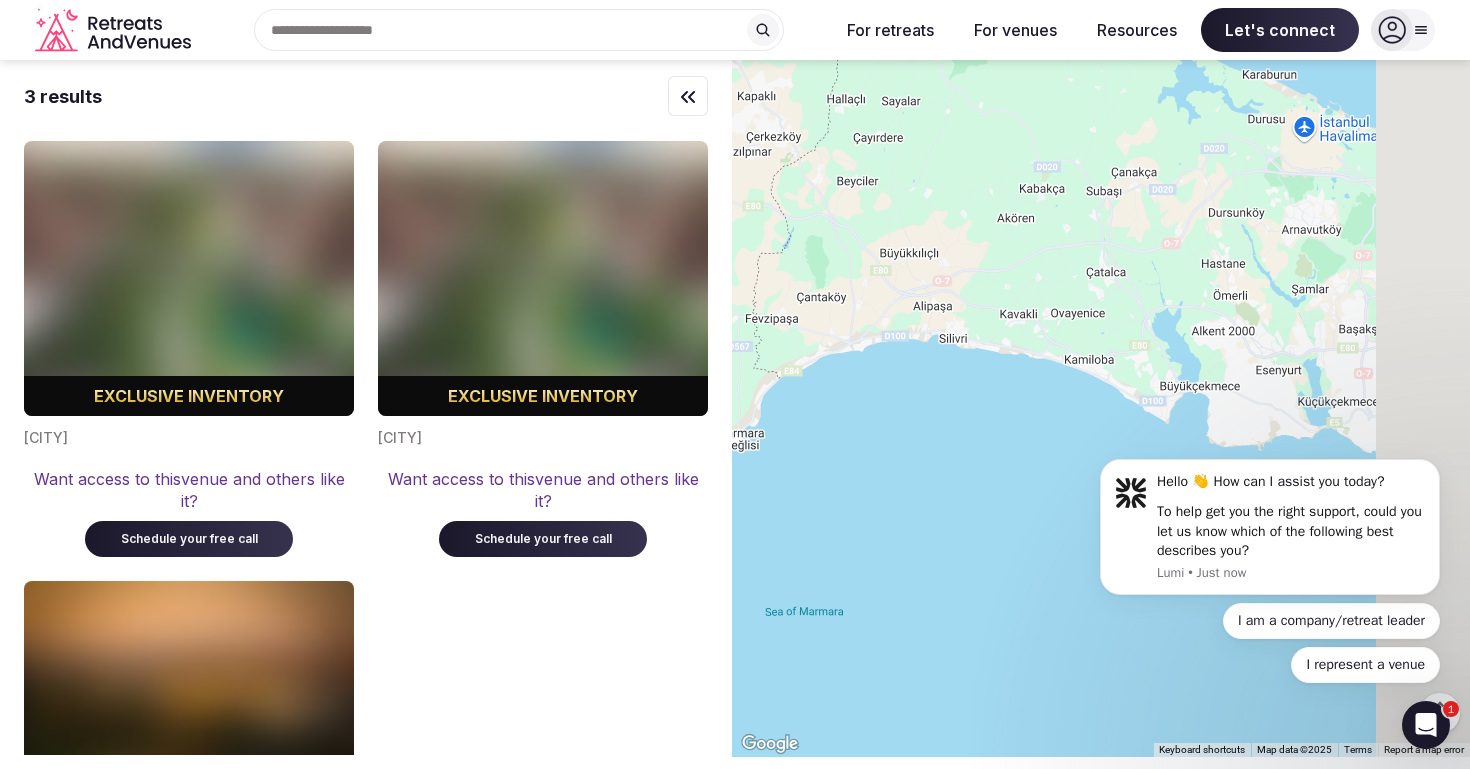 drag, startPoint x: 1207, startPoint y: 266, endPoint x: 850, endPoint y: 308, distance: 359.4621 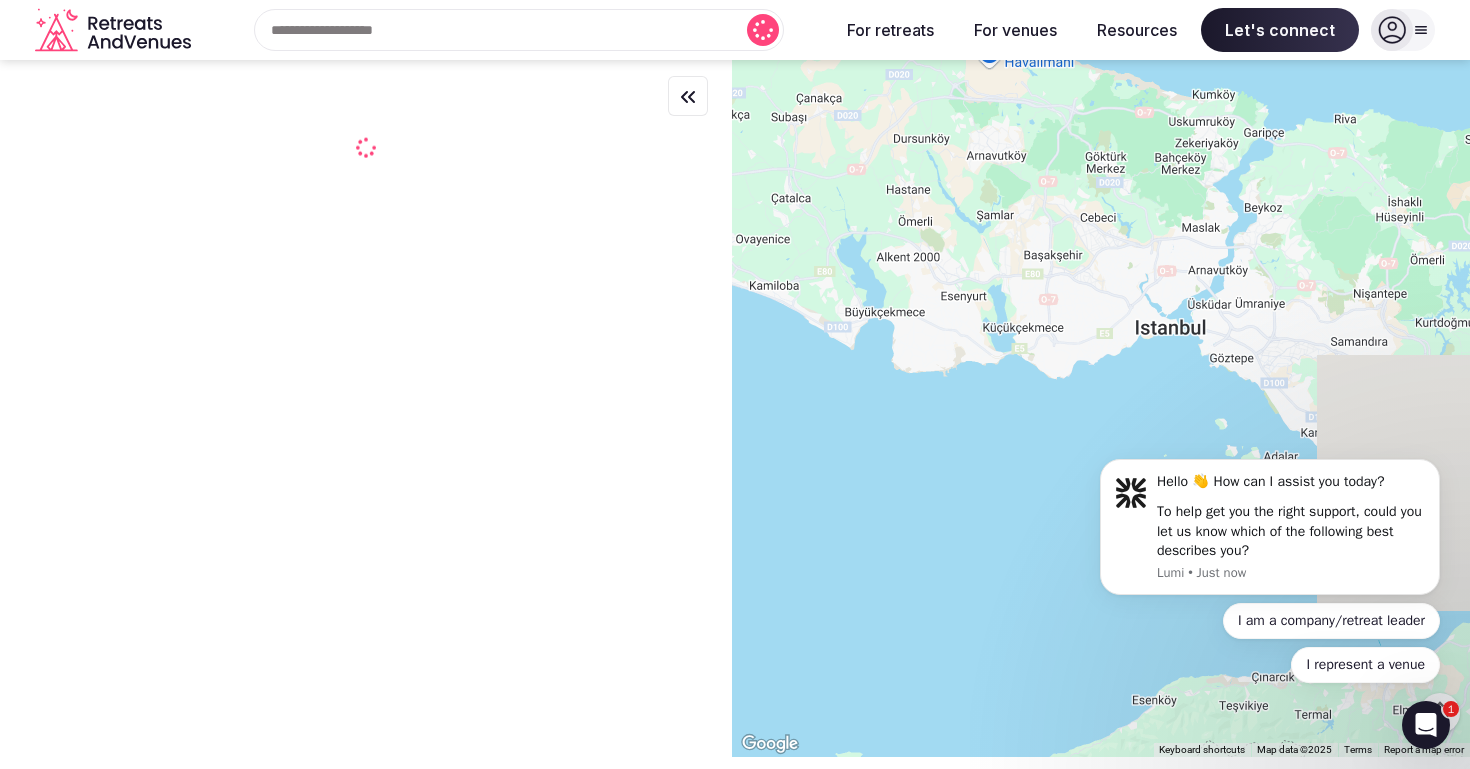 drag, startPoint x: 1047, startPoint y: 331, endPoint x: 776, endPoint y: 274, distance: 276.9296 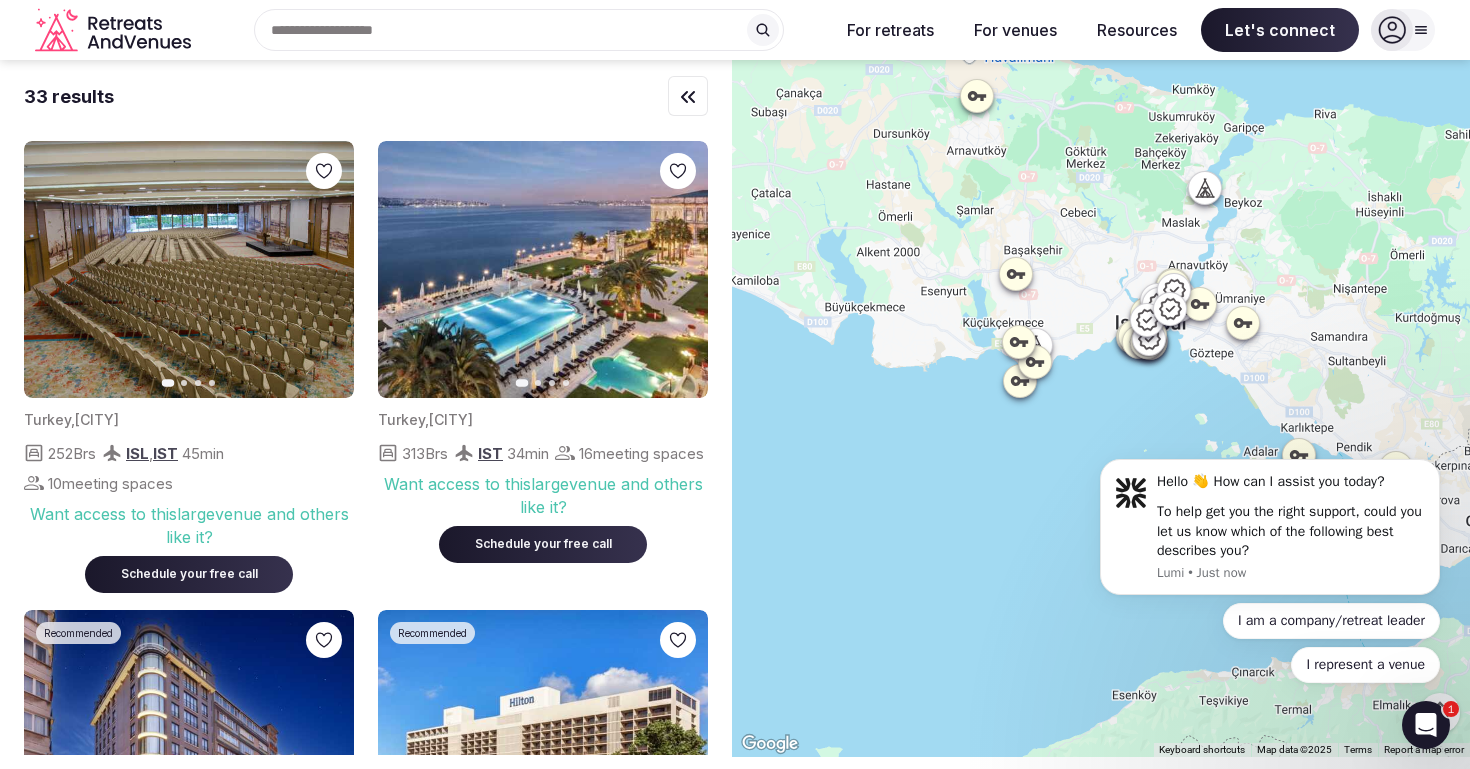 click 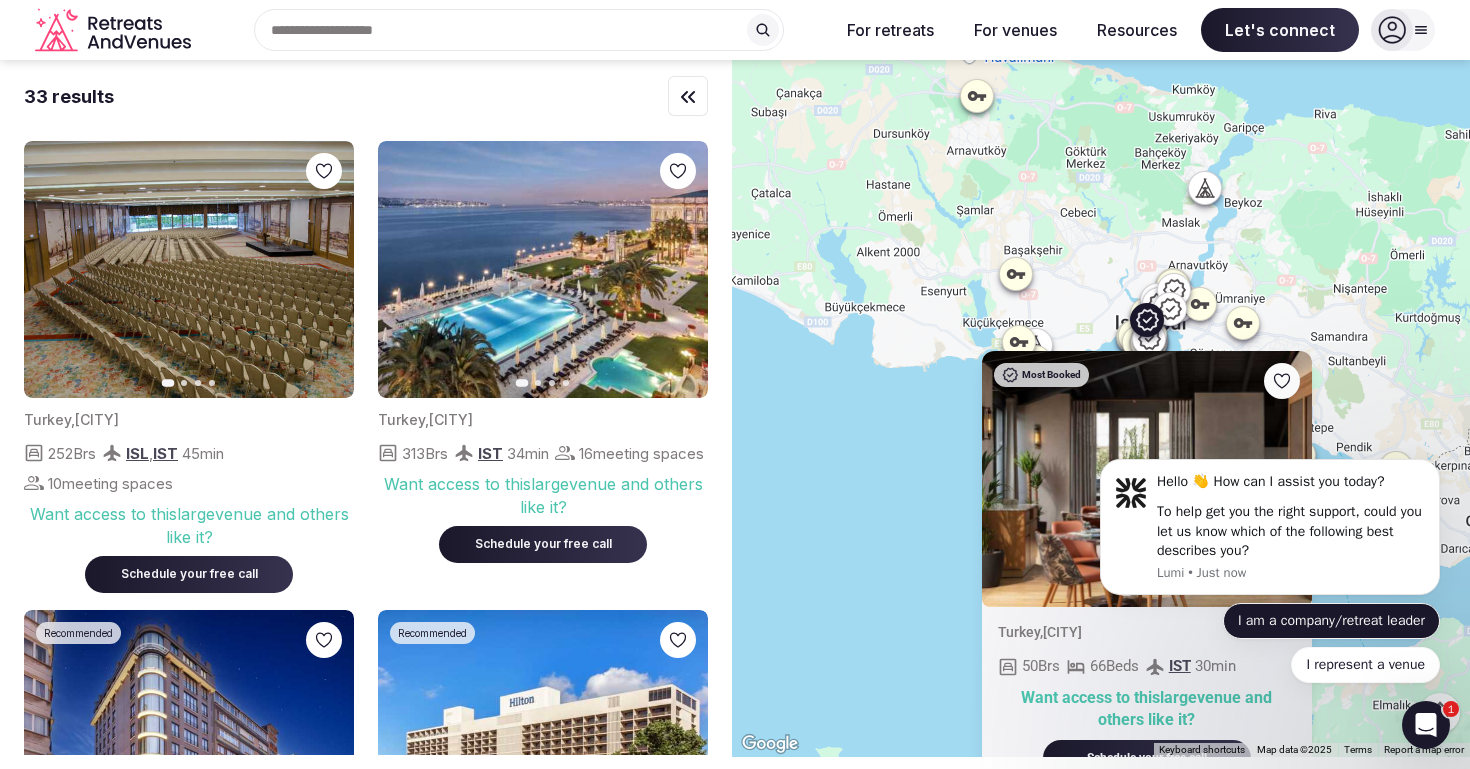 click on "I am a company/retreat leader" at bounding box center (1331, 621) 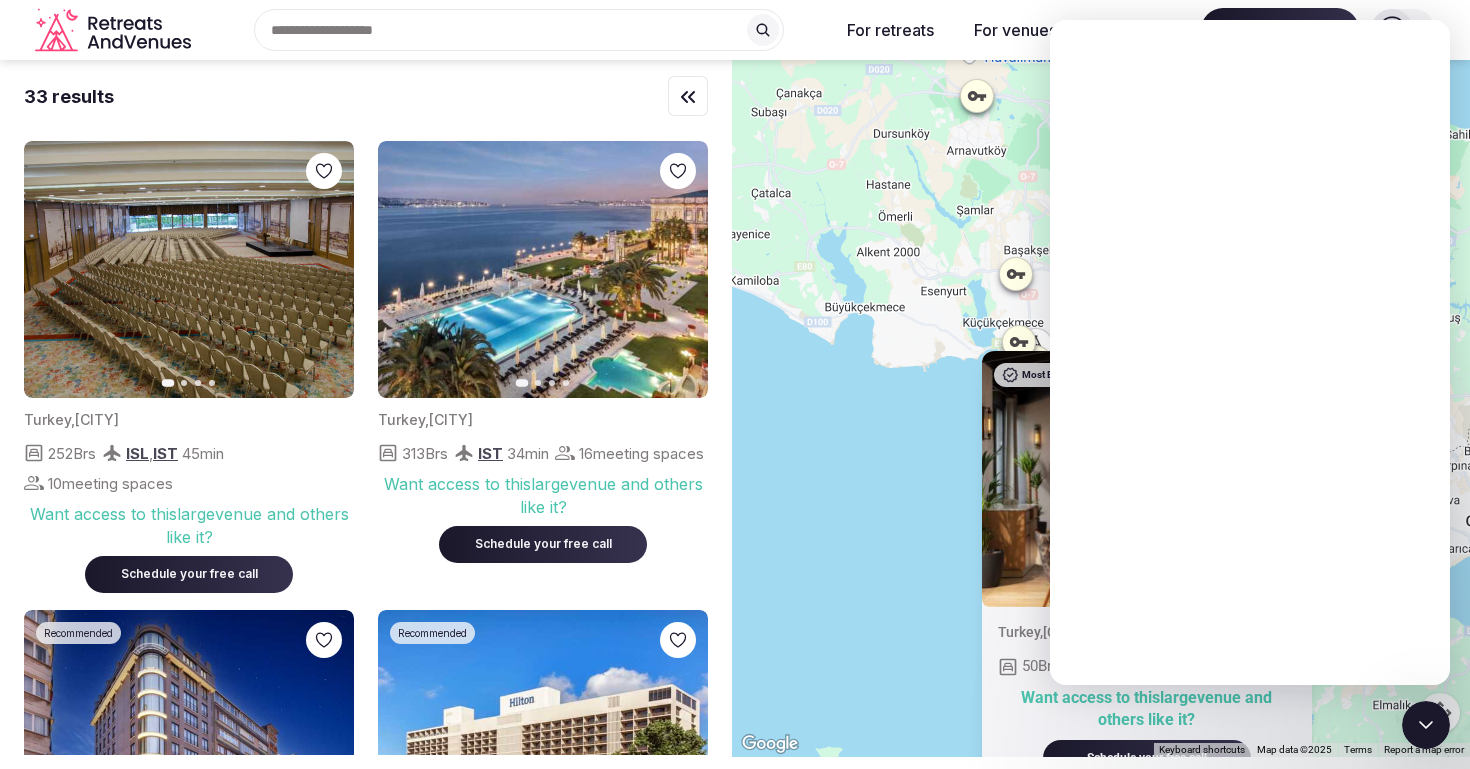 scroll, scrollTop: 0, scrollLeft: 0, axis: both 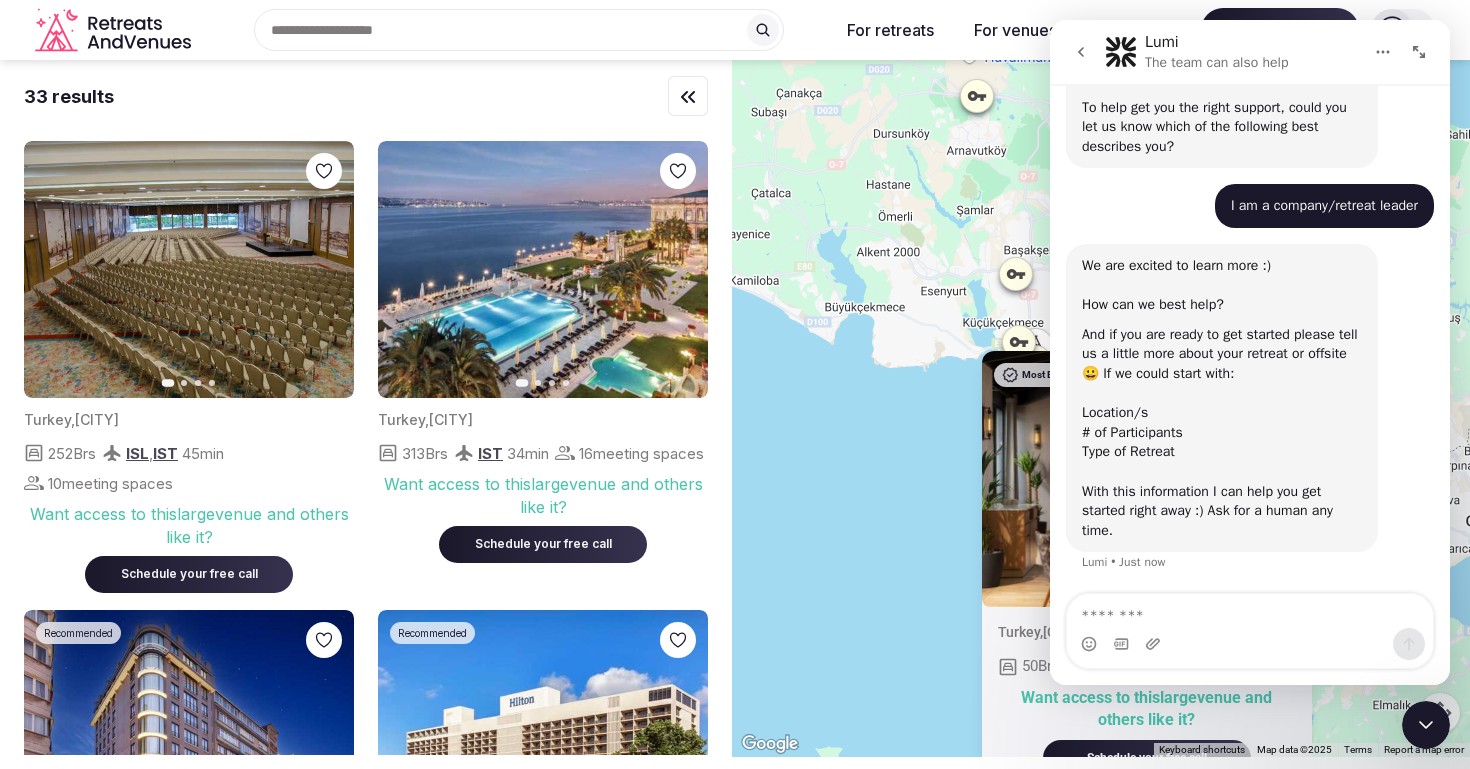 click at bounding box center (1250, 644) 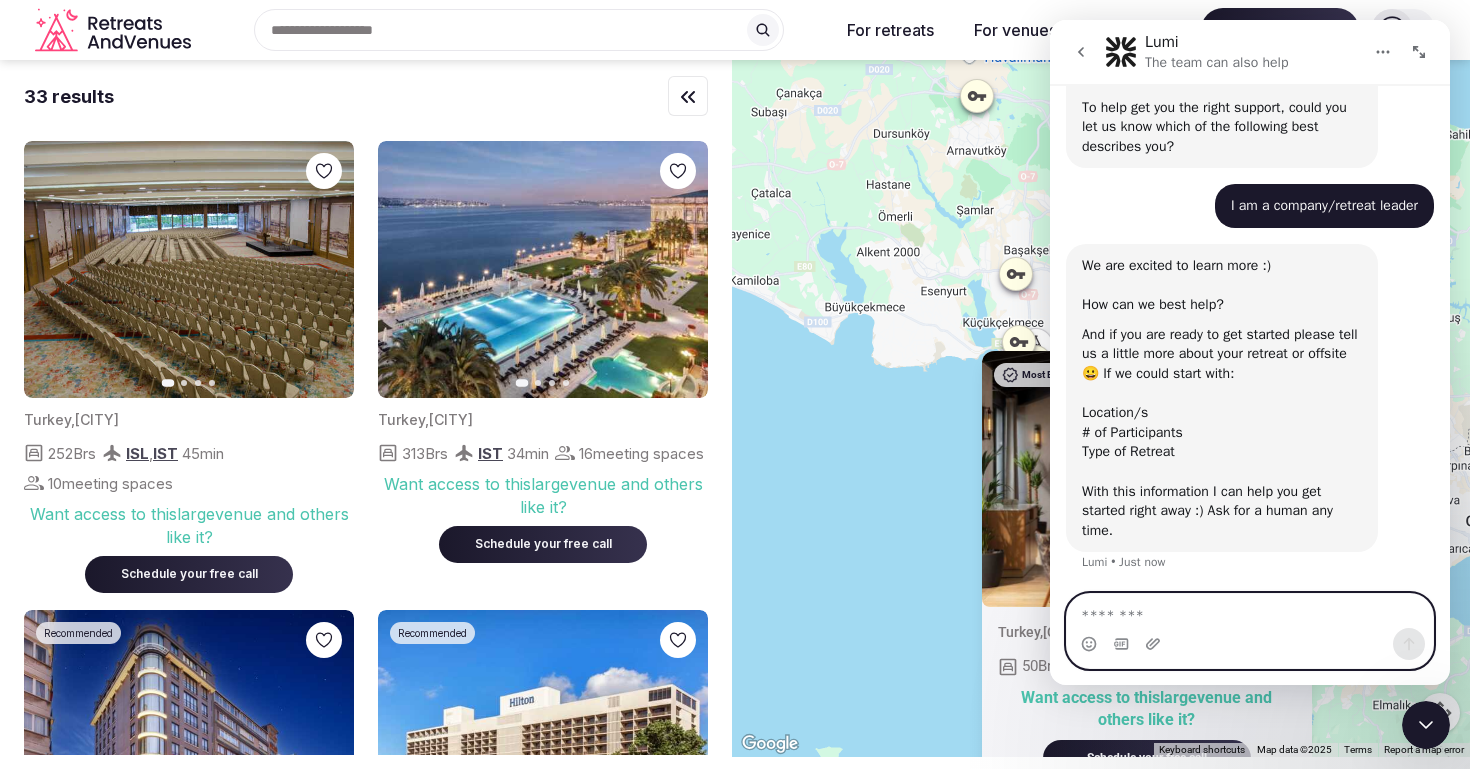 click at bounding box center [1250, 611] 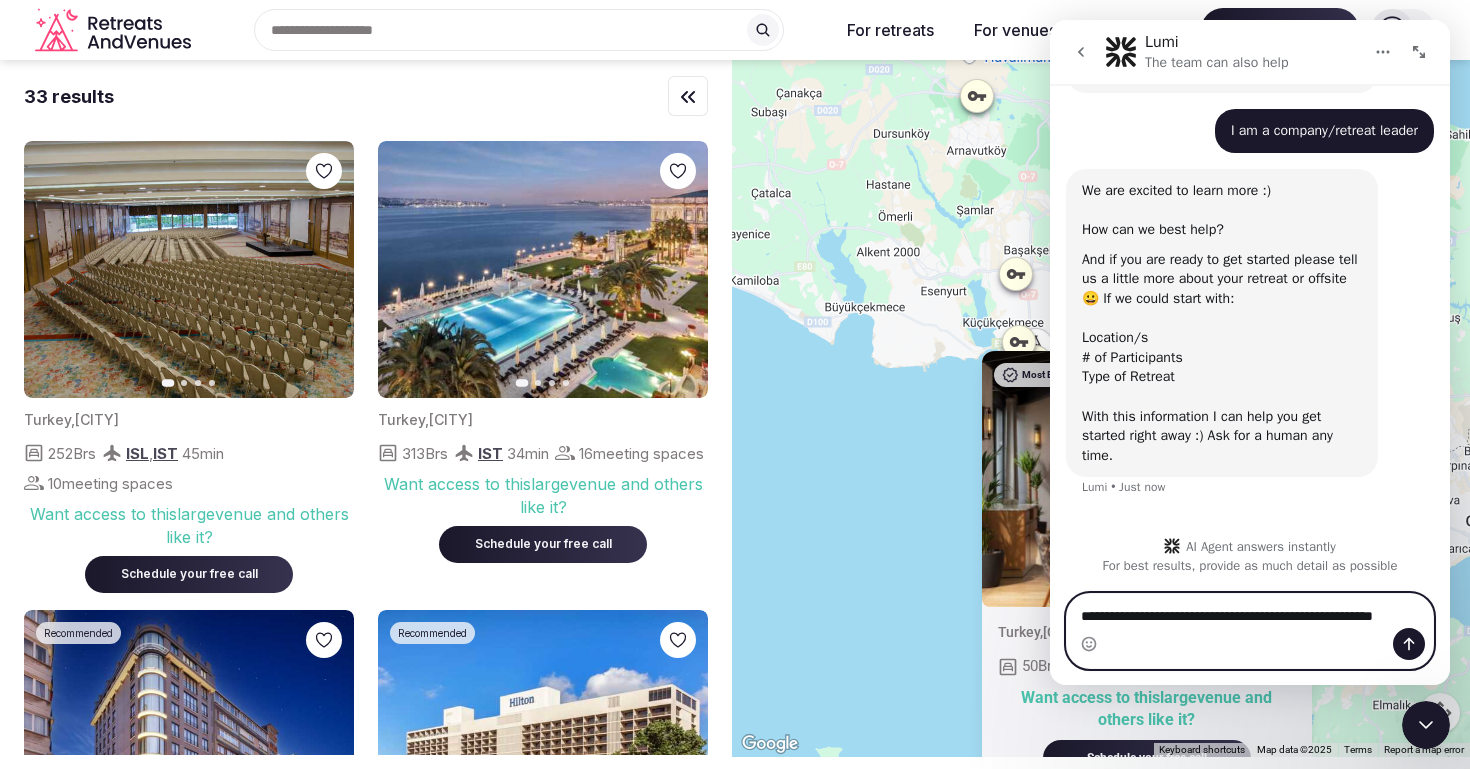 scroll, scrollTop: 185, scrollLeft: 0, axis: vertical 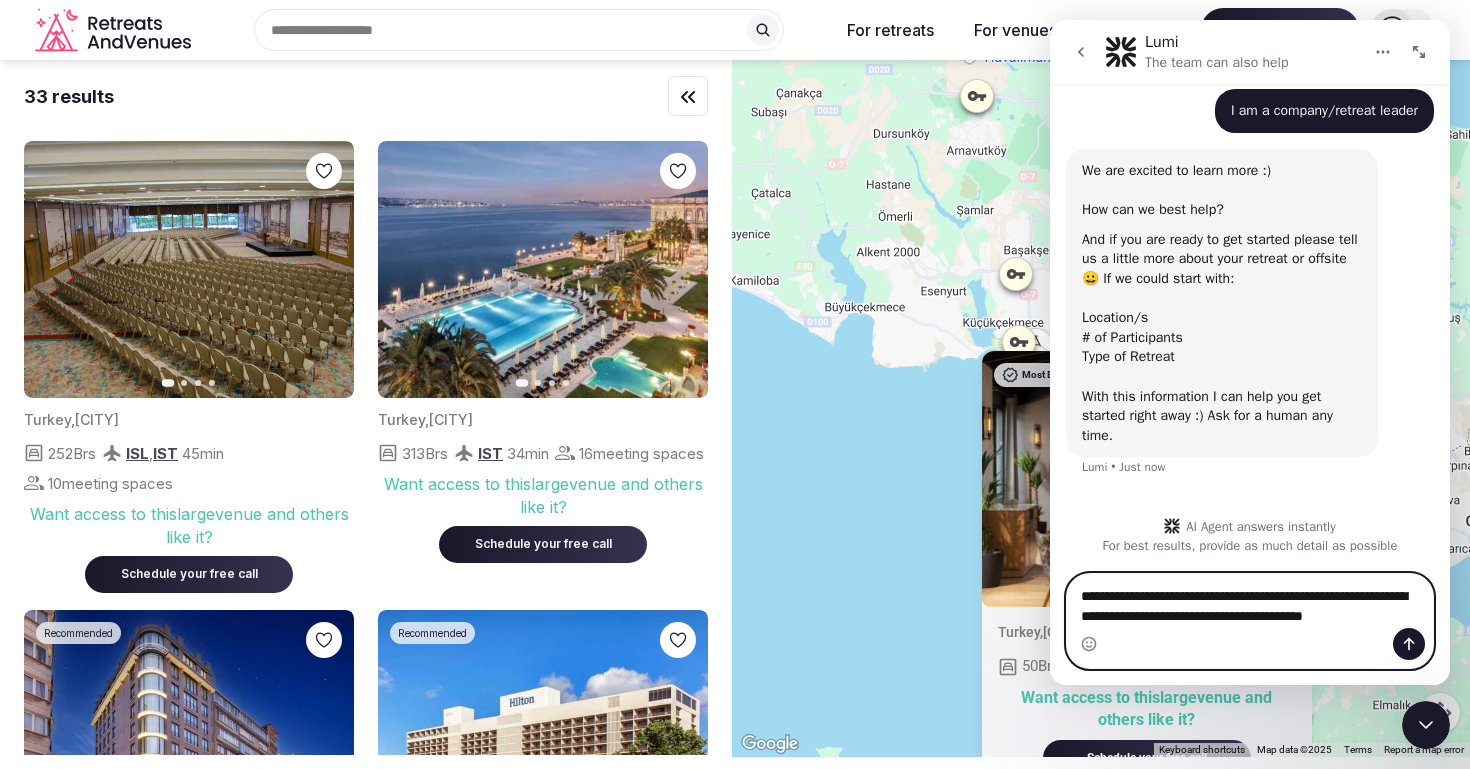 type on "**********" 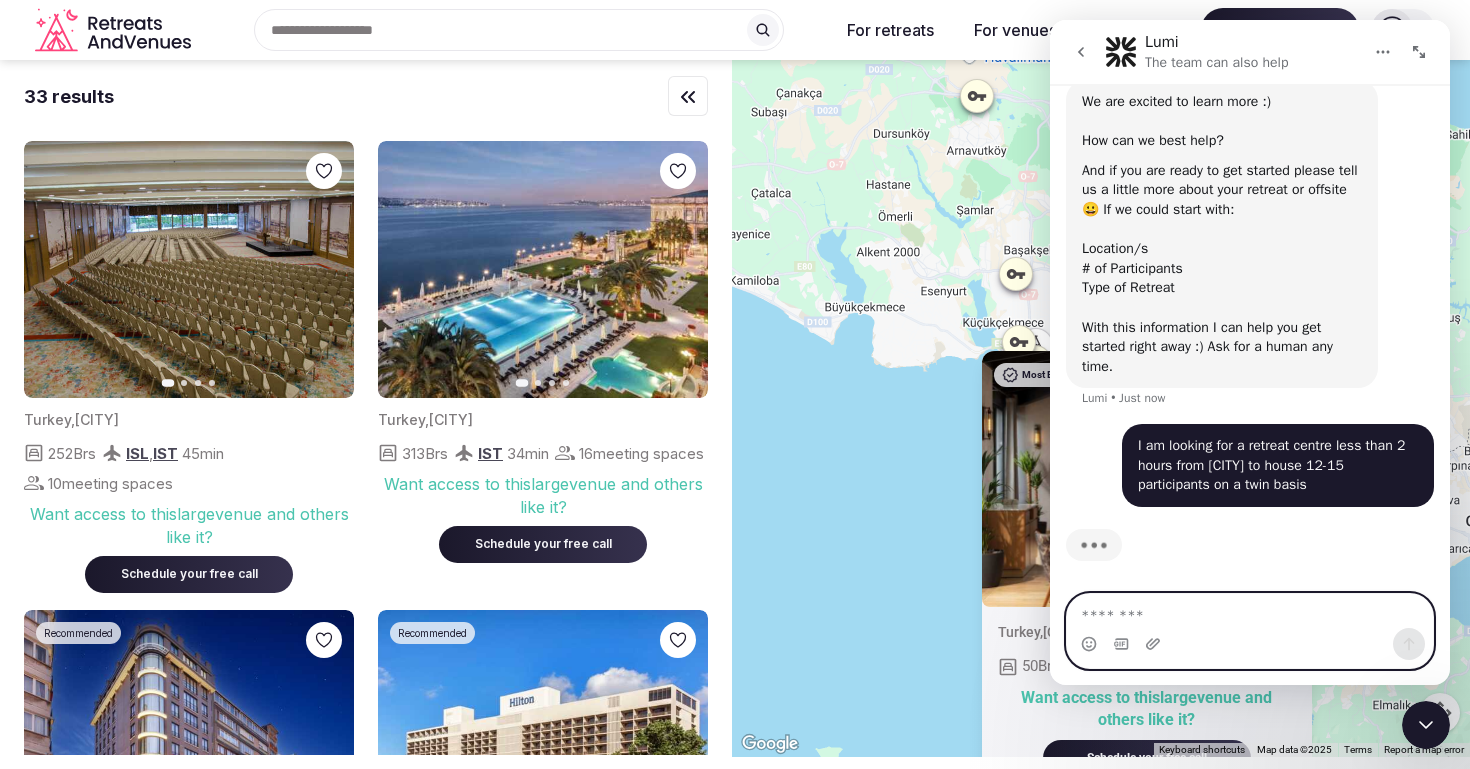 scroll, scrollTop: 266, scrollLeft: 0, axis: vertical 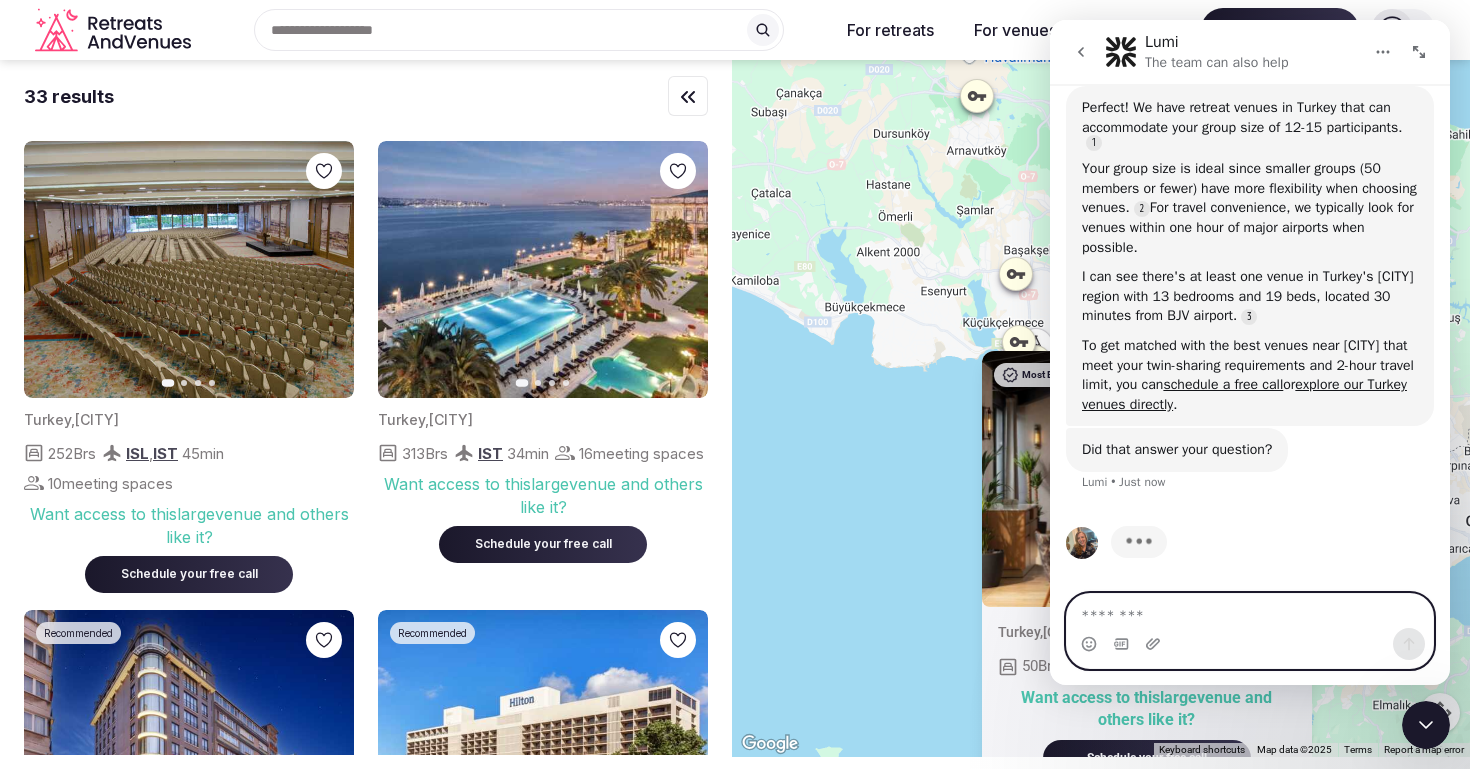 click at bounding box center (1250, 611) 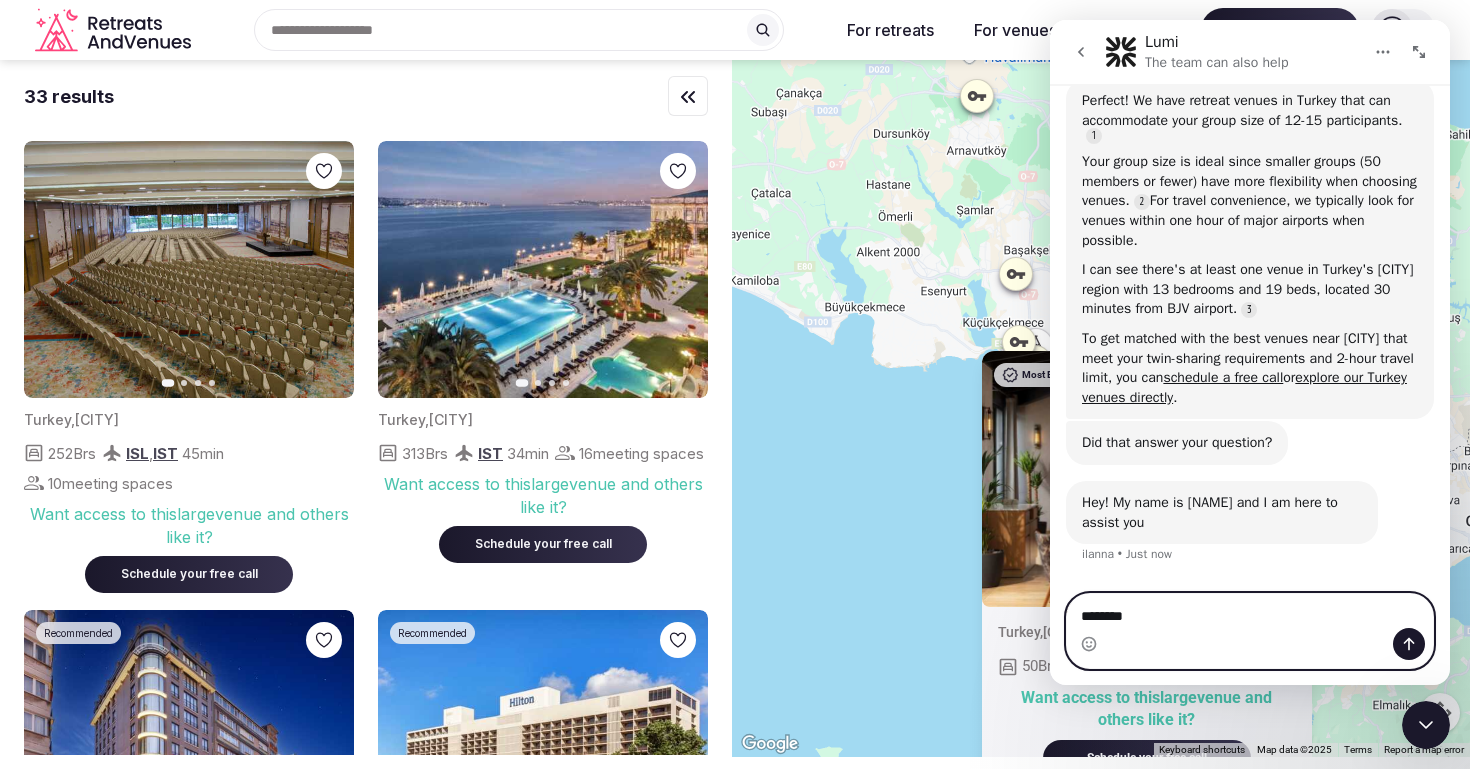 scroll, scrollTop: 755, scrollLeft: 0, axis: vertical 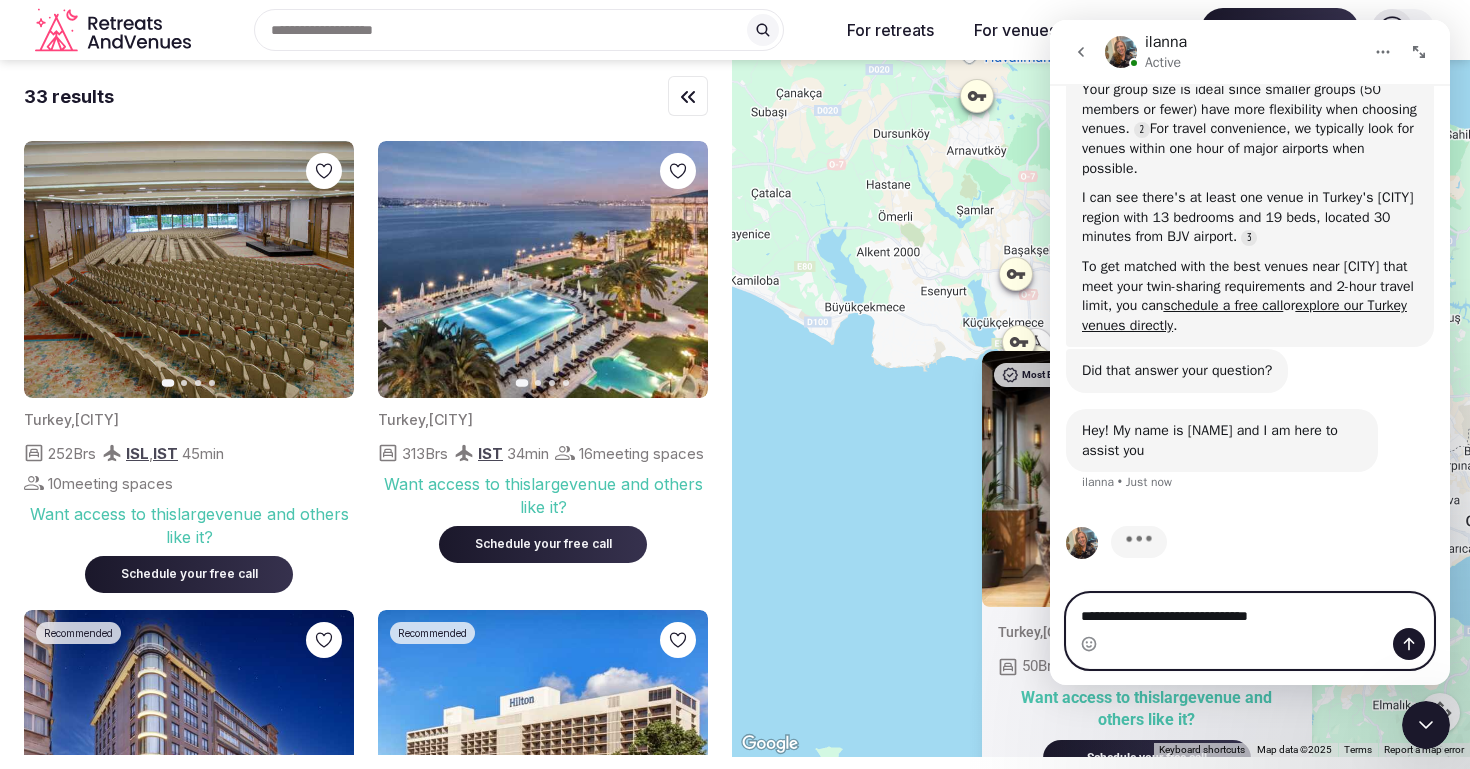 type on "**********" 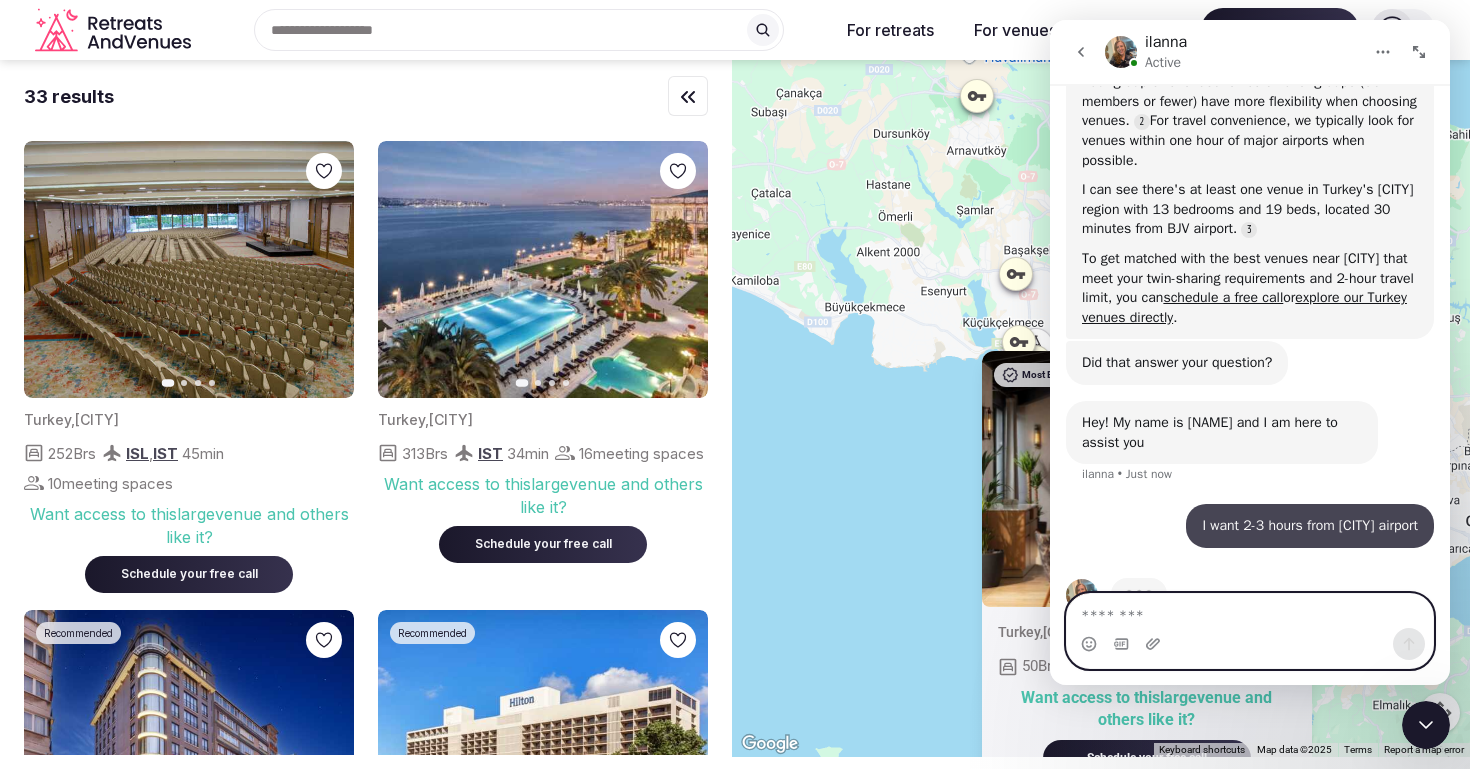 scroll, scrollTop: 814, scrollLeft: 0, axis: vertical 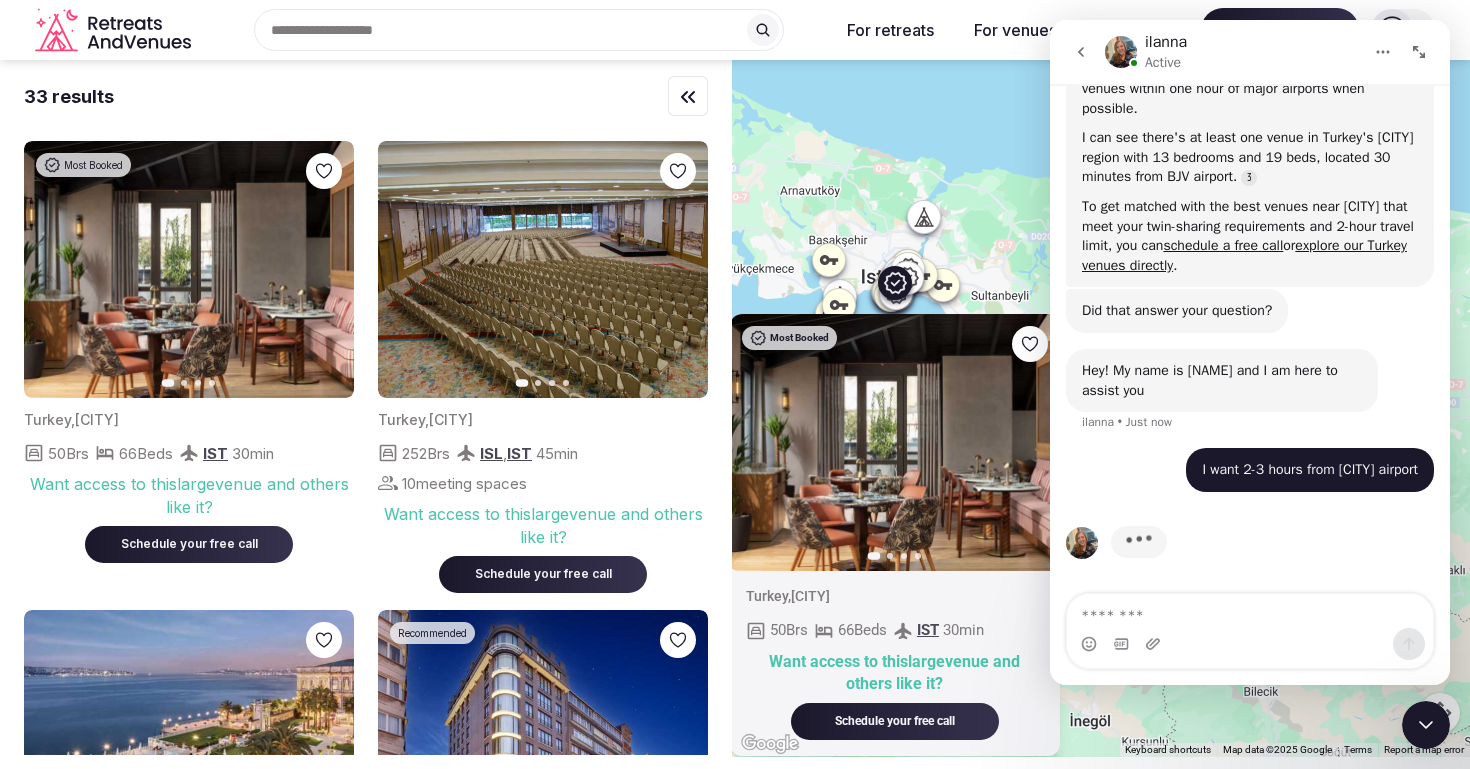 drag, startPoint x: 974, startPoint y: 249, endPoint x: 864, endPoint y: 194, distance: 122.98374 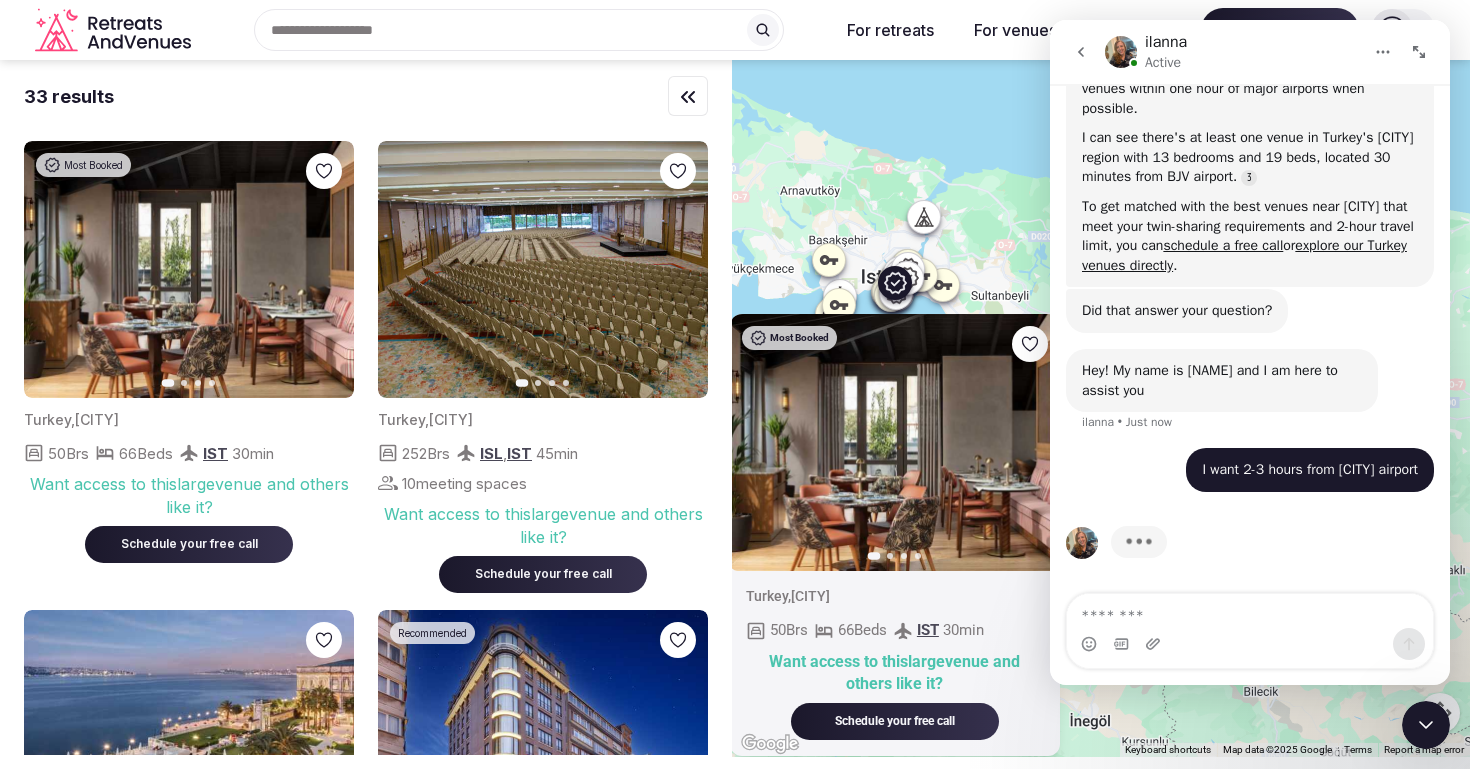 click on "Most Booked Previous slide Next slide Turkey , [CITY] 50 Brs 66 Beds IST 30 min Want access to this large venue and others like it? Schedule your free call" at bounding box center (1101, 408) 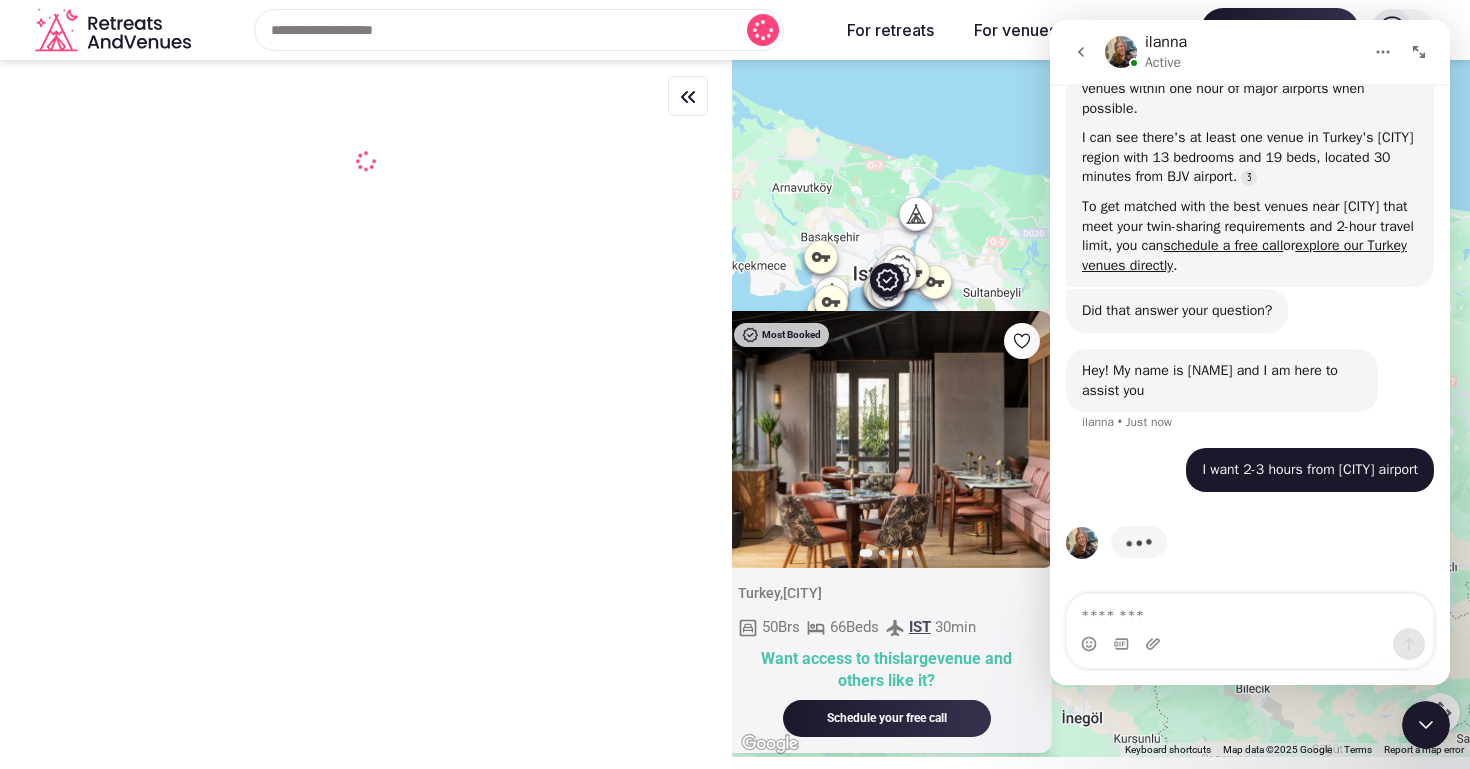 click 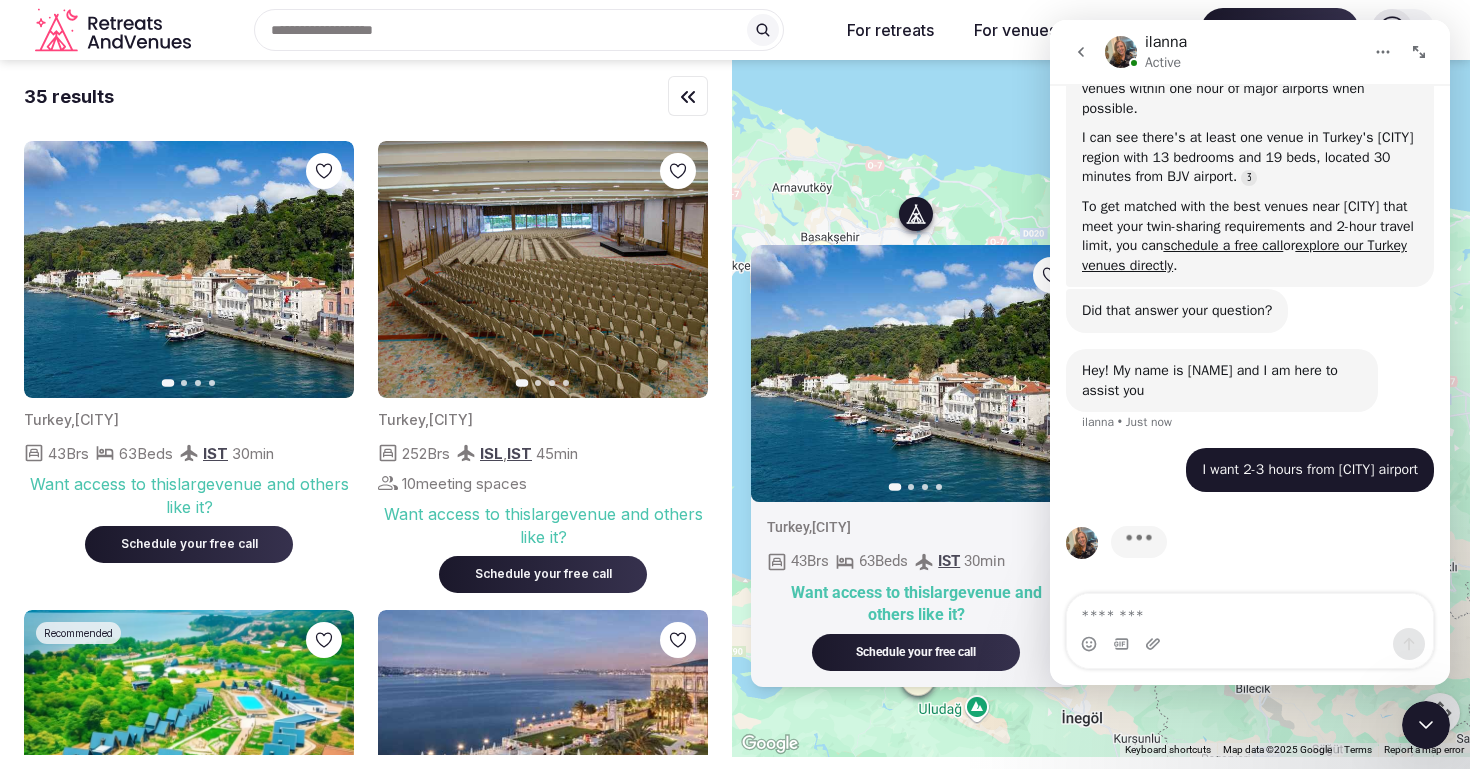 click 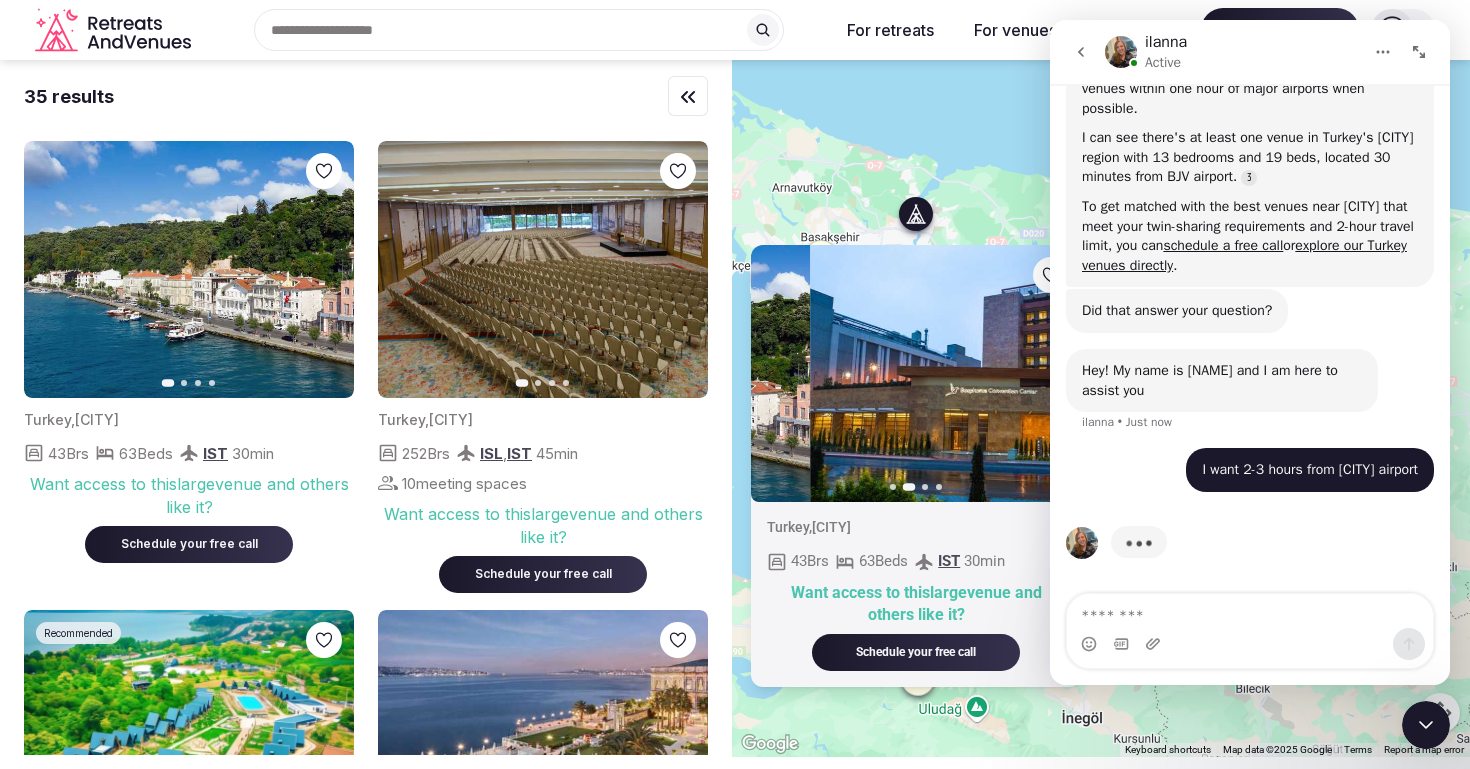 click 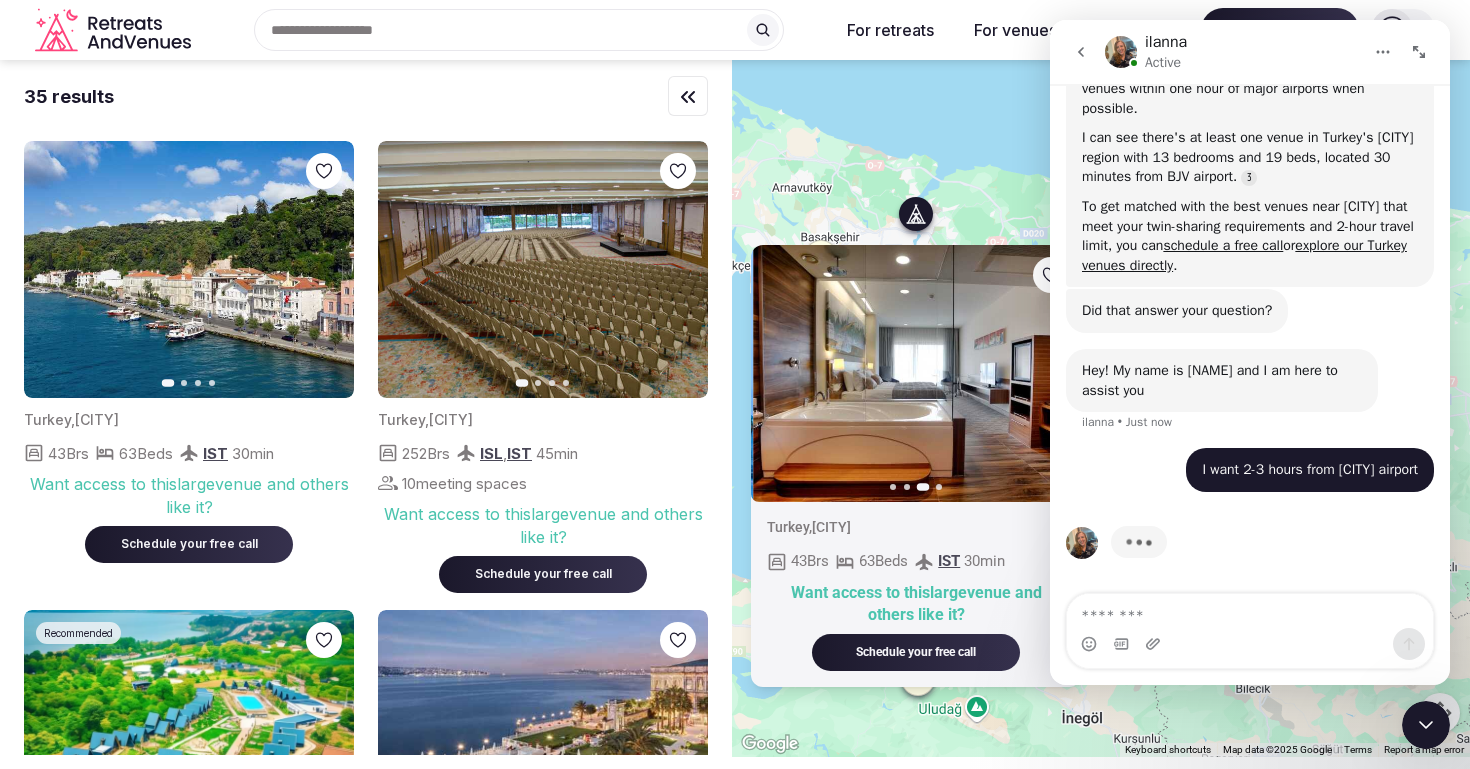 click 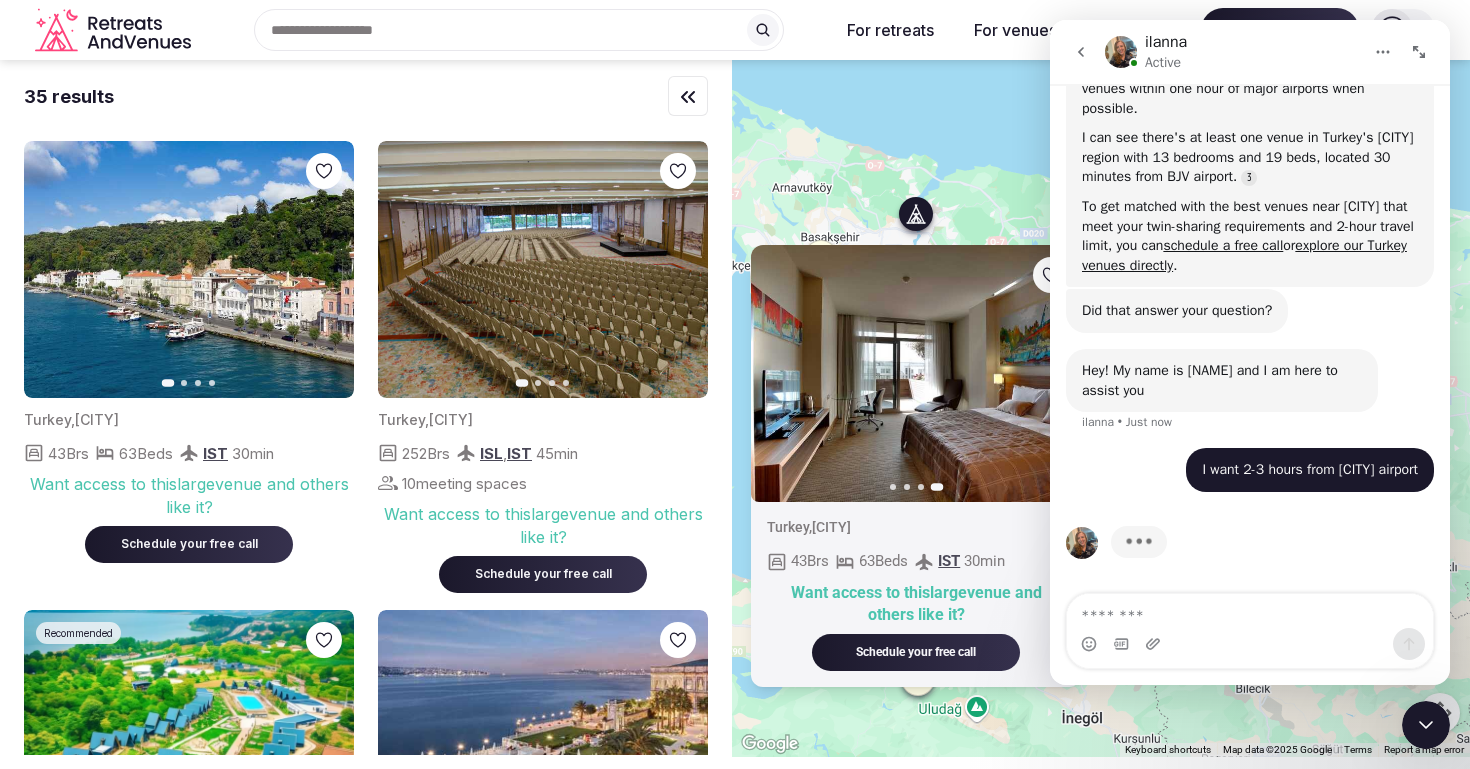 click on "Previous slide Next slide Turkey , [CITY] 43 Brs 63 Beds IST 30 min Want access to this large venue and others like it? Schedule your free call" at bounding box center (1101, 408) 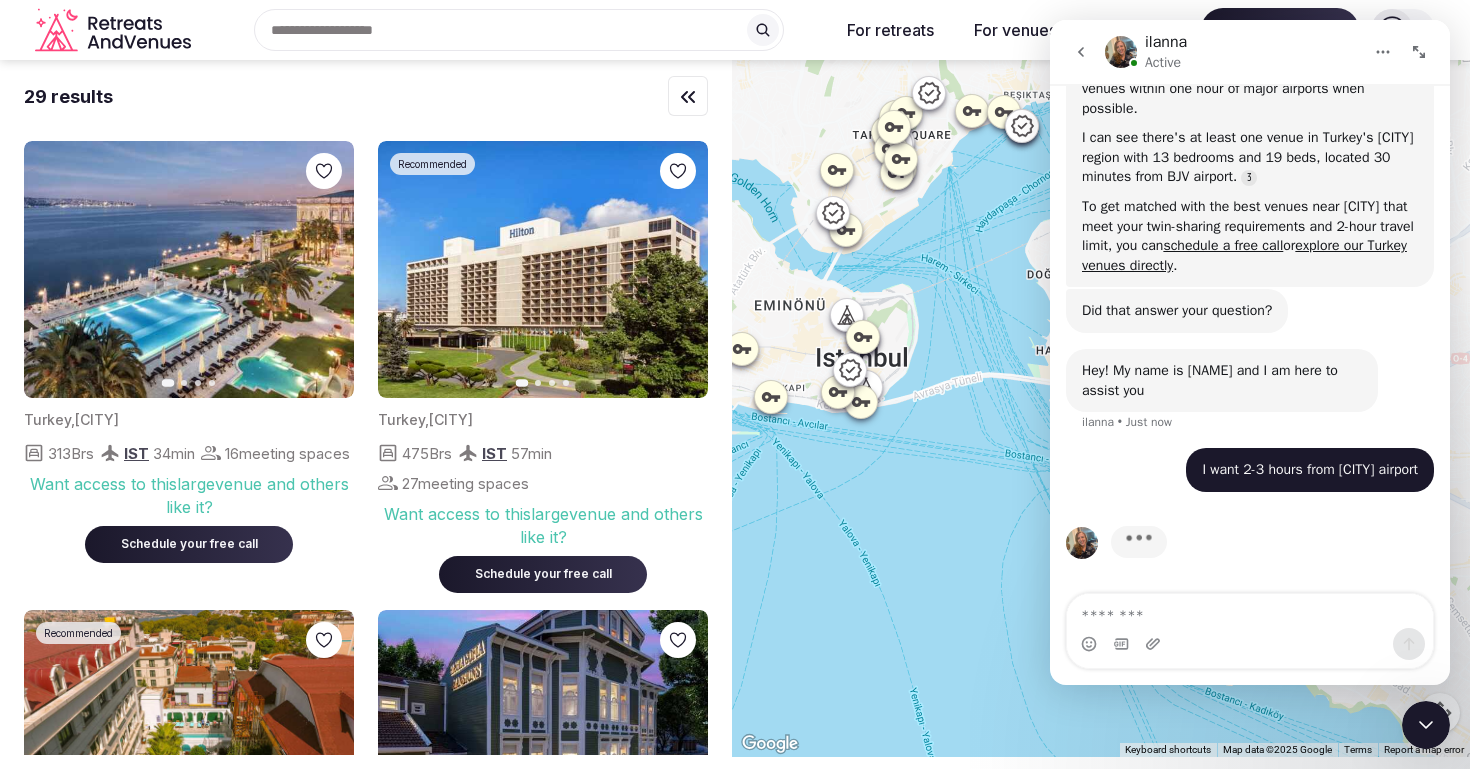 click 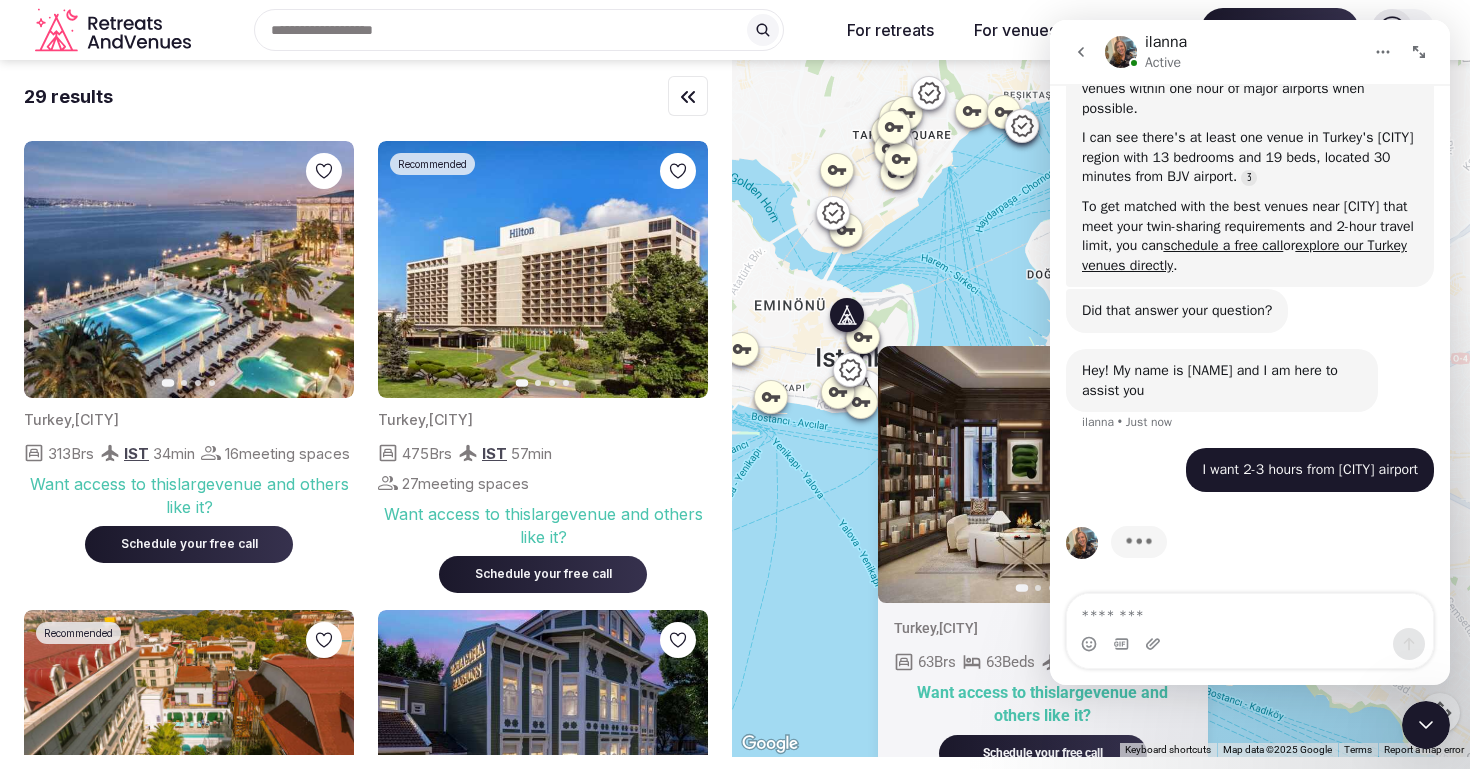 click on "Previous slide Next slide Turkey , [CITY] 63 Brs 63 Beds ATA 90 min Want access to this large venue and others like it? Schedule your free call" at bounding box center (1101, 408) 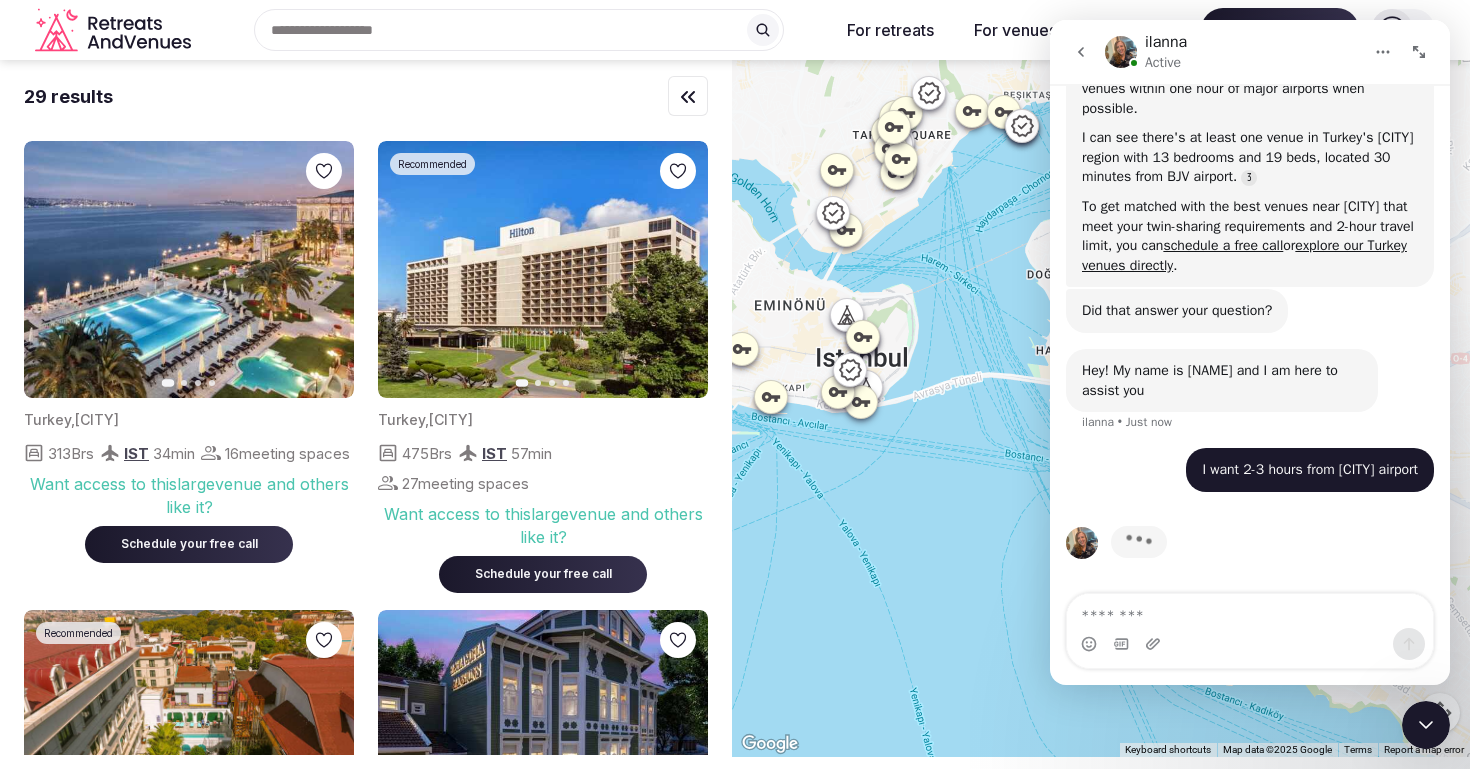 click 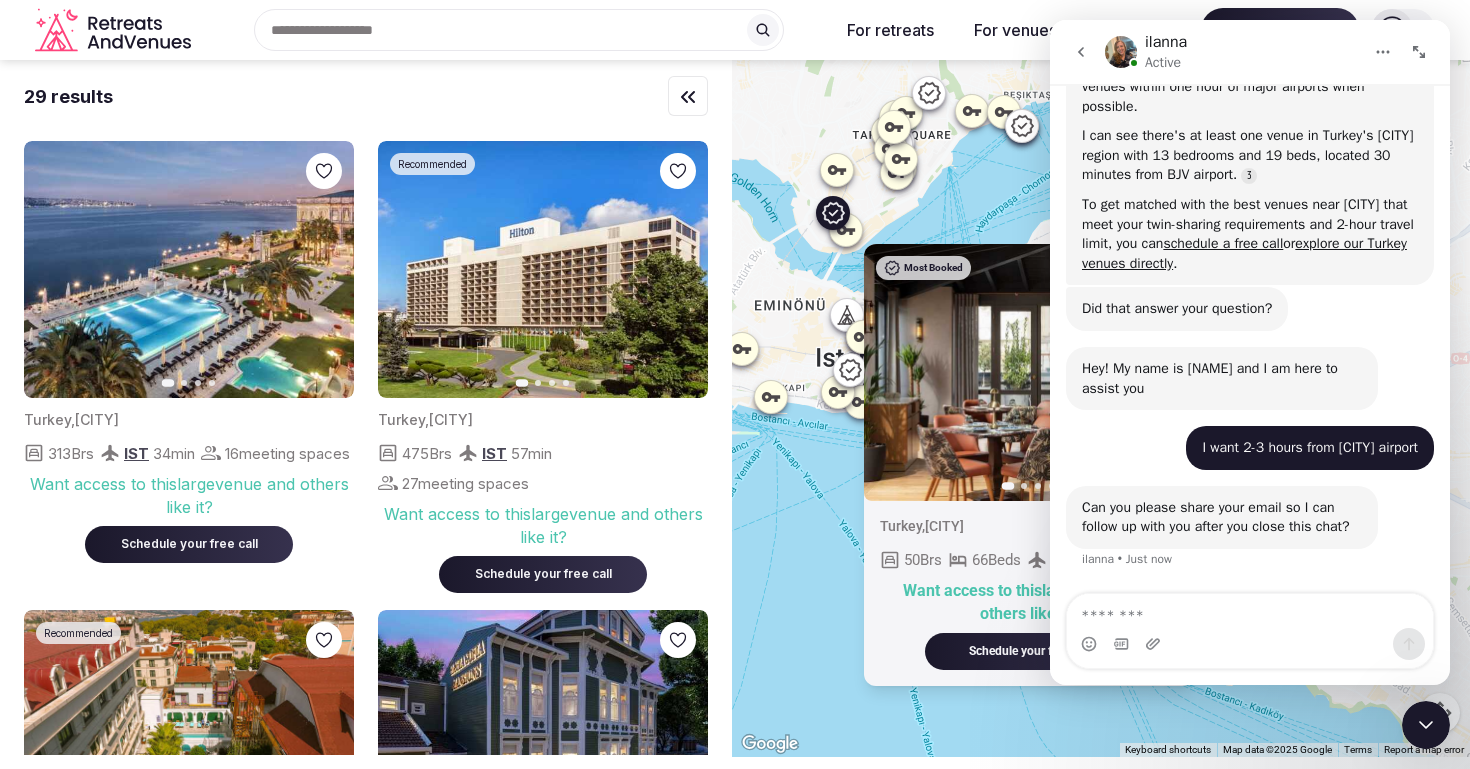scroll, scrollTop: 836, scrollLeft: 0, axis: vertical 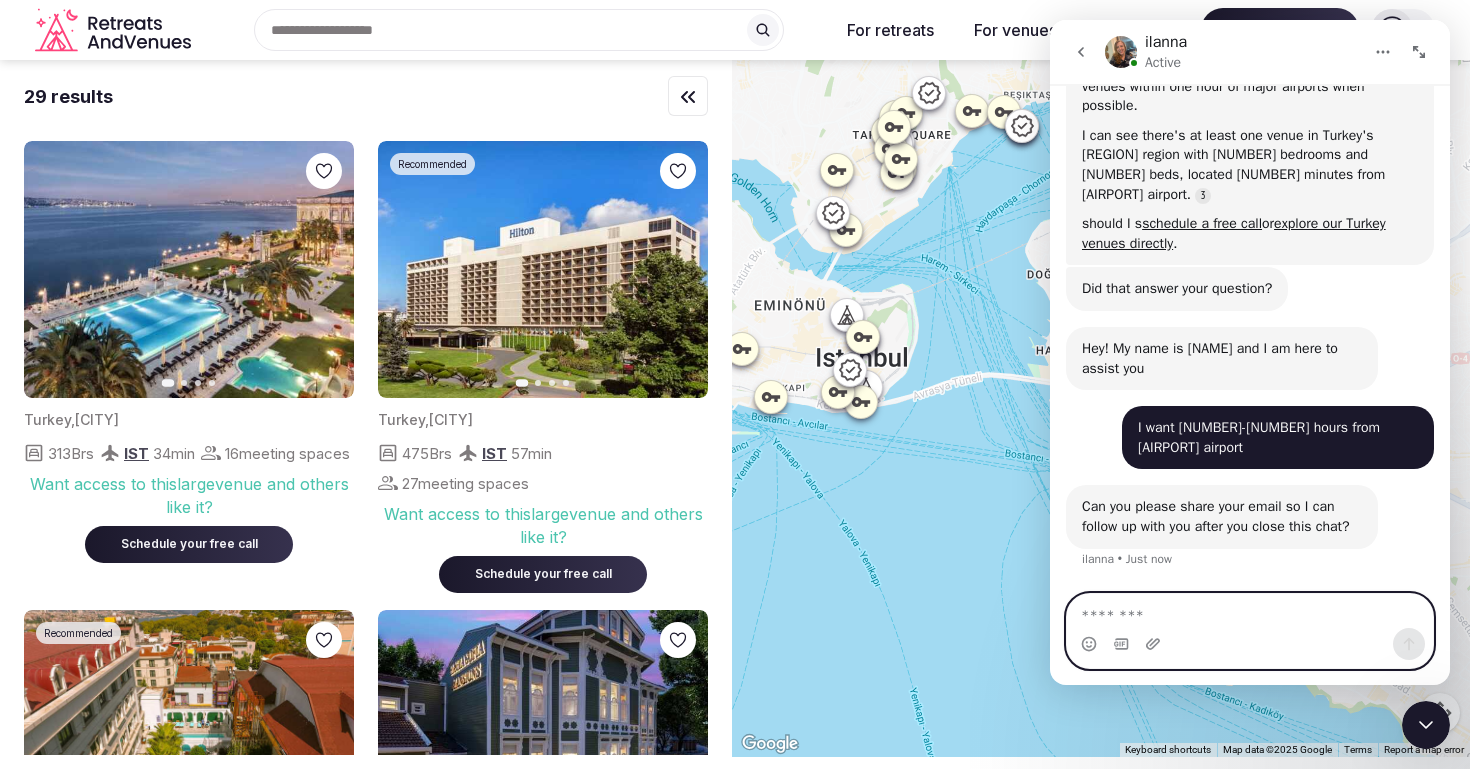 click at bounding box center (1250, 611) 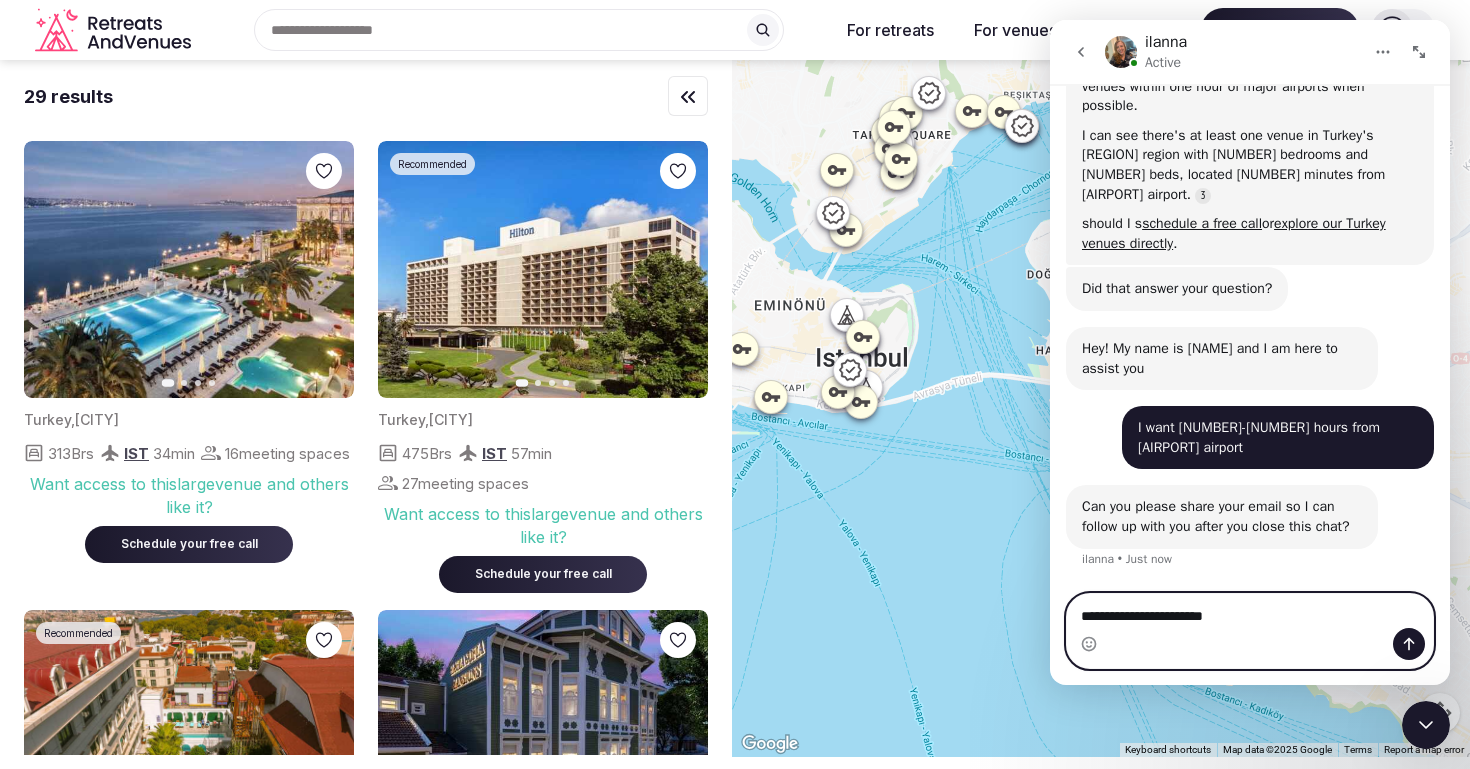 type on "**********" 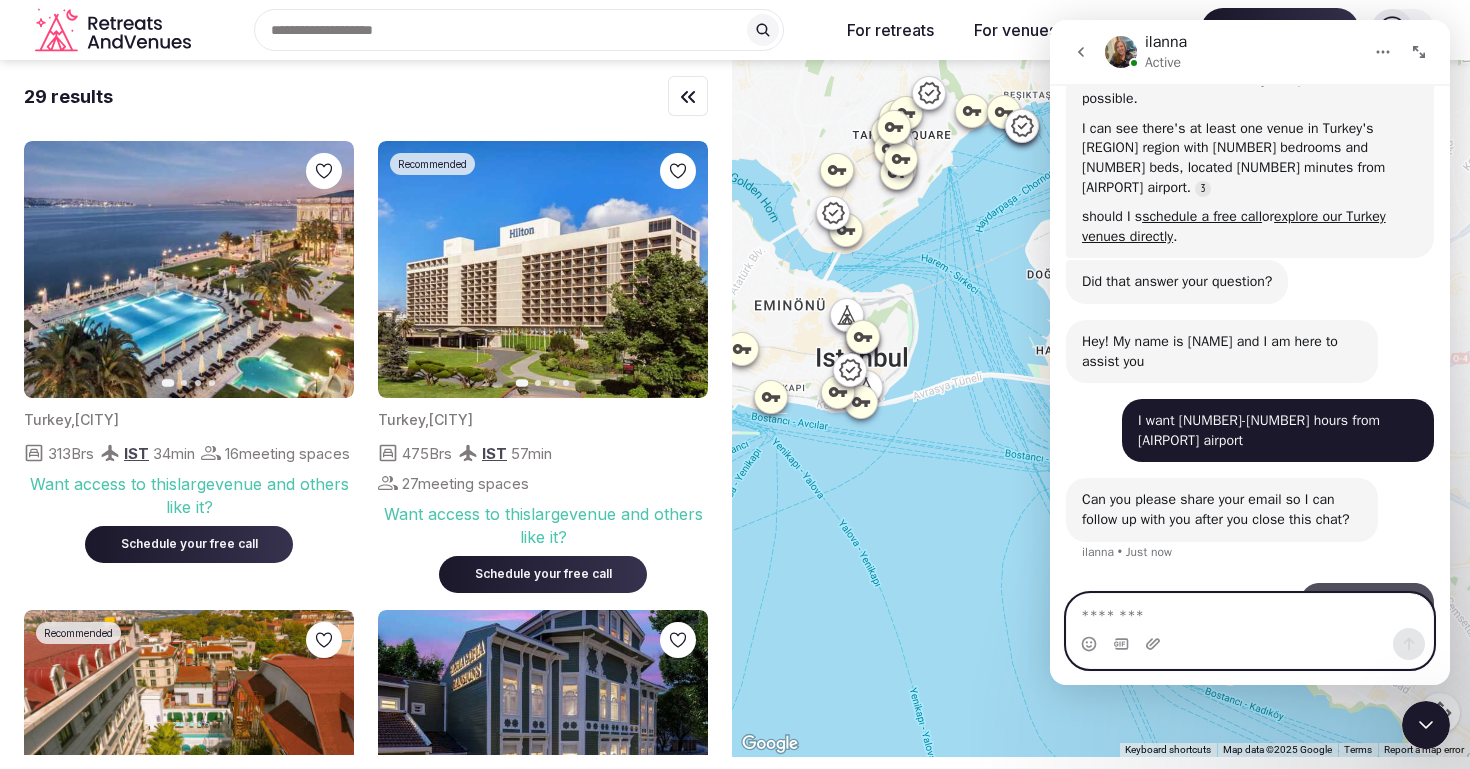 scroll, scrollTop: 895, scrollLeft: 0, axis: vertical 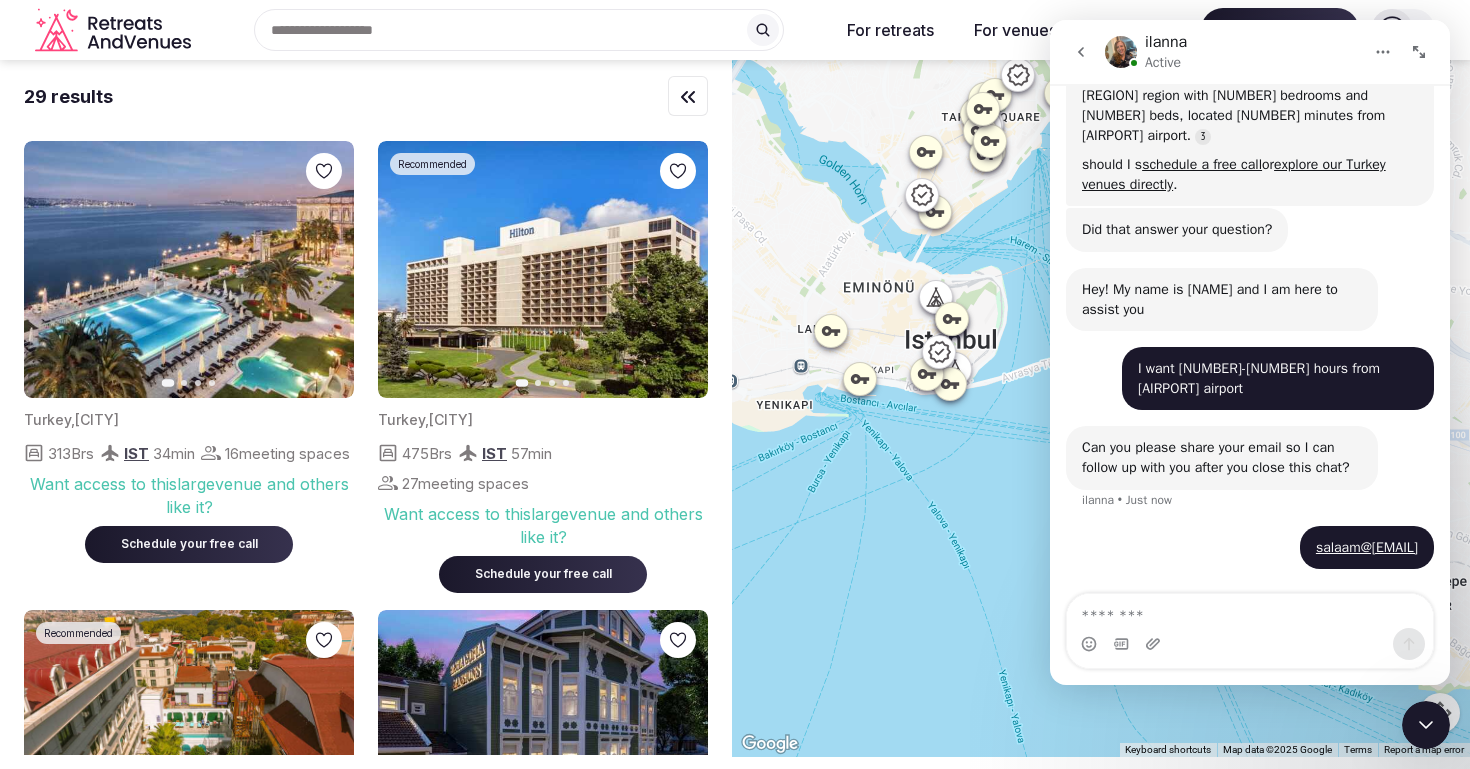 drag, startPoint x: 2008, startPoint y: 566, endPoint x: 1139, endPoint y: 523, distance: 870.06323 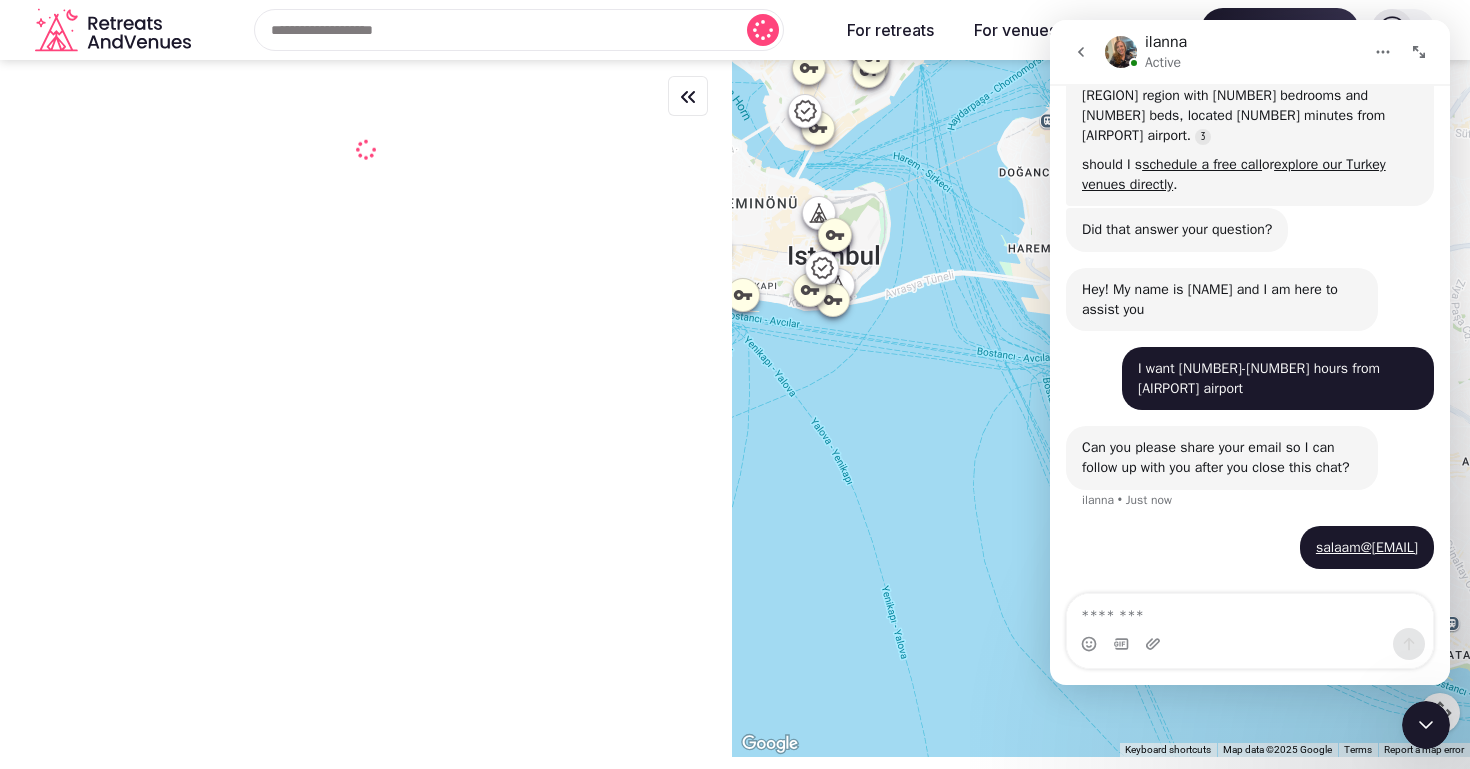 click at bounding box center [1101, 408] 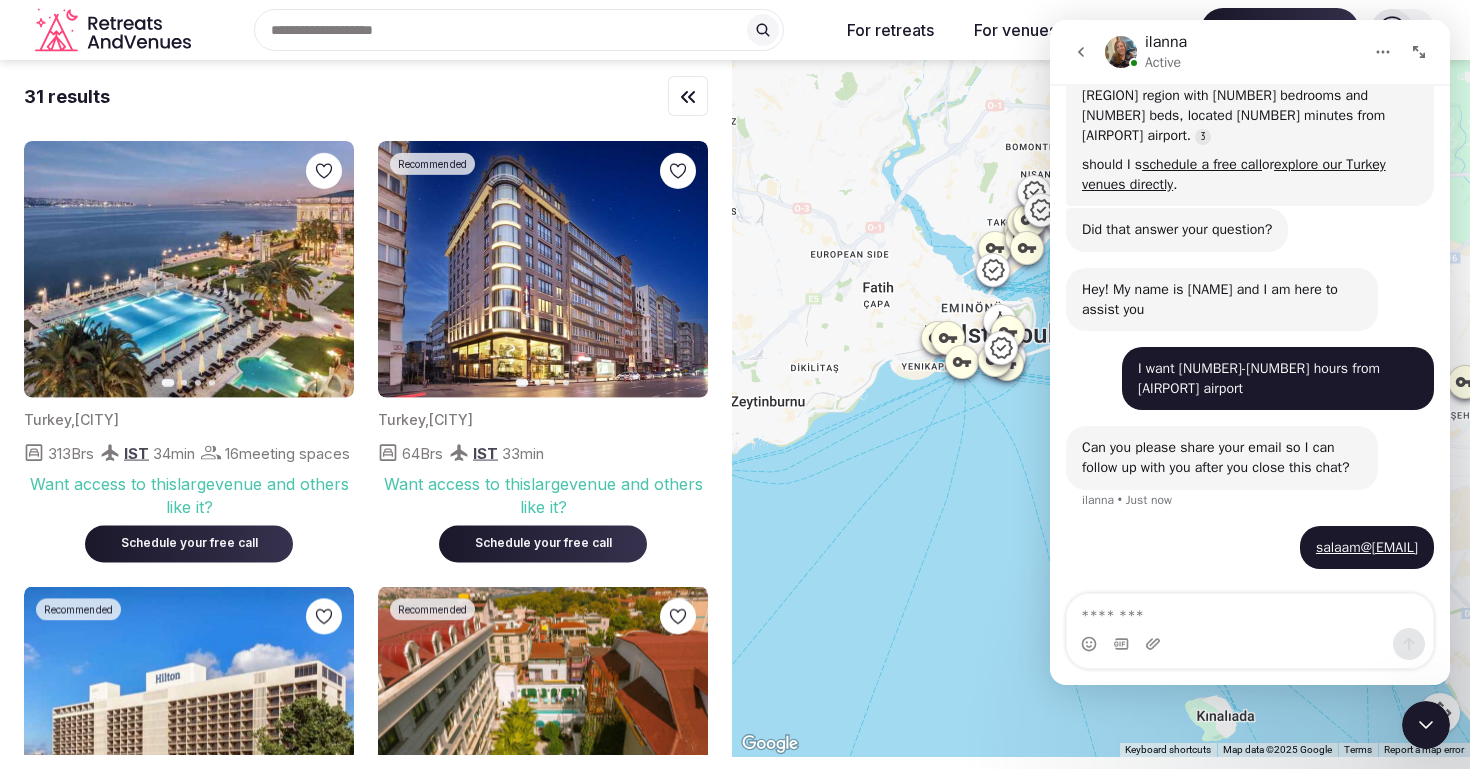 drag, startPoint x: 1965, startPoint y: 287, endPoint x: 1118, endPoint y: 263, distance: 847.33997 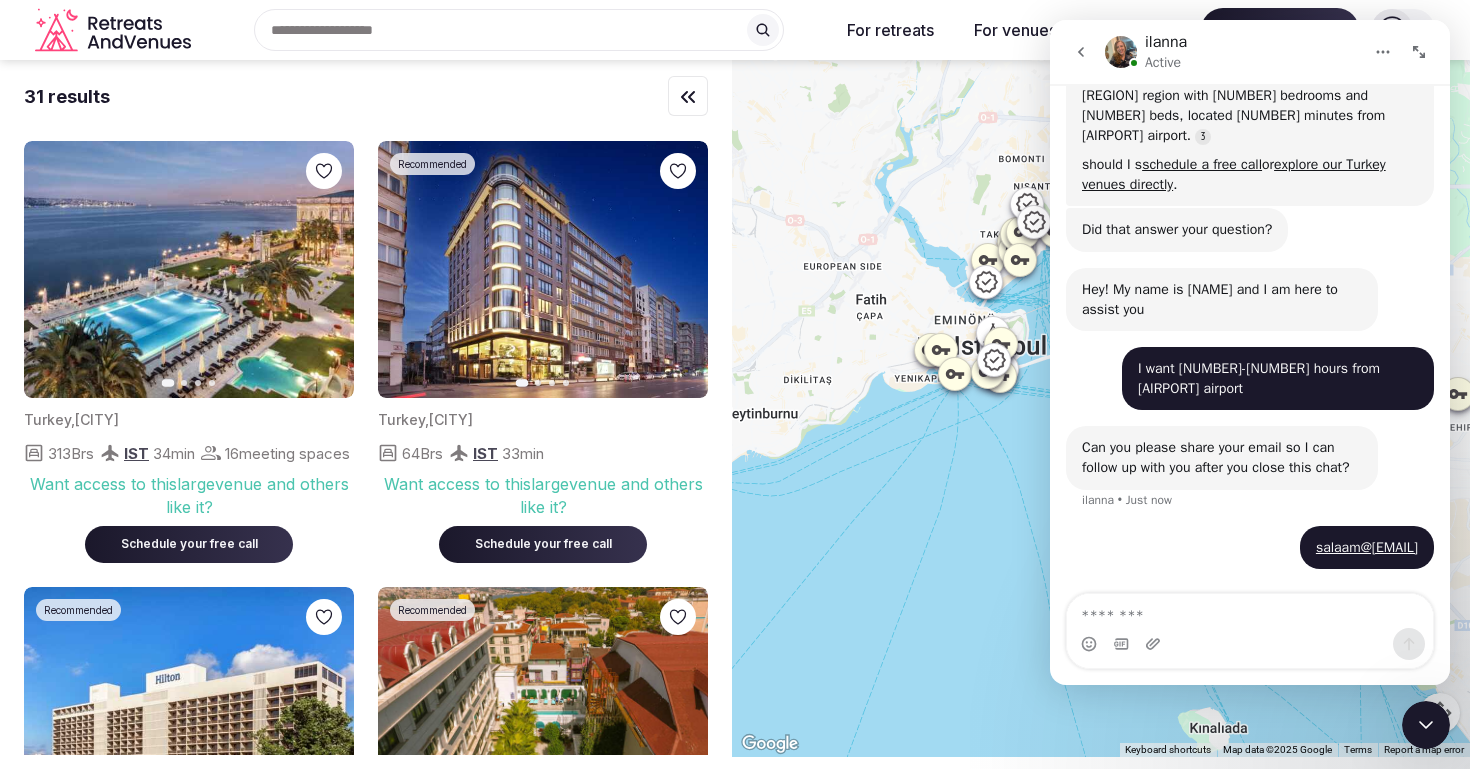 click on "[NAME] • Just now" at bounding box center [1123, 268] 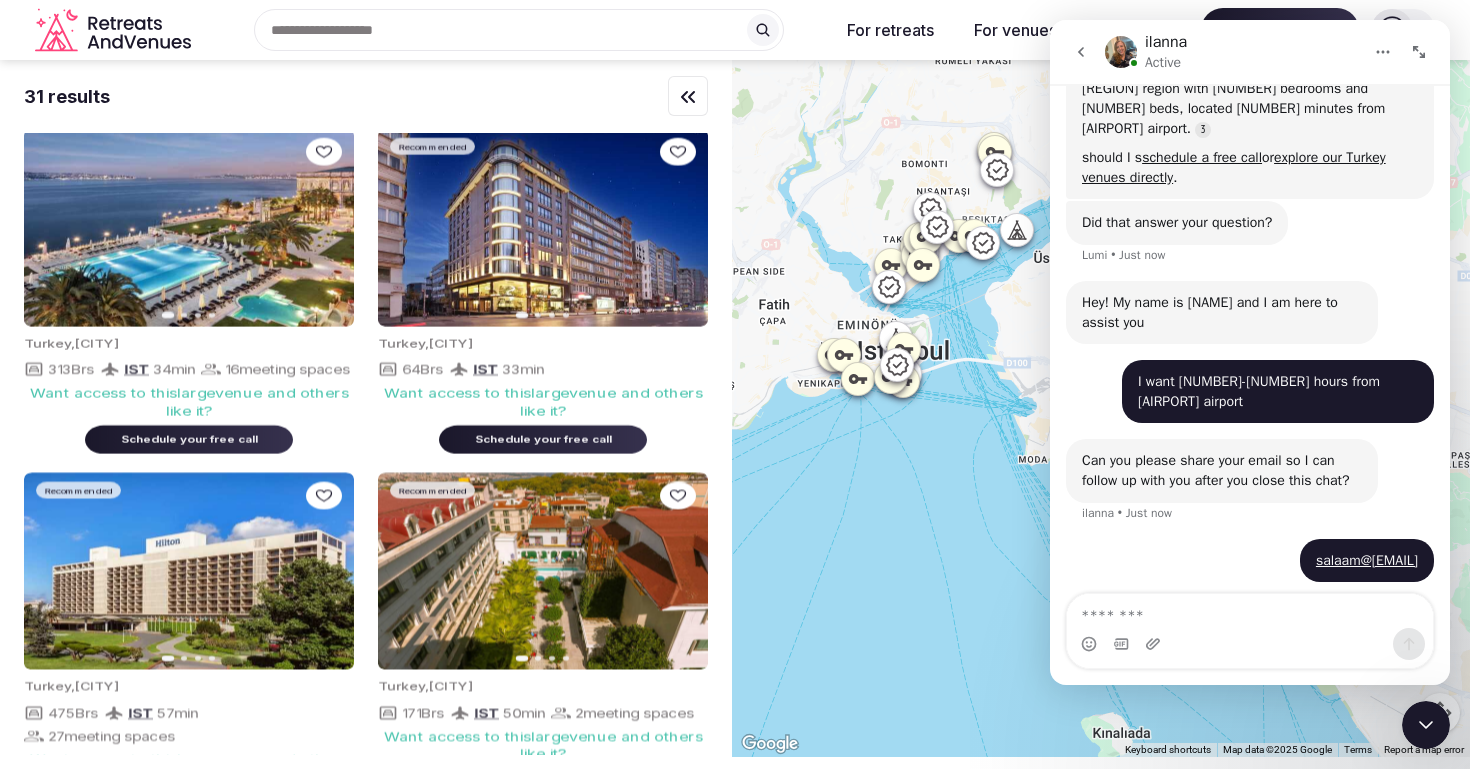 scroll, scrollTop: 915, scrollLeft: 0, axis: vertical 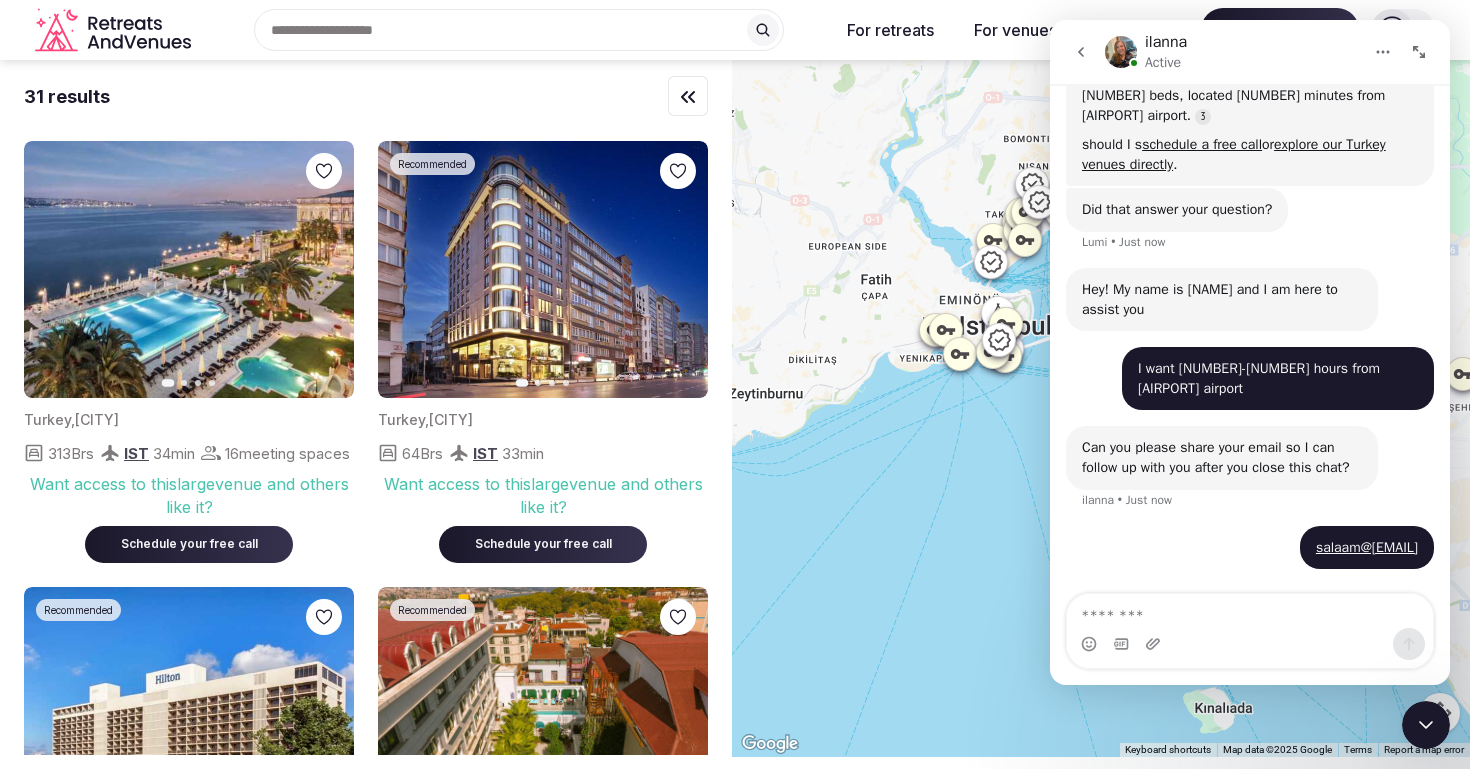 click on "Did that answer your question? [NAME] • Just now" at bounding box center [1250, 228] 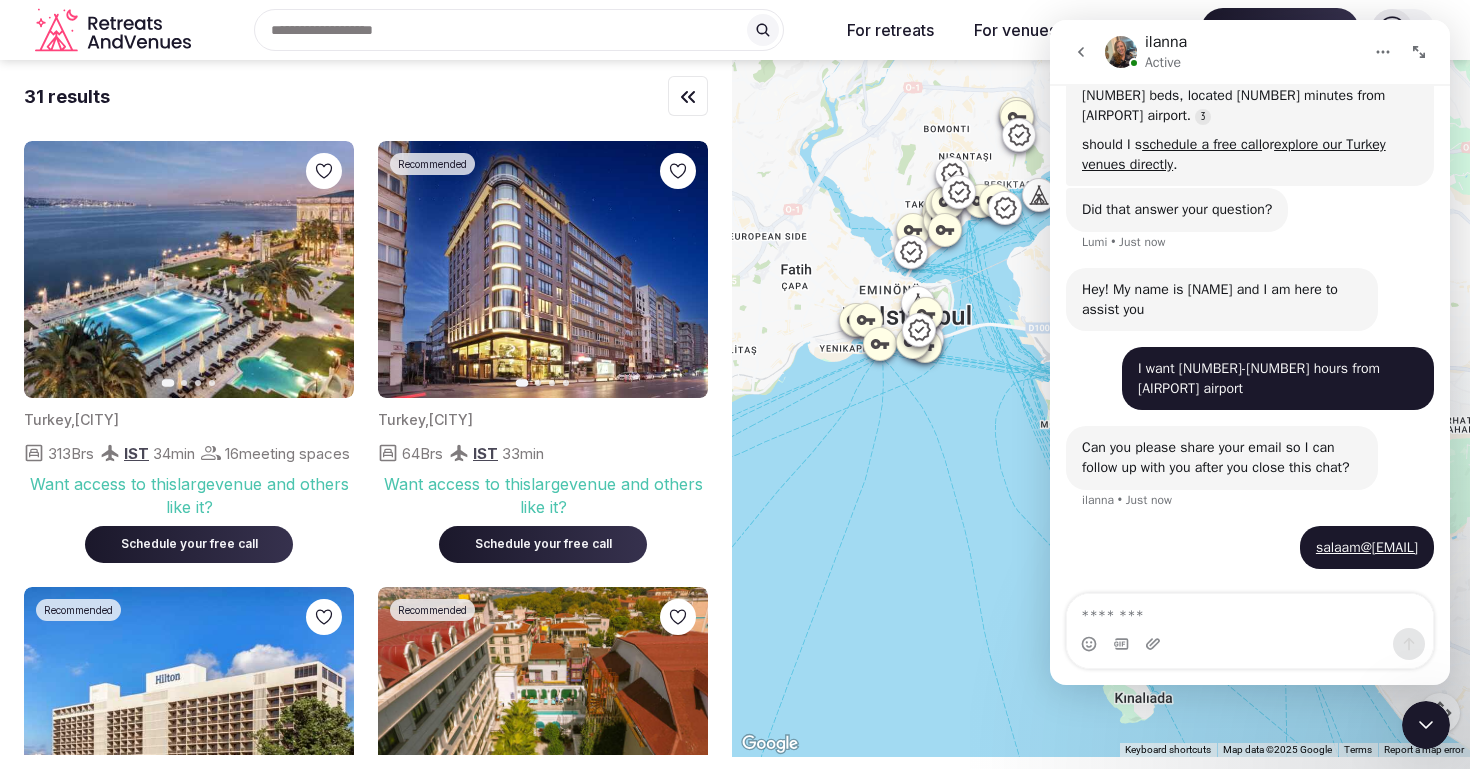 click at bounding box center (1101, 408) 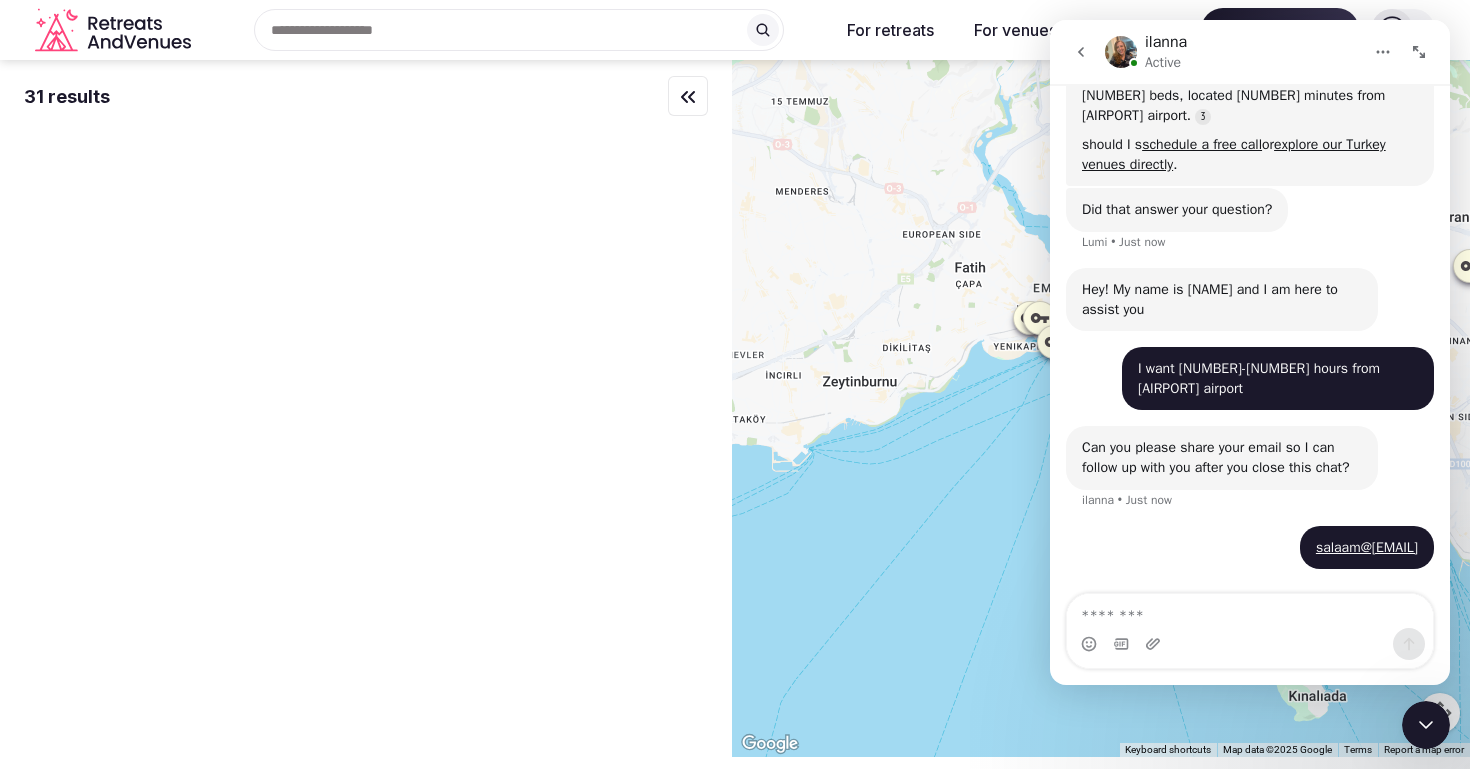 drag, startPoint x: 767, startPoint y: 241, endPoint x: 941, endPoint y: 238, distance: 174.02586 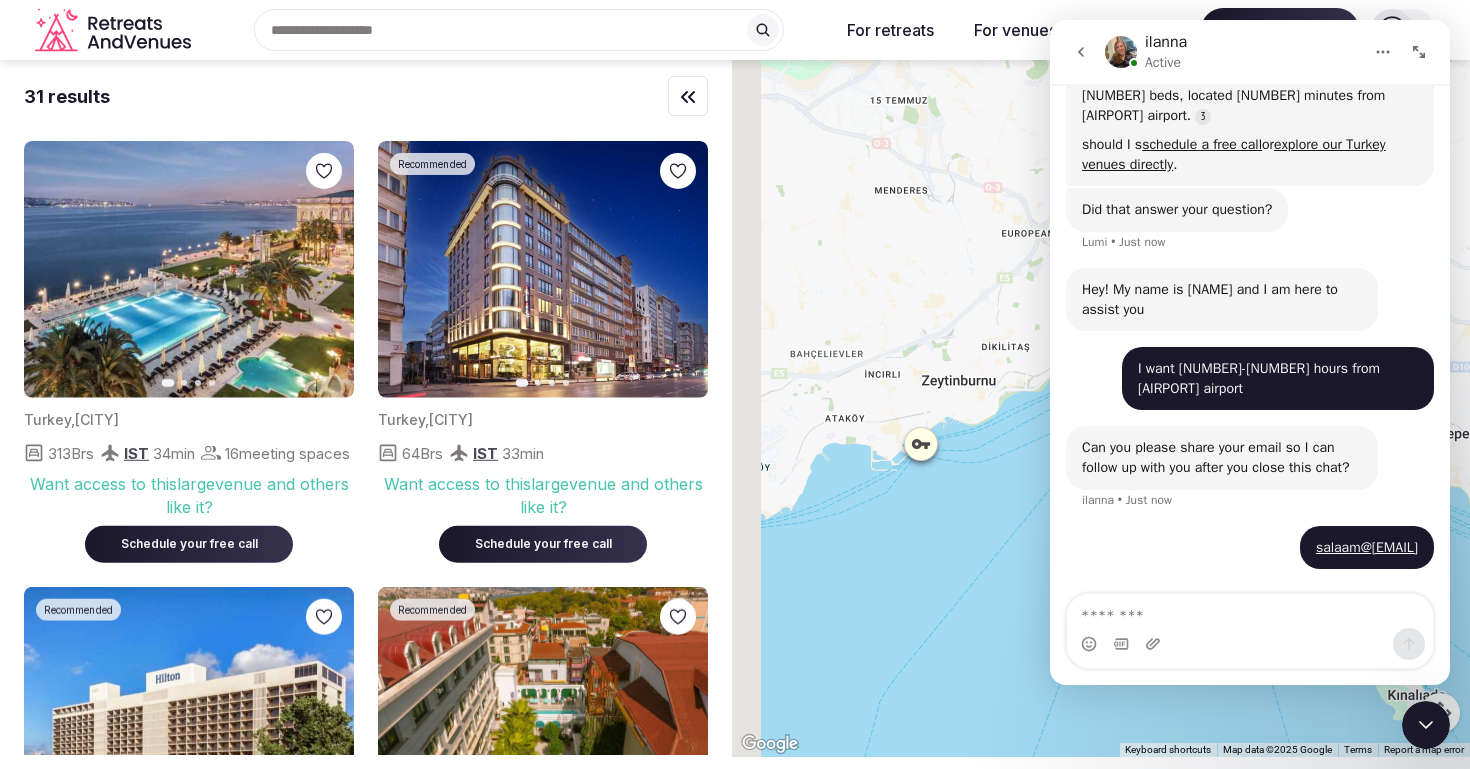 drag, startPoint x: 1974, startPoint y: 243, endPoint x: 1061, endPoint y: 223, distance: 913.21906 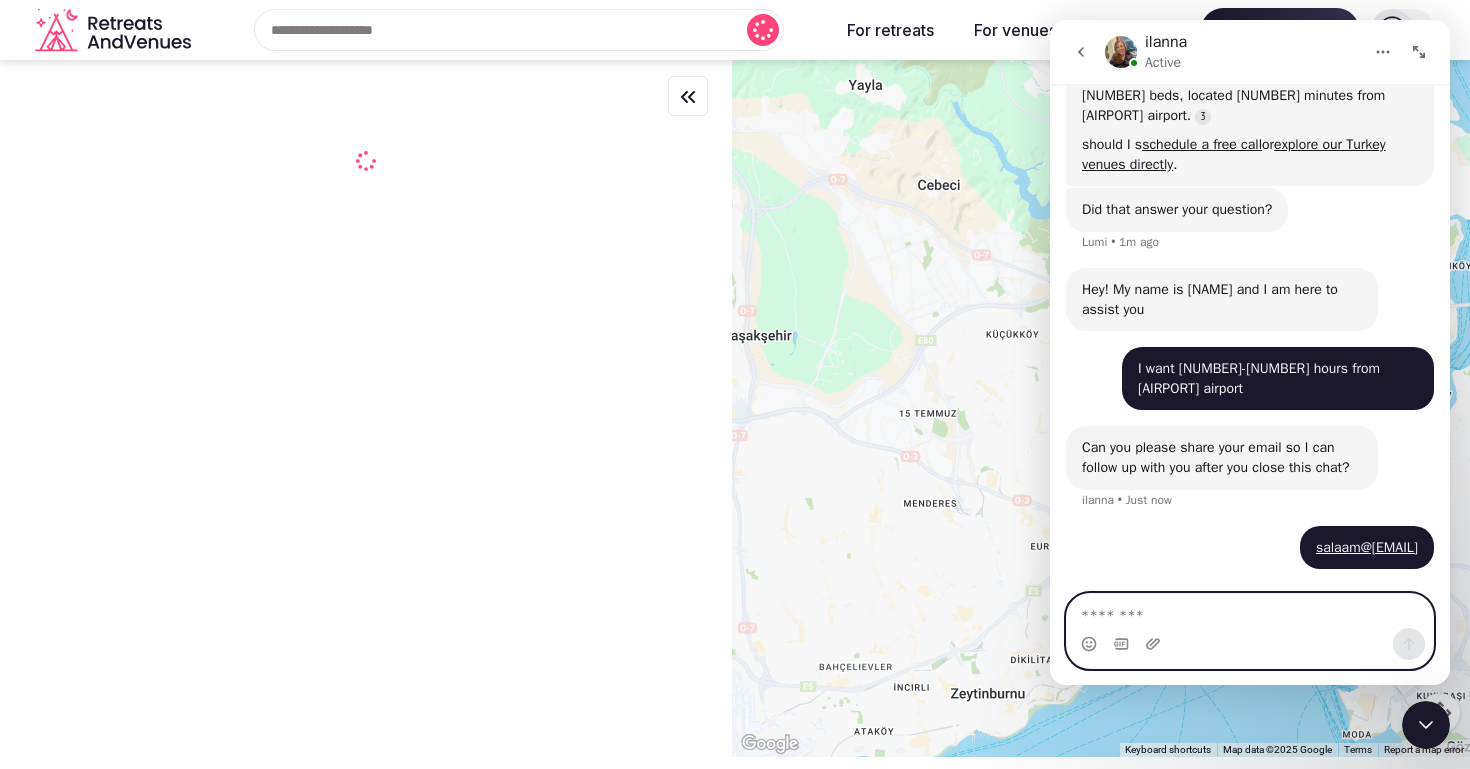 click at bounding box center [1250, 611] 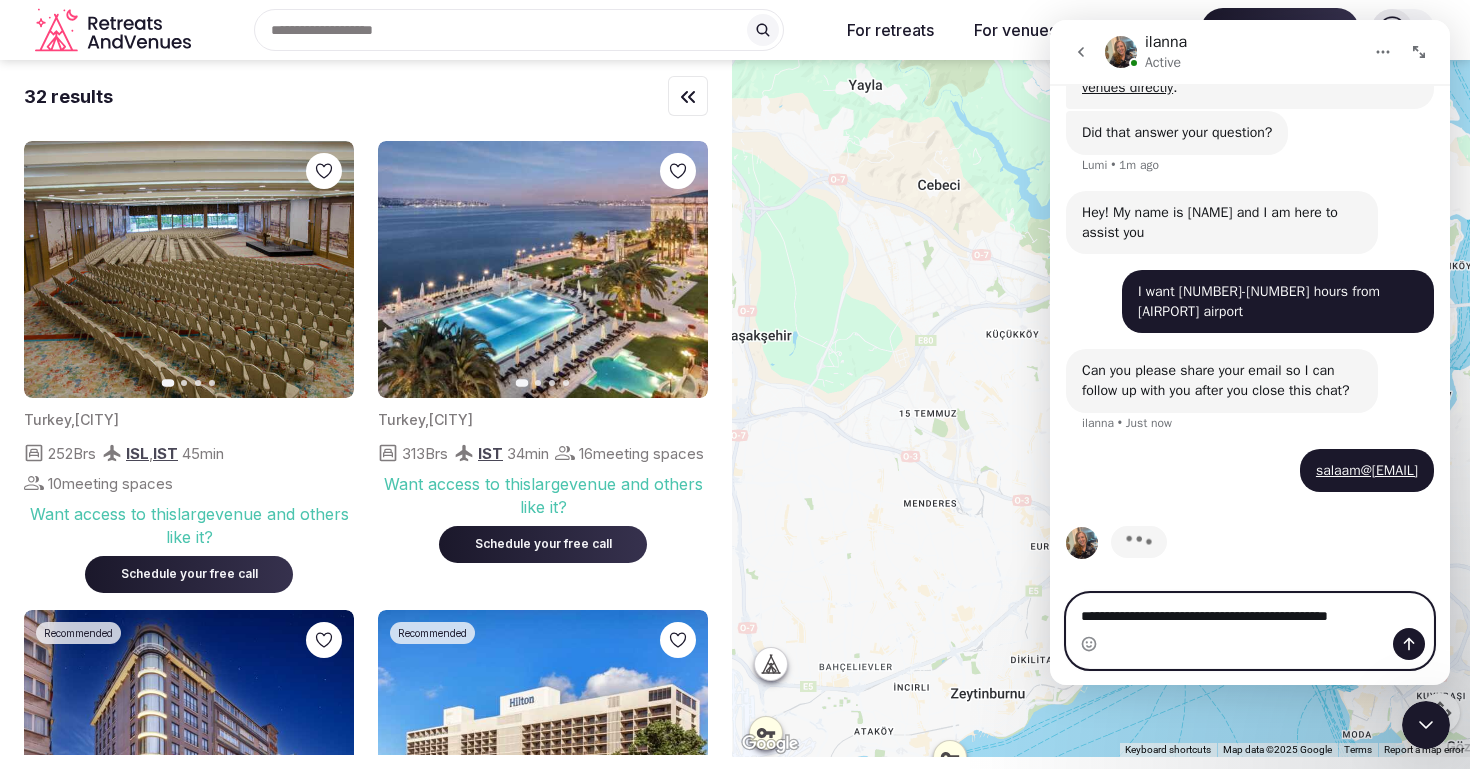 type on "**********" 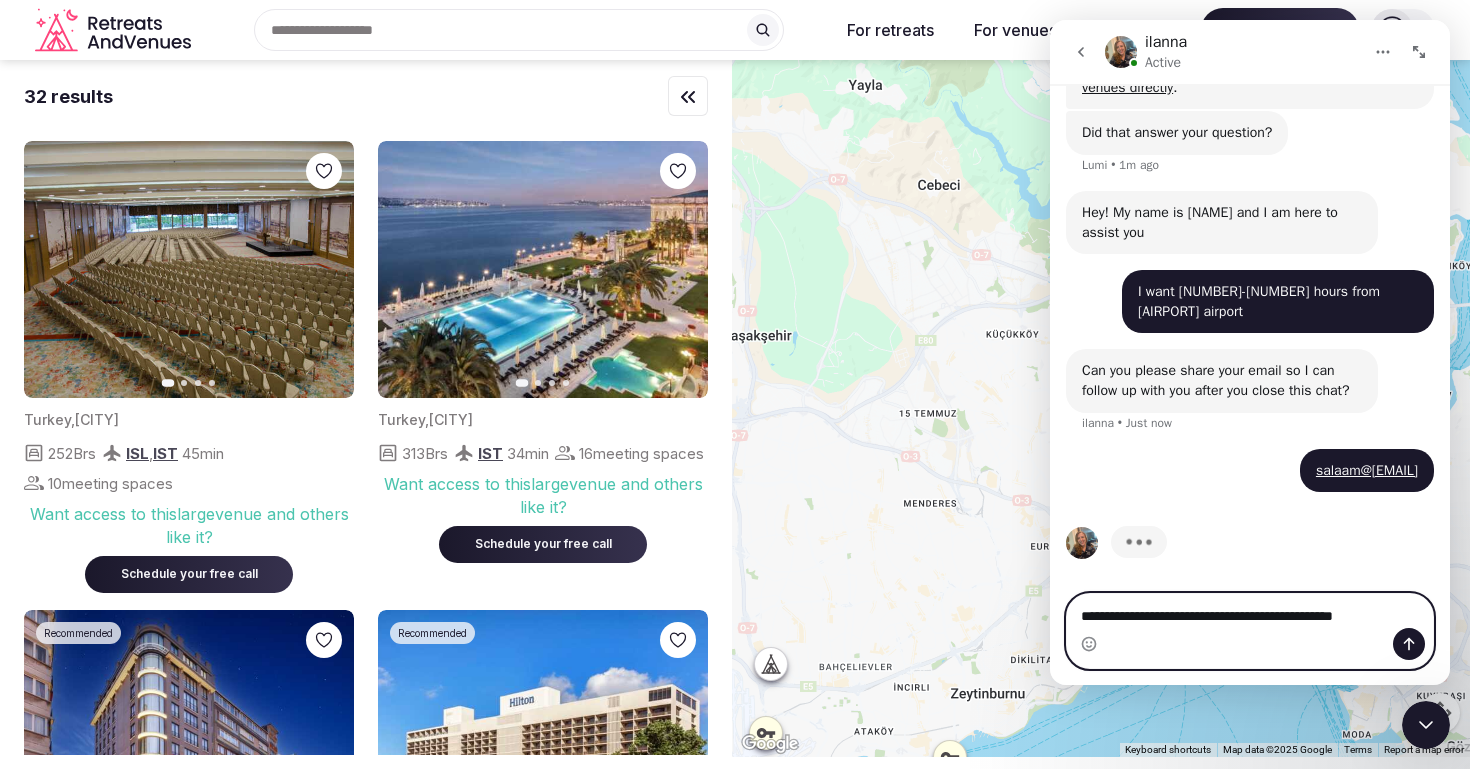type 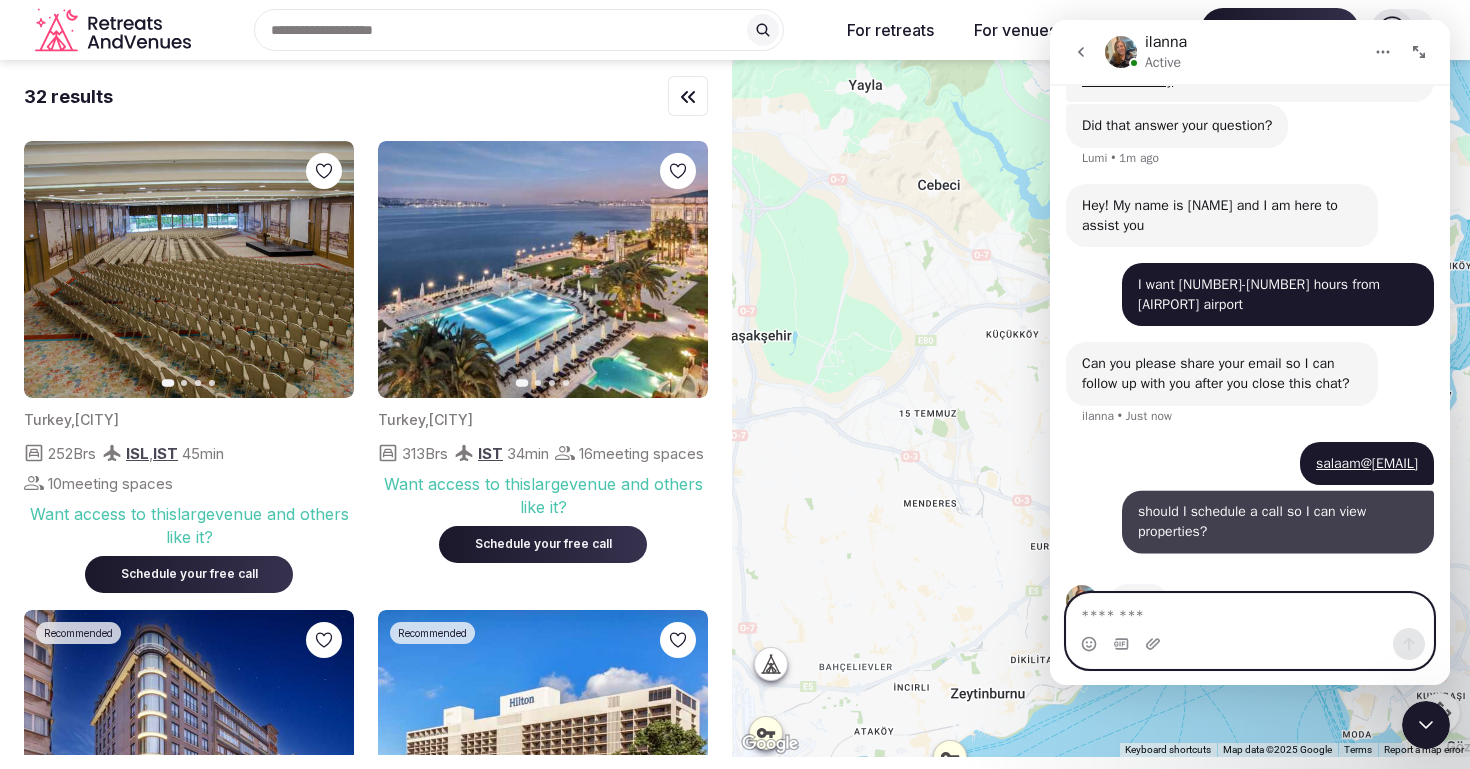 scroll, scrollTop: 1058, scrollLeft: 0, axis: vertical 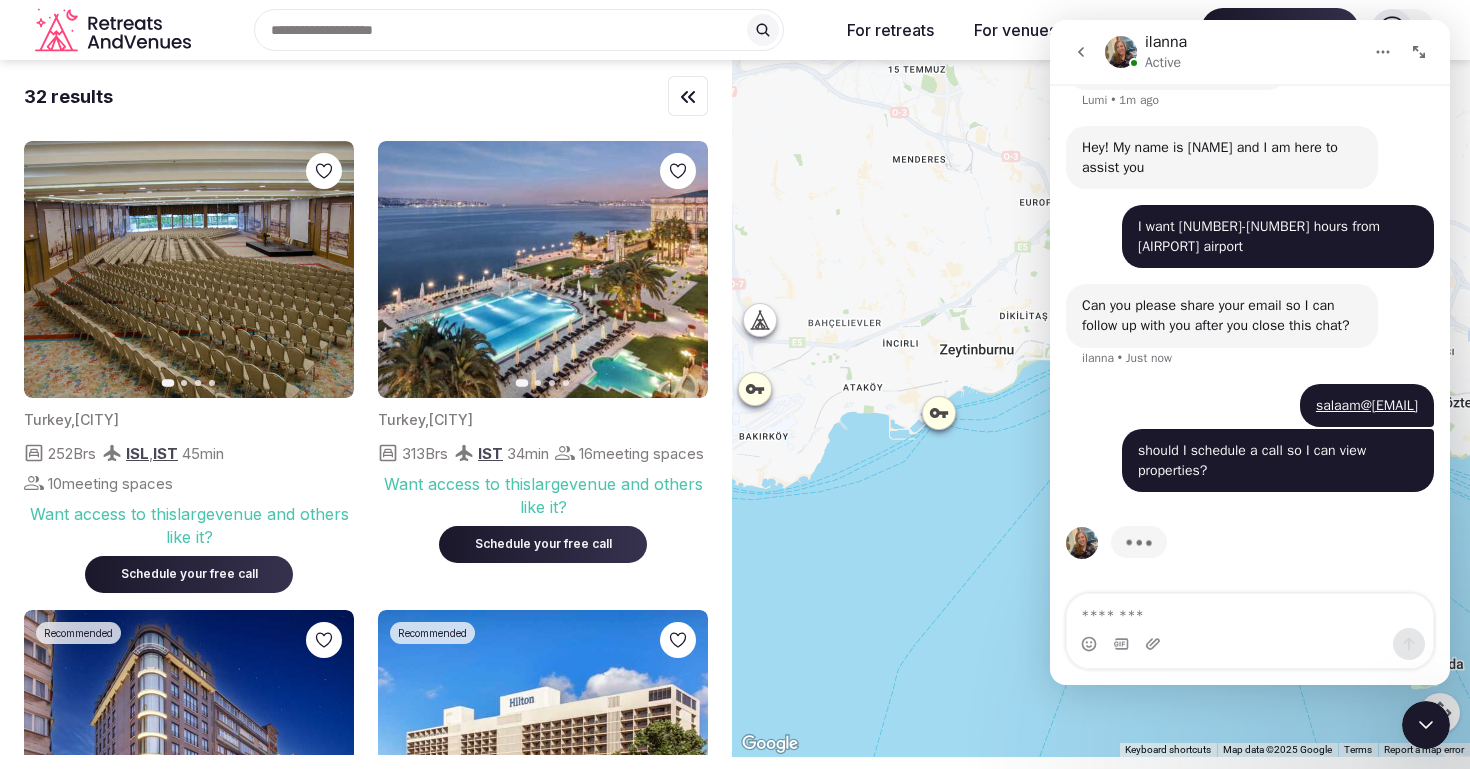 drag, startPoint x: 920, startPoint y: 560, endPoint x: 1027, endPoint y: 192, distance: 383.24014 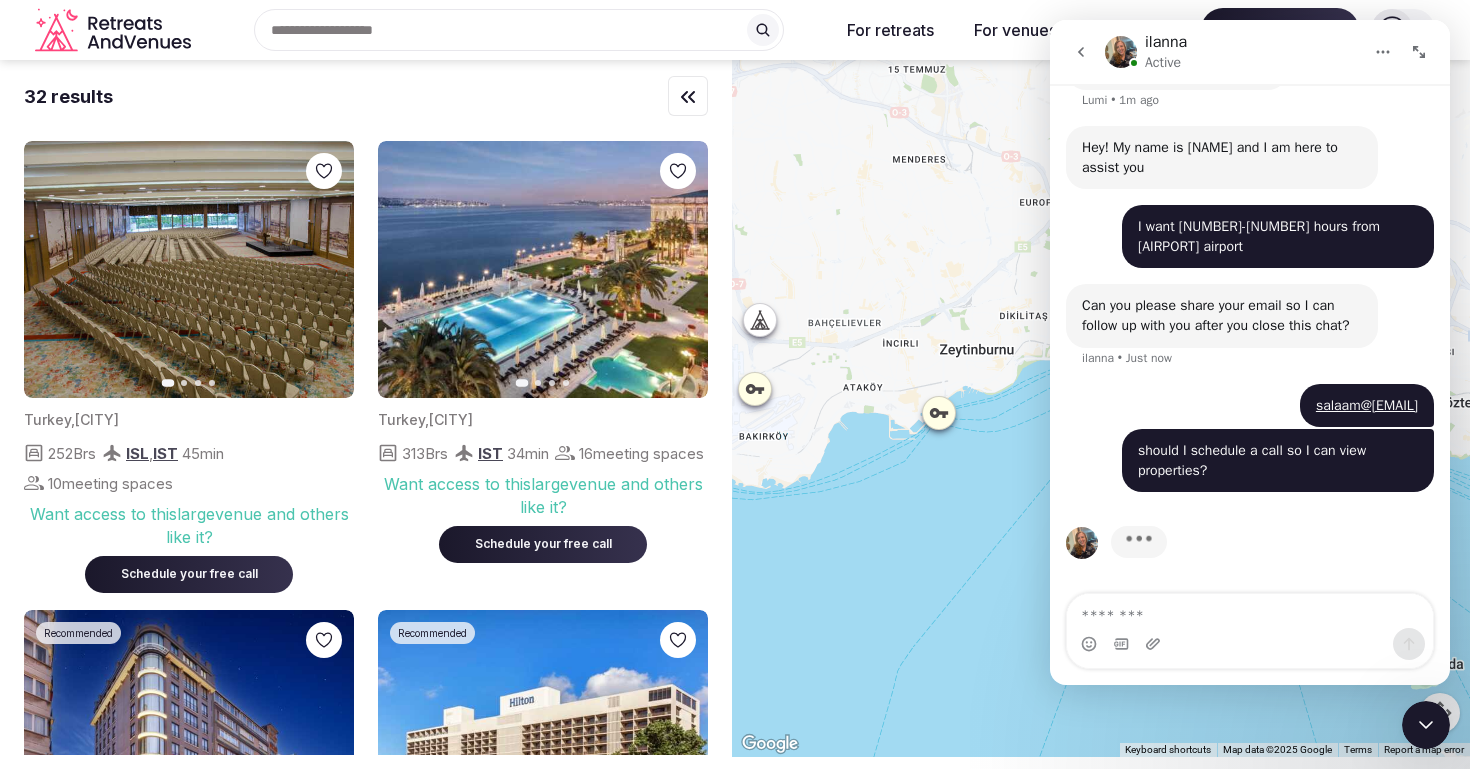 click at bounding box center (1101, 408) 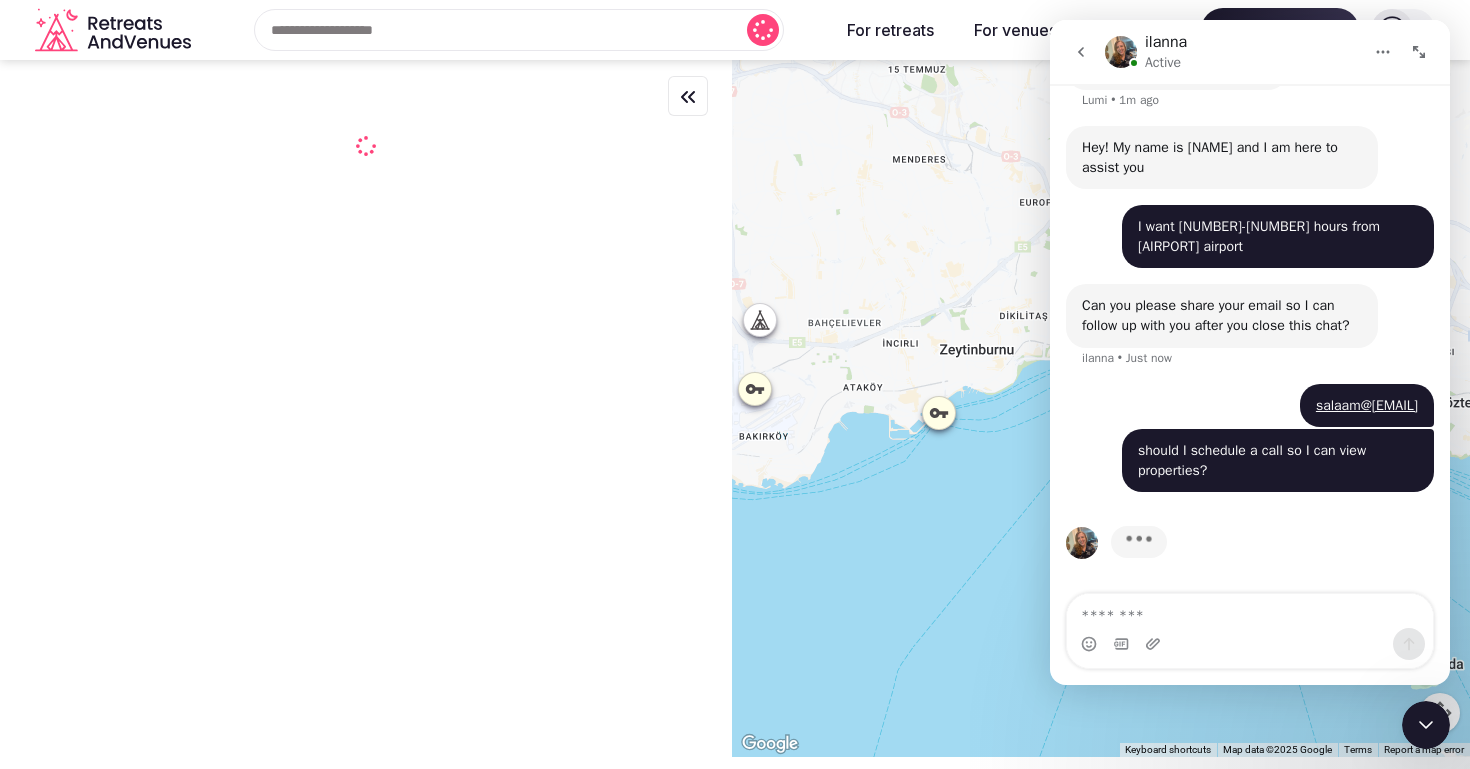 click at bounding box center (1101, 408) 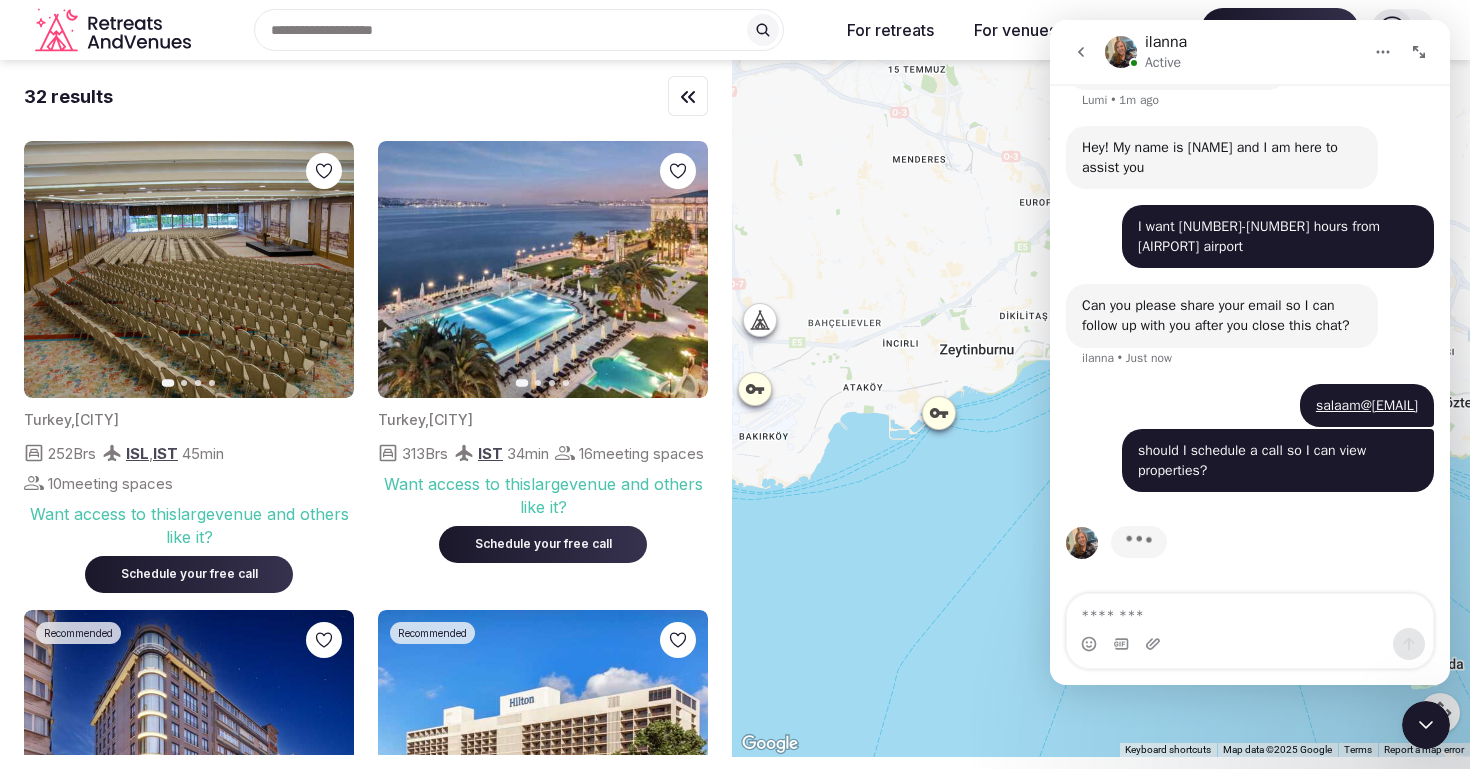 click 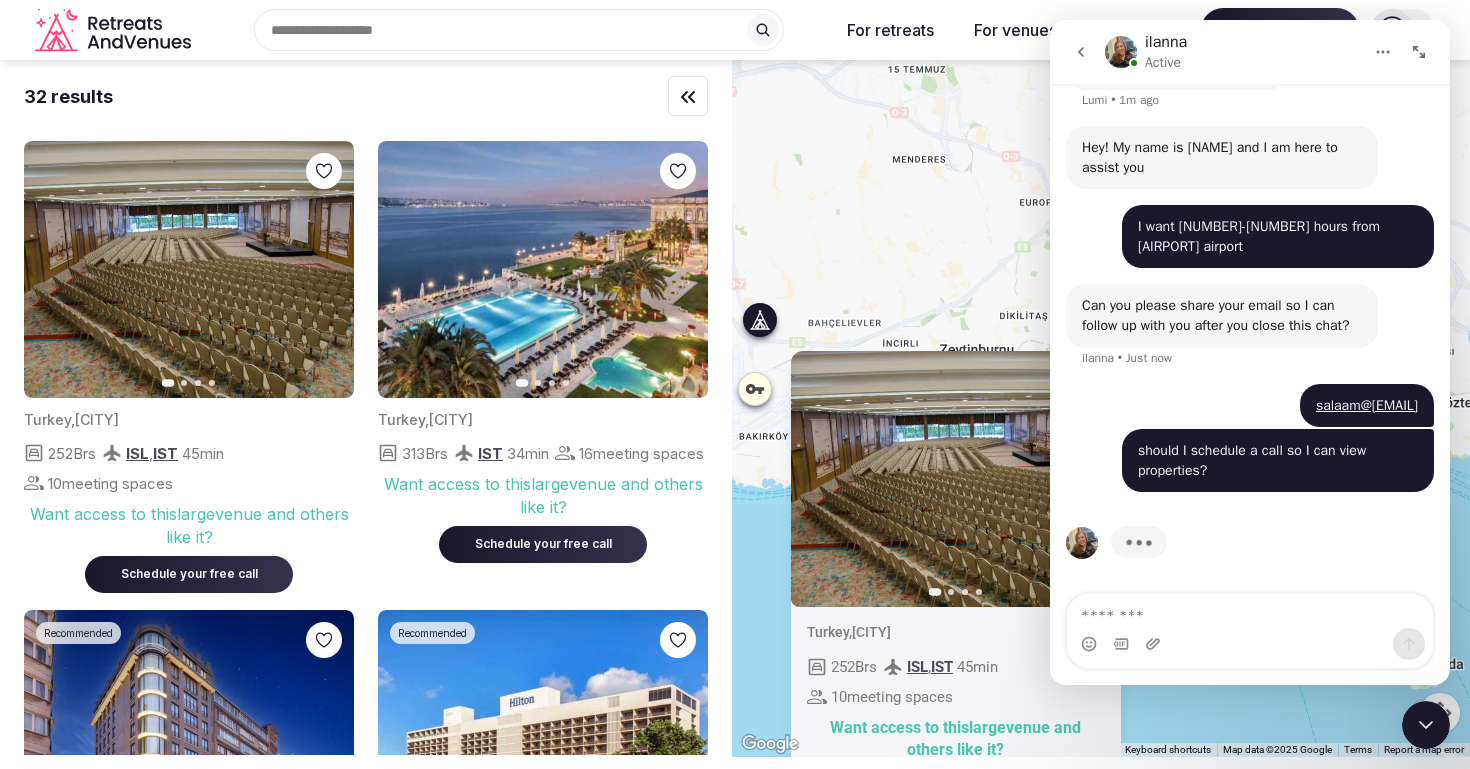 click on "Previous slide Next slide Turkey , [CITY] 252 Brs ISL , IST 45 min 10 meeting spaces Want access to this large venue and others like it? Schedule your free call" at bounding box center (1101, 408) 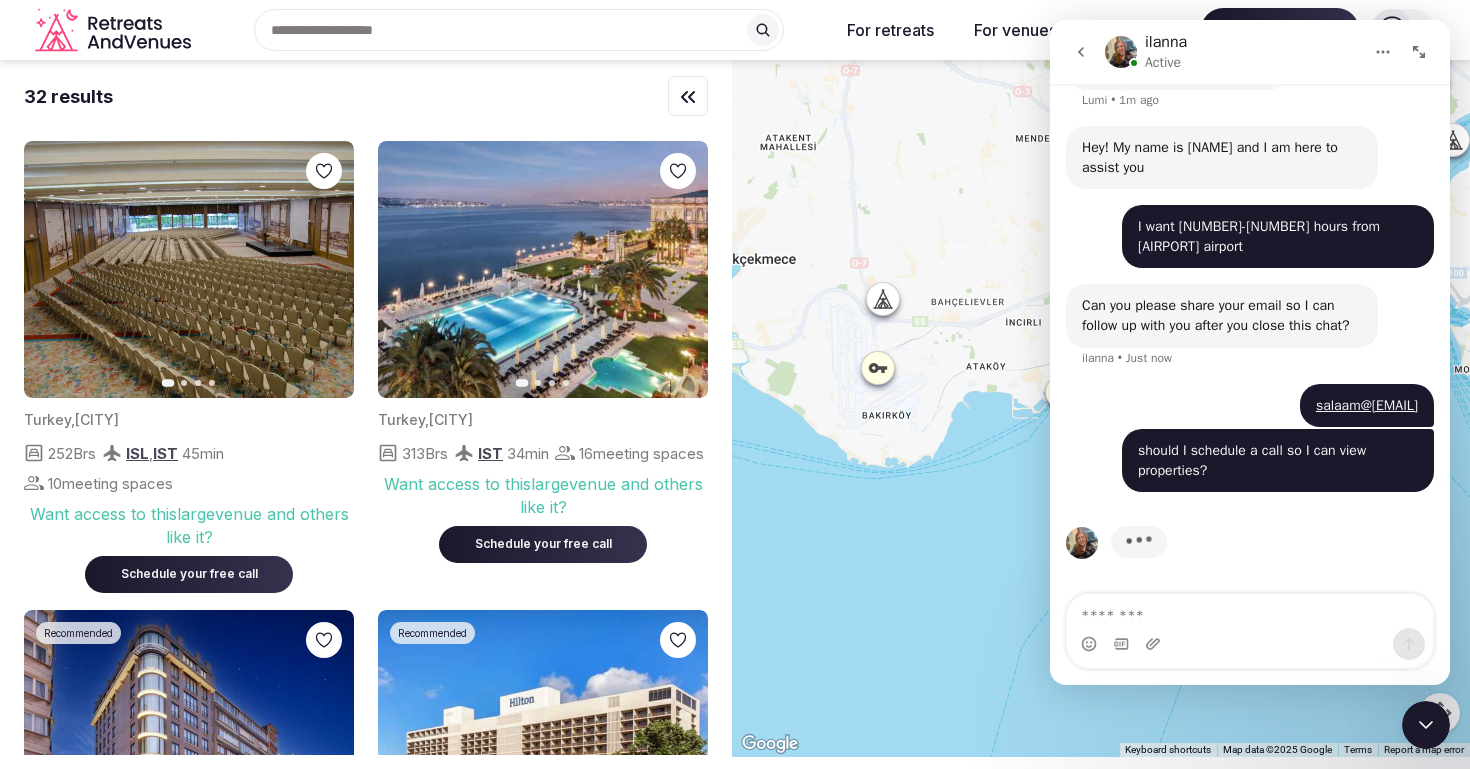 drag, startPoint x: 849, startPoint y: 267, endPoint x: 1025, endPoint y: 233, distance: 179.25401 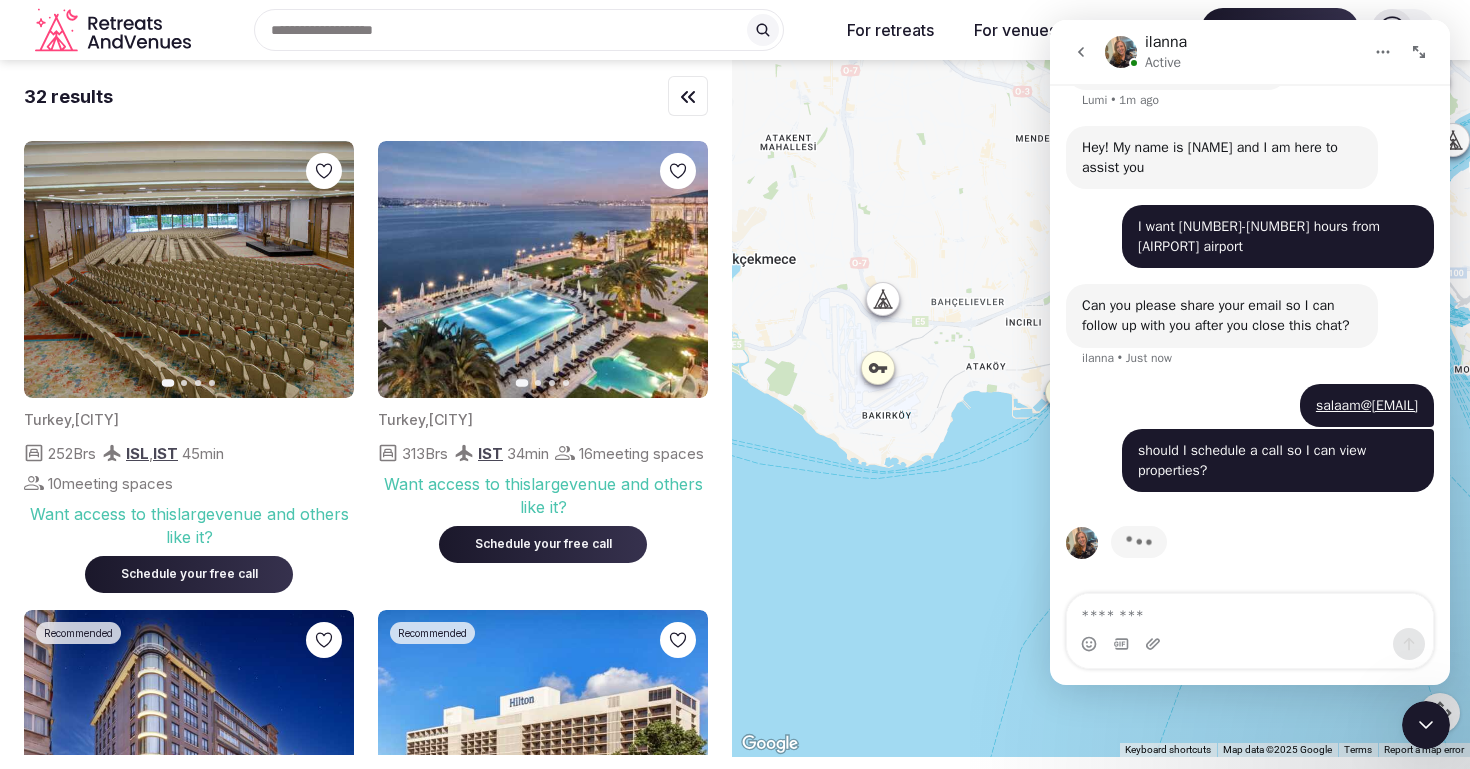 click at bounding box center [1101, 408] 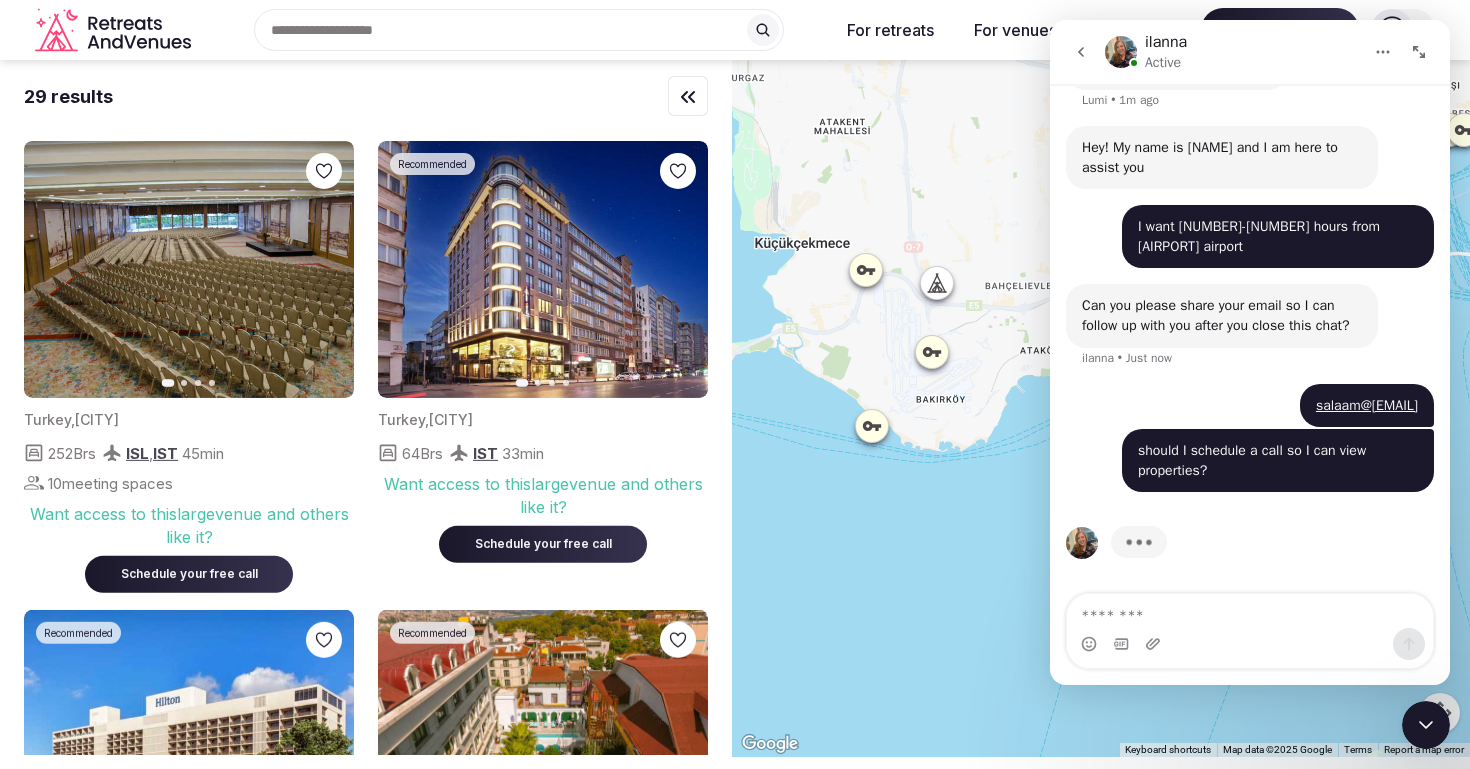 click 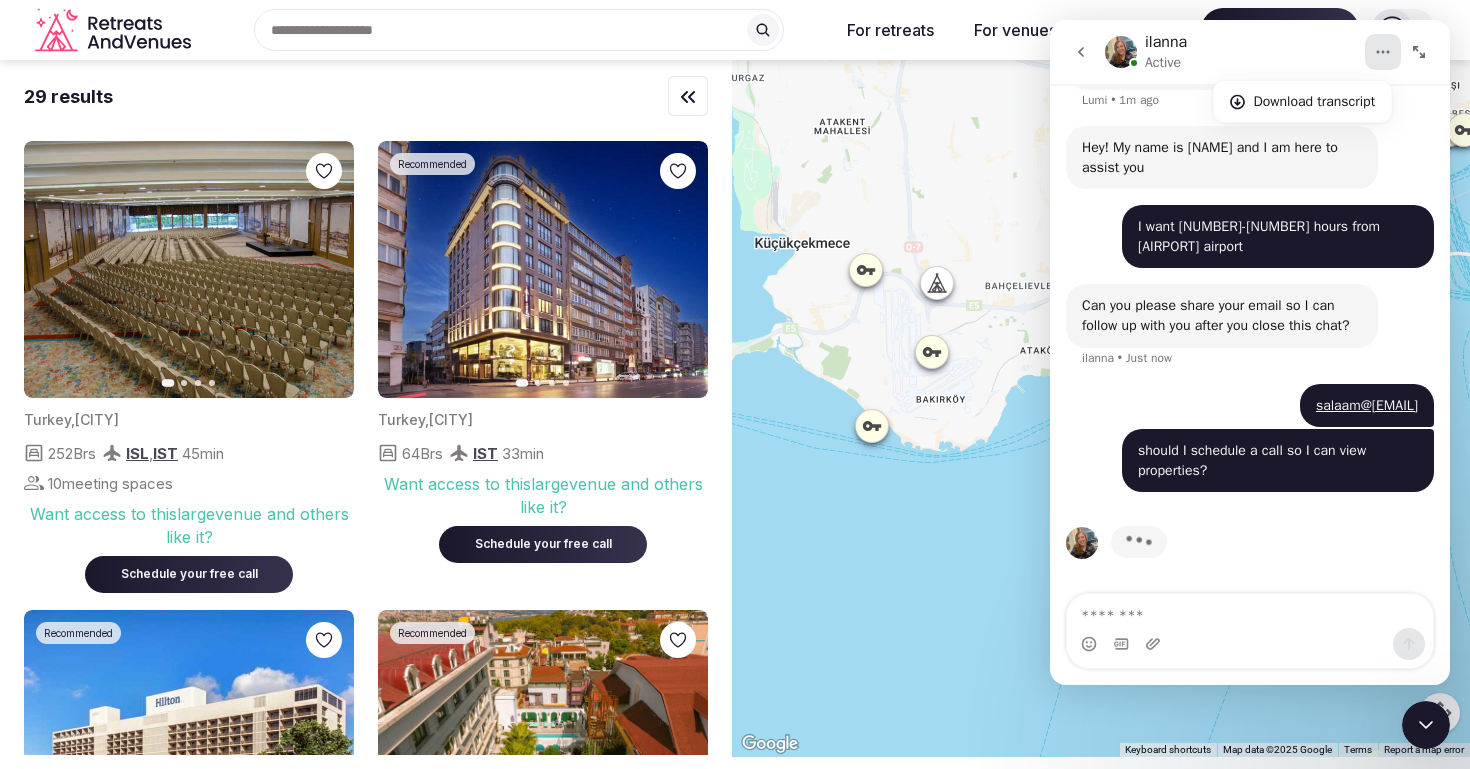 click 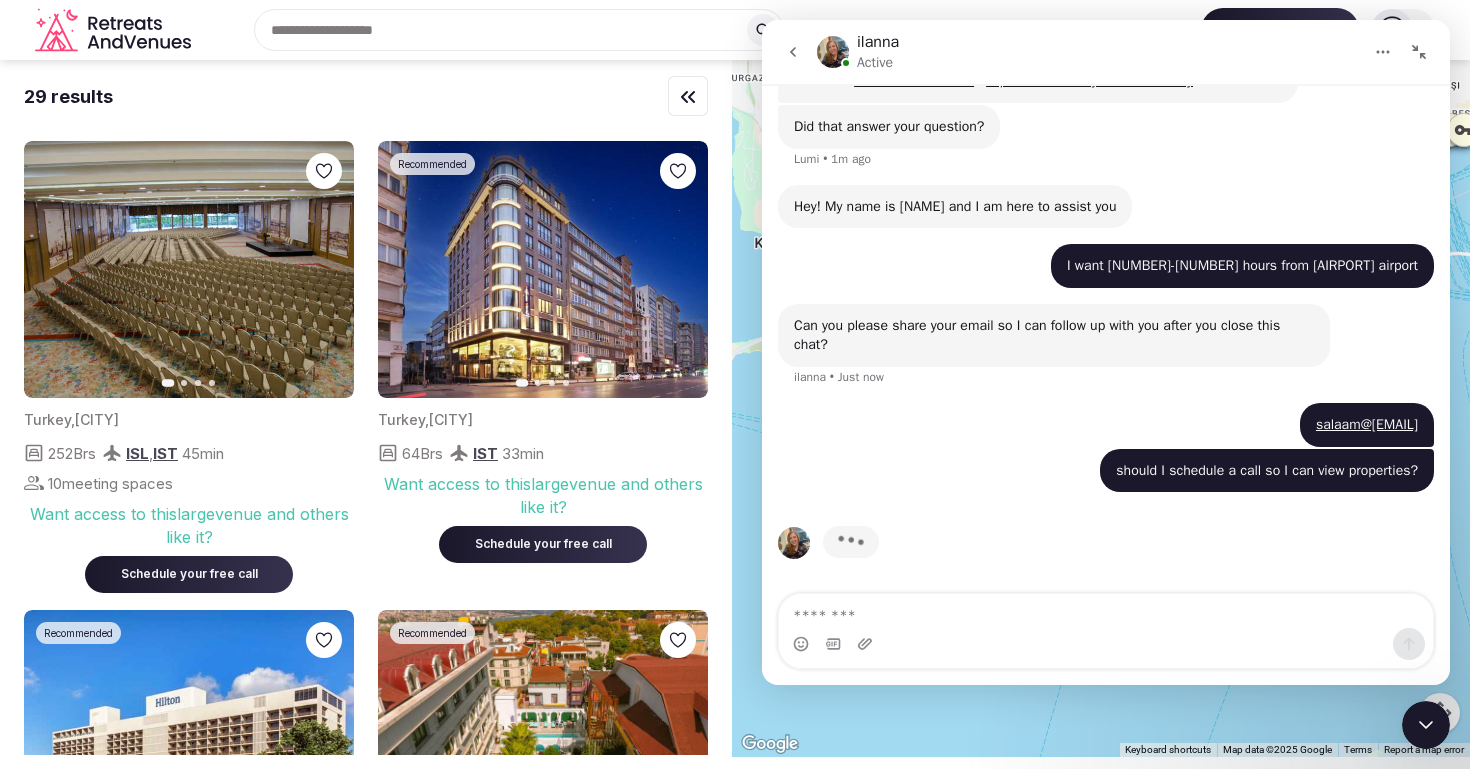click 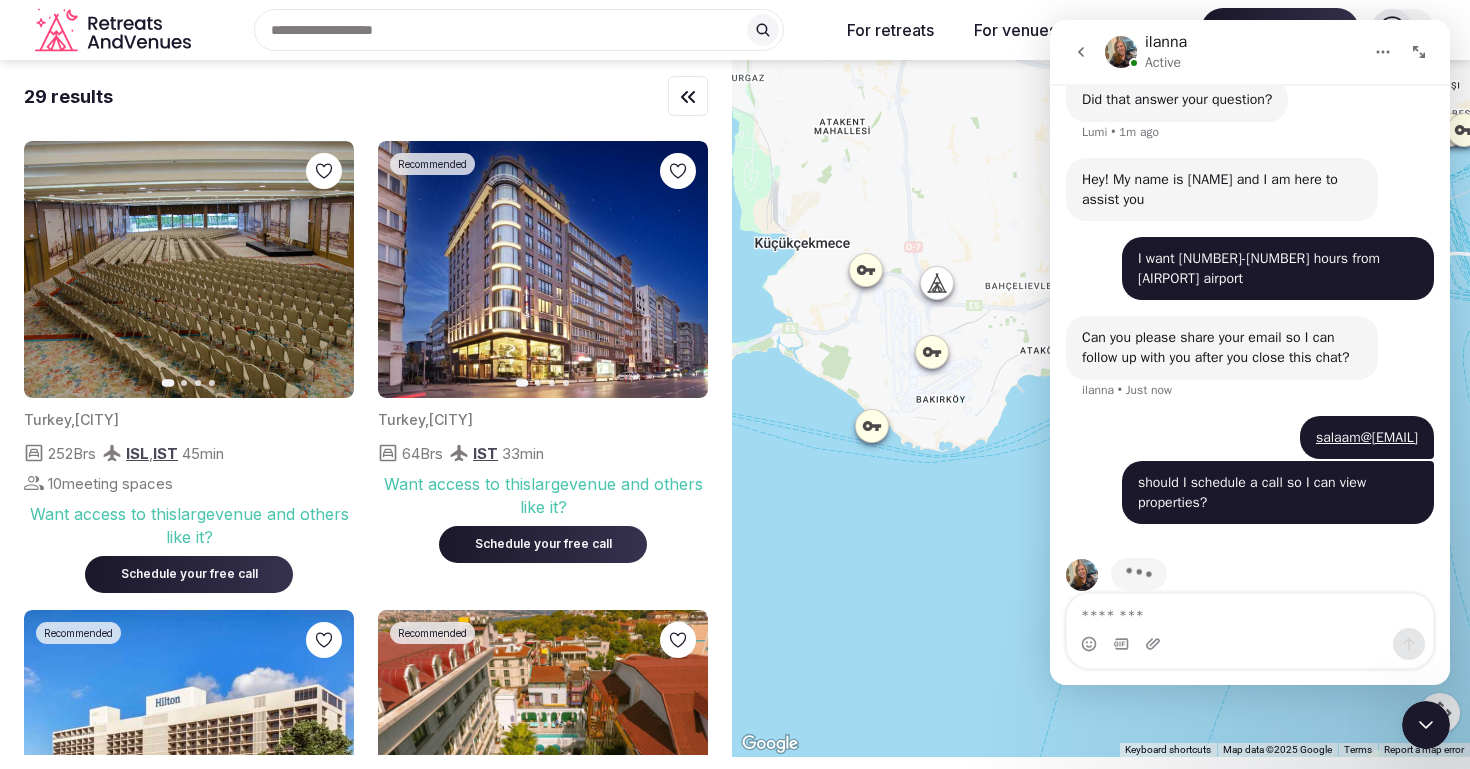 scroll, scrollTop: 1058, scrollLeft: 0, axis: vertical 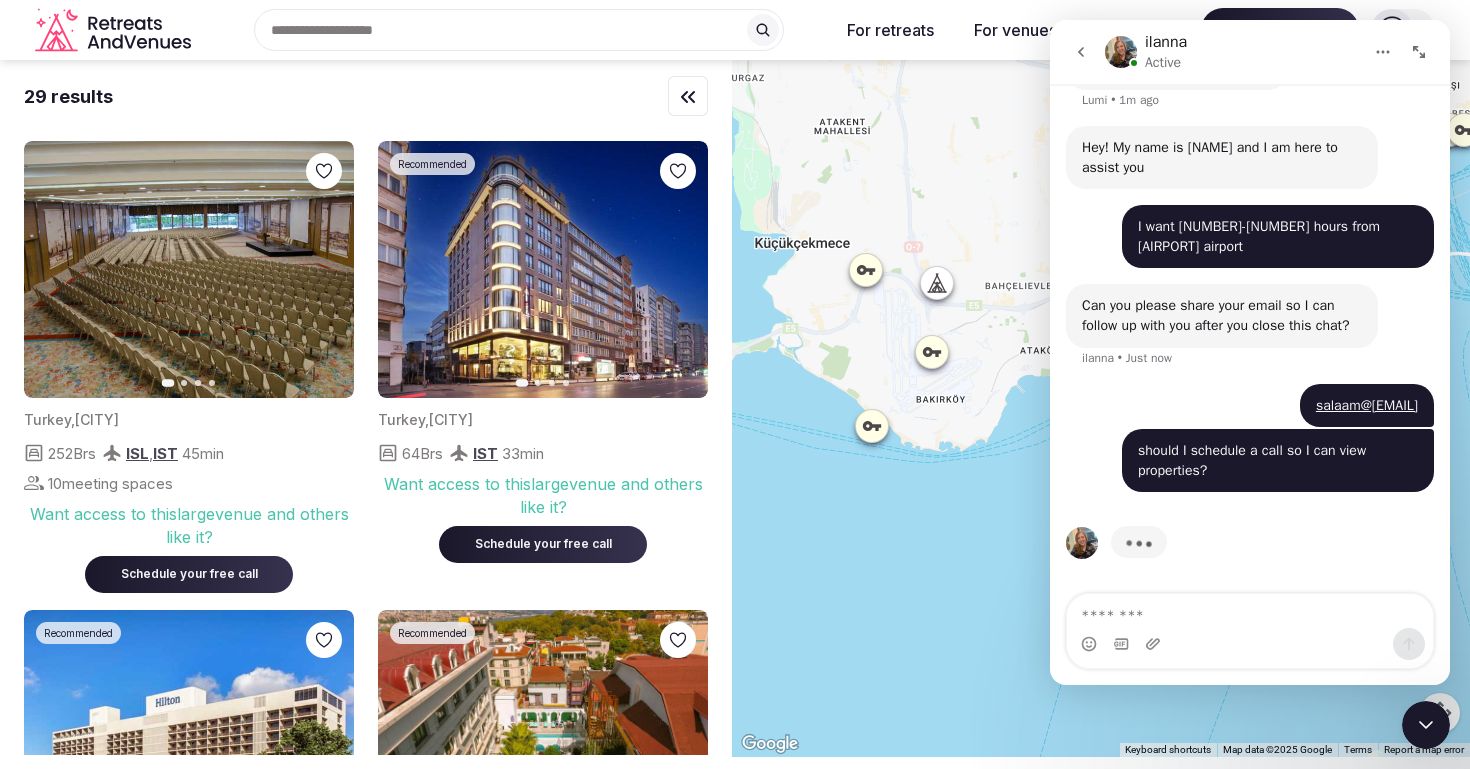 click 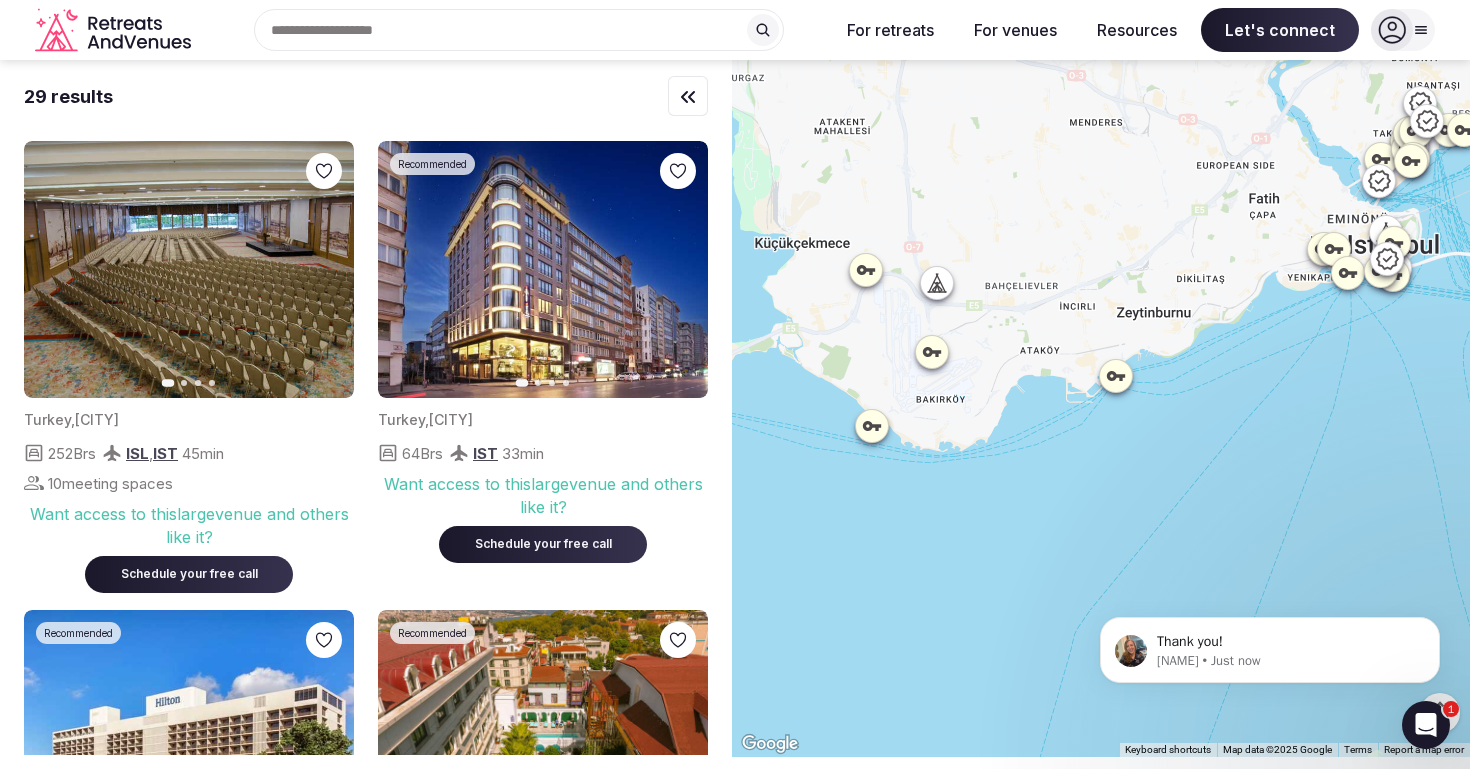 scroll, scrollTop: 0, scrollLeft: 0, axis: both 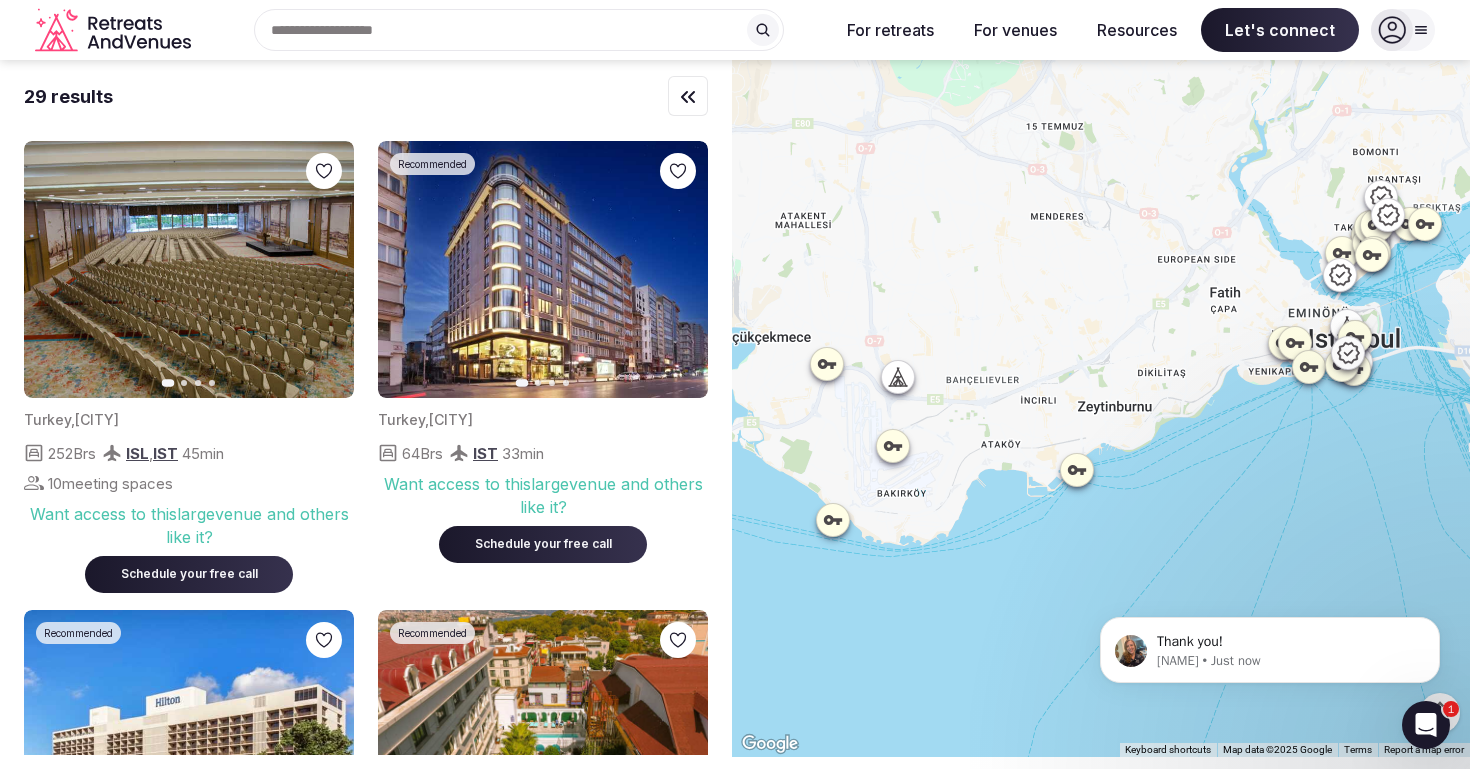 drag, startPoint x: 1230, startPoint y: 421, endPoint x: 1215, endPoint y: 548, distance: 127.88276 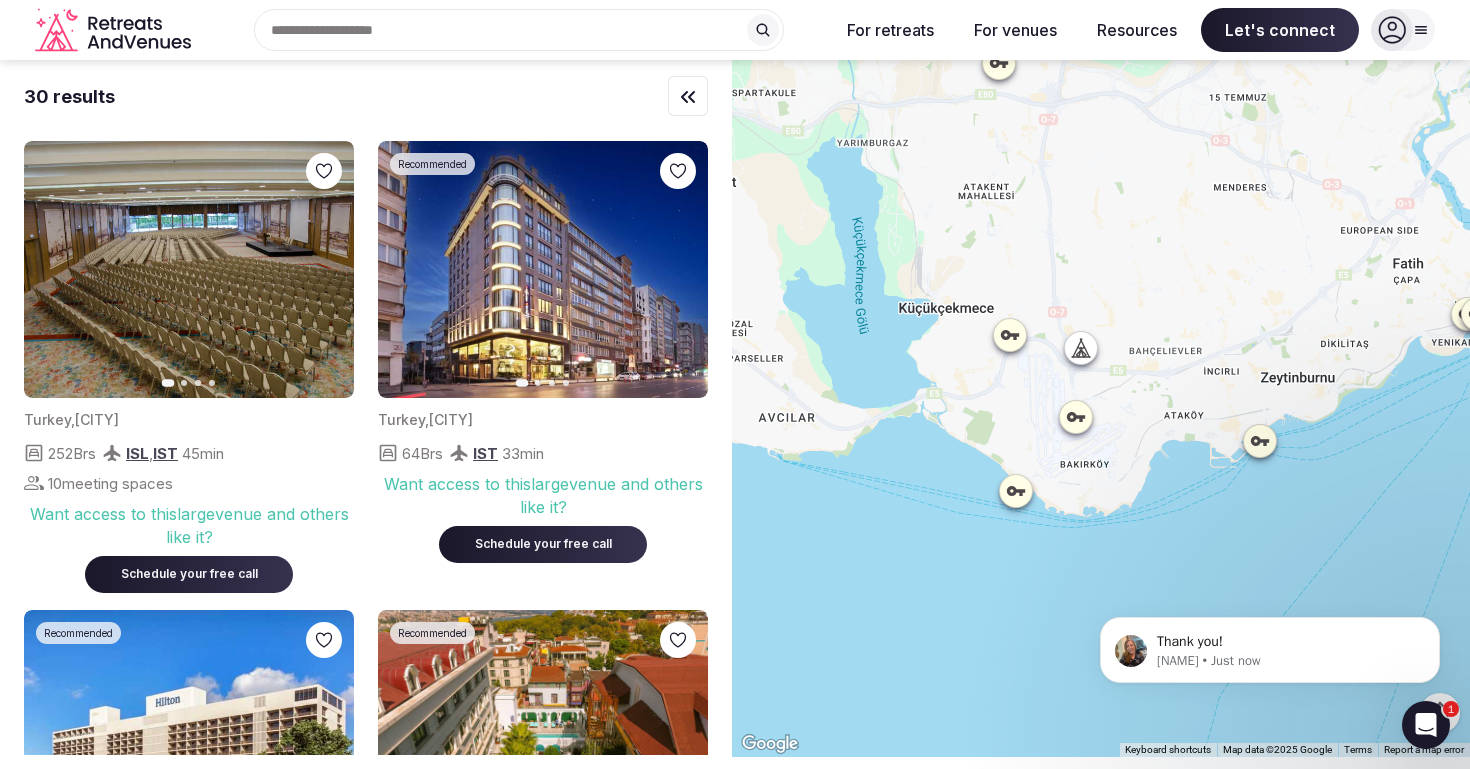 drag, startPoint x: 1226, startPoint y: 272, endPoint x: 1373, endPoint y: 207, distance: 160.72958 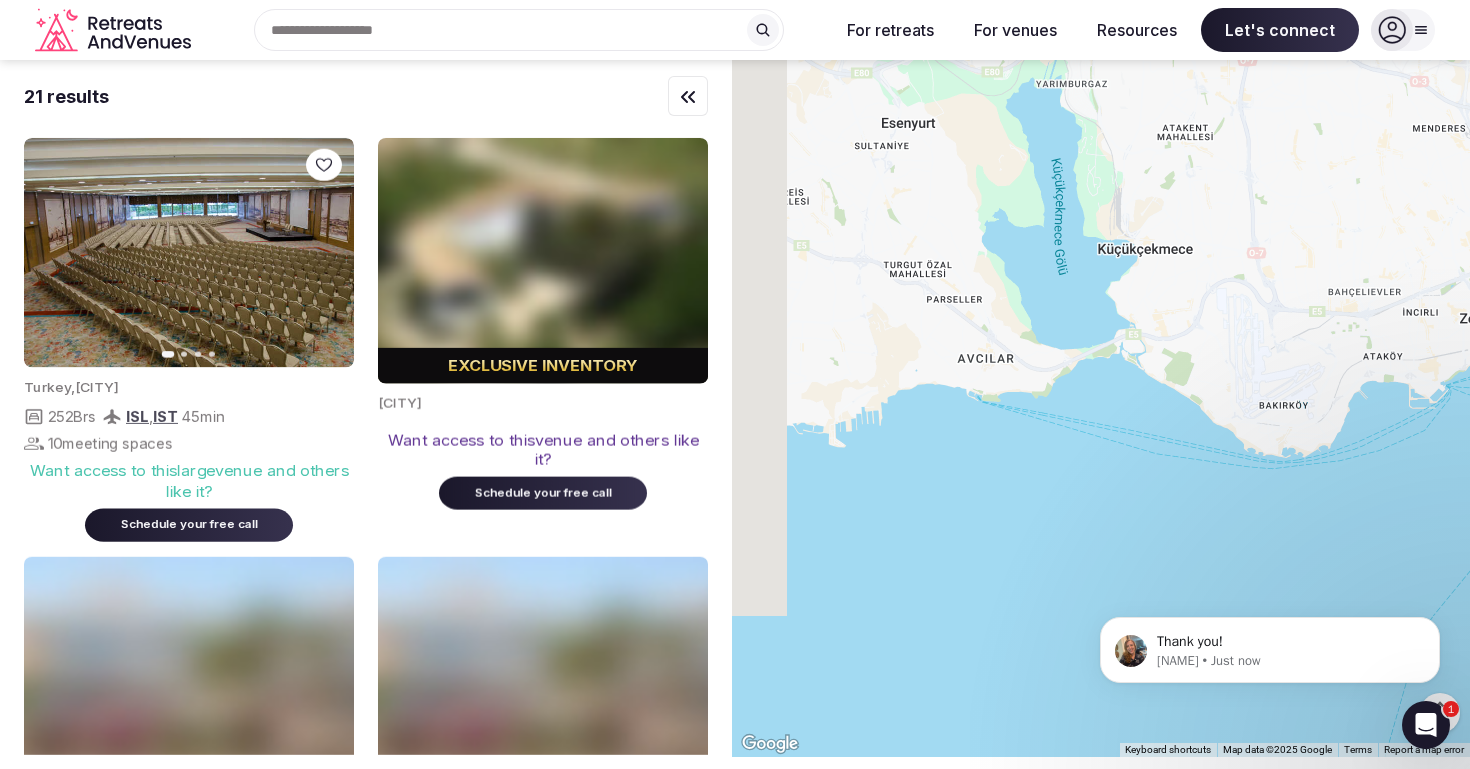 drag, startPoint x: 1155, startPoint y: 239, endPoint x: 1357, endPoint y: 179, distance: 210.72256 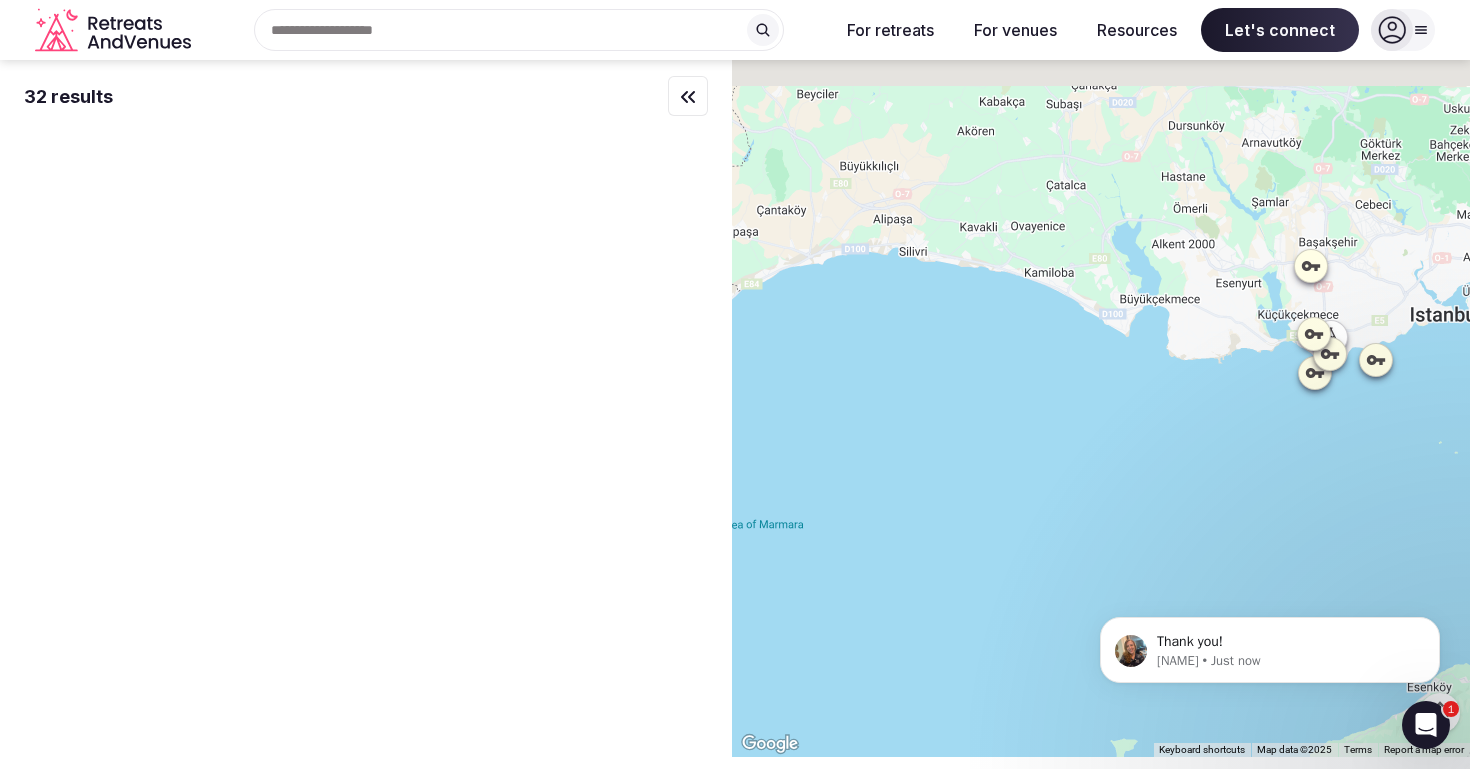 drag, startPoint x: 1234, startPoint y: 147, endPoint x: 1264, endPoint y: 268, distance: 124.66354 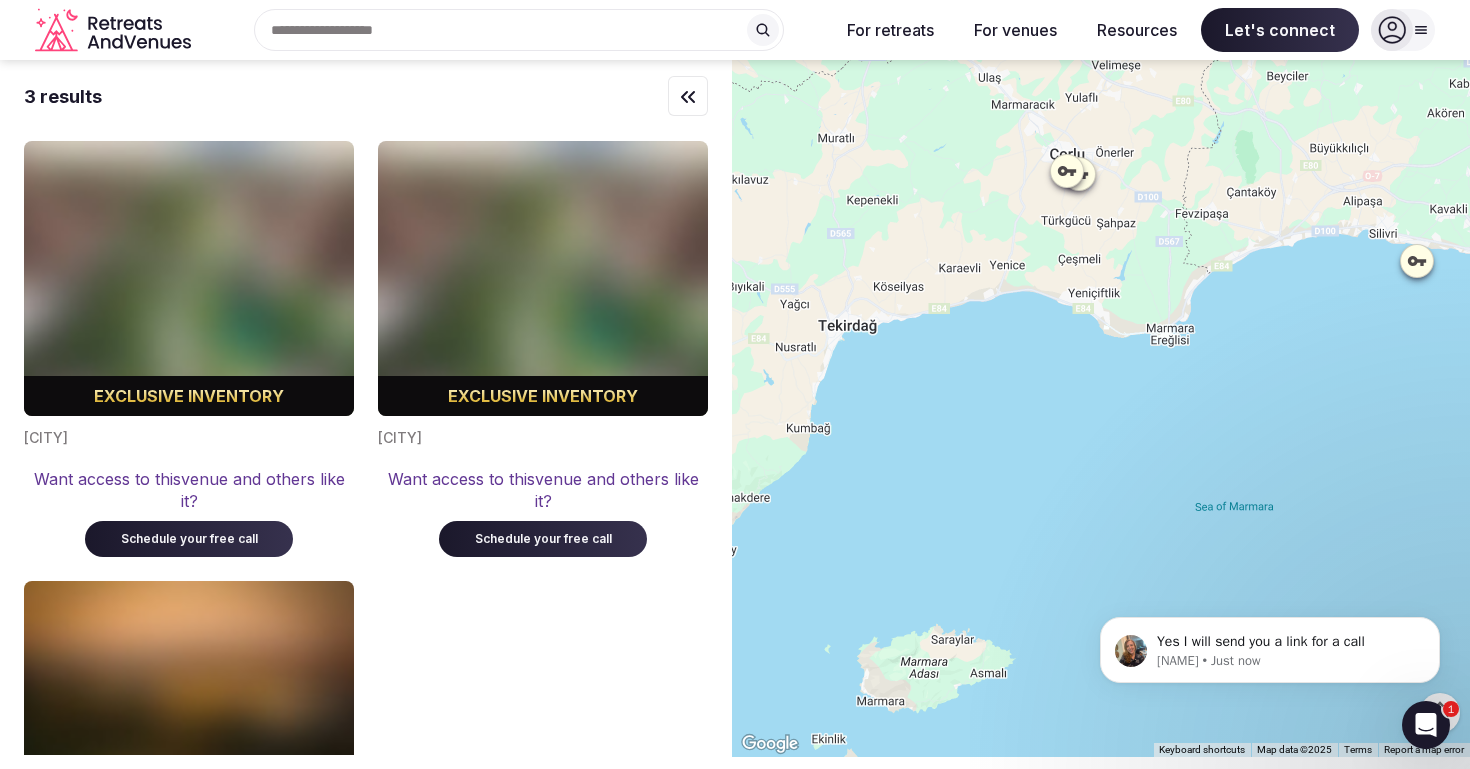 scroll, scrollTop: 1143, scrollLeft: 0, axis: vertical 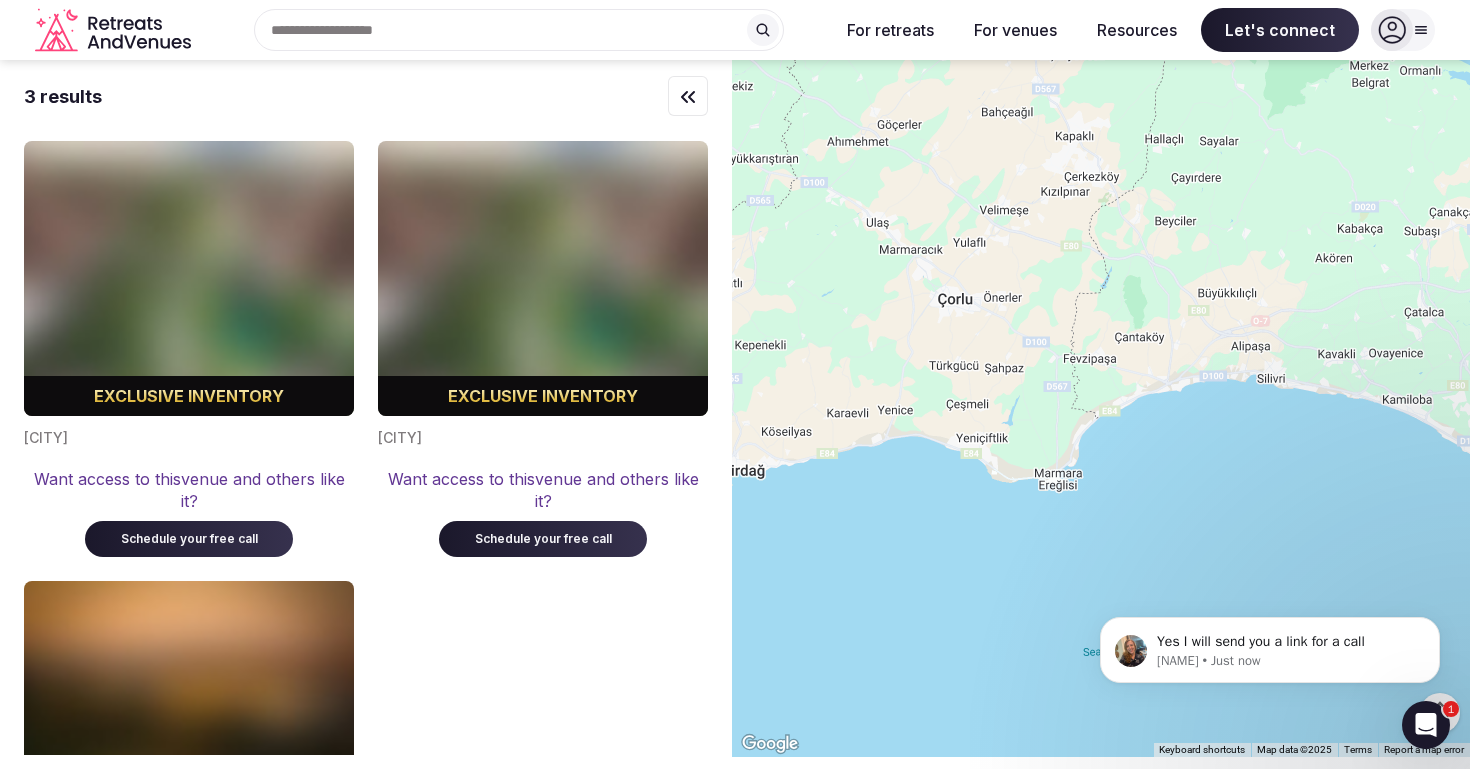 drag, startPoint x: 1078, startPoint y: 273, endPoint x: 965, endPoint y: 421, distance: 186.20688 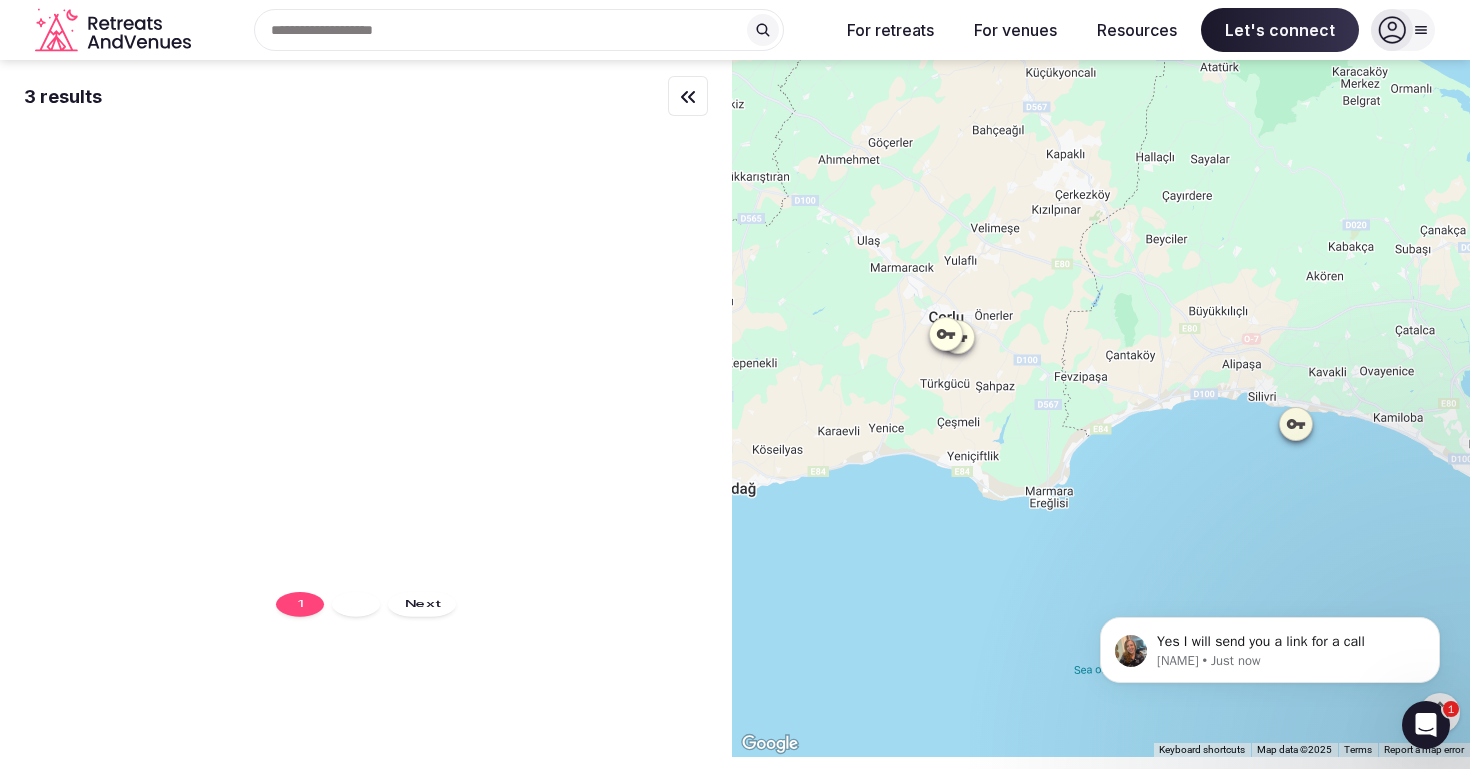 click at bounding box center [1426, 725] 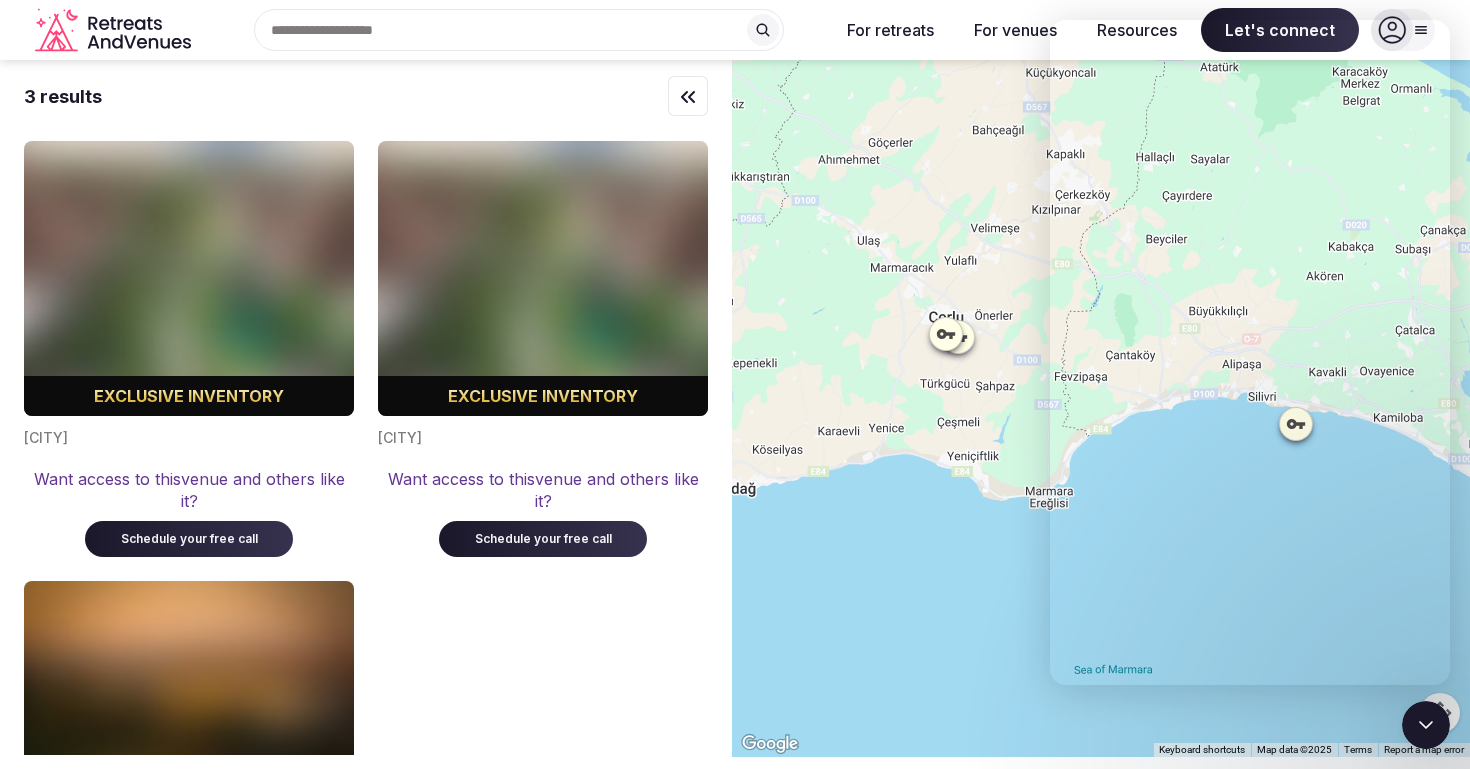 scroll, scrollTop: 145, scrollLeft: 0, axis: vertical 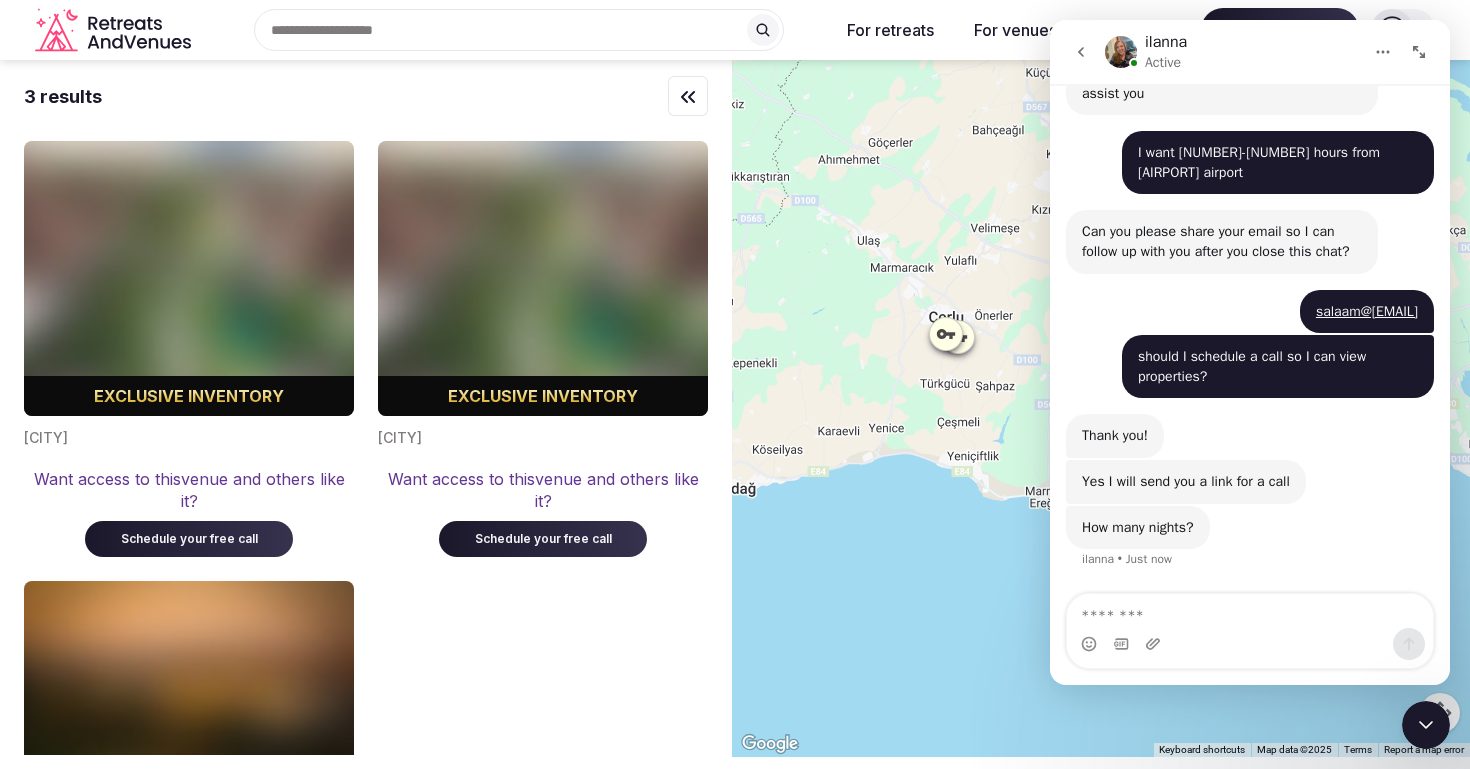 click at bounding box center (1250, 611) 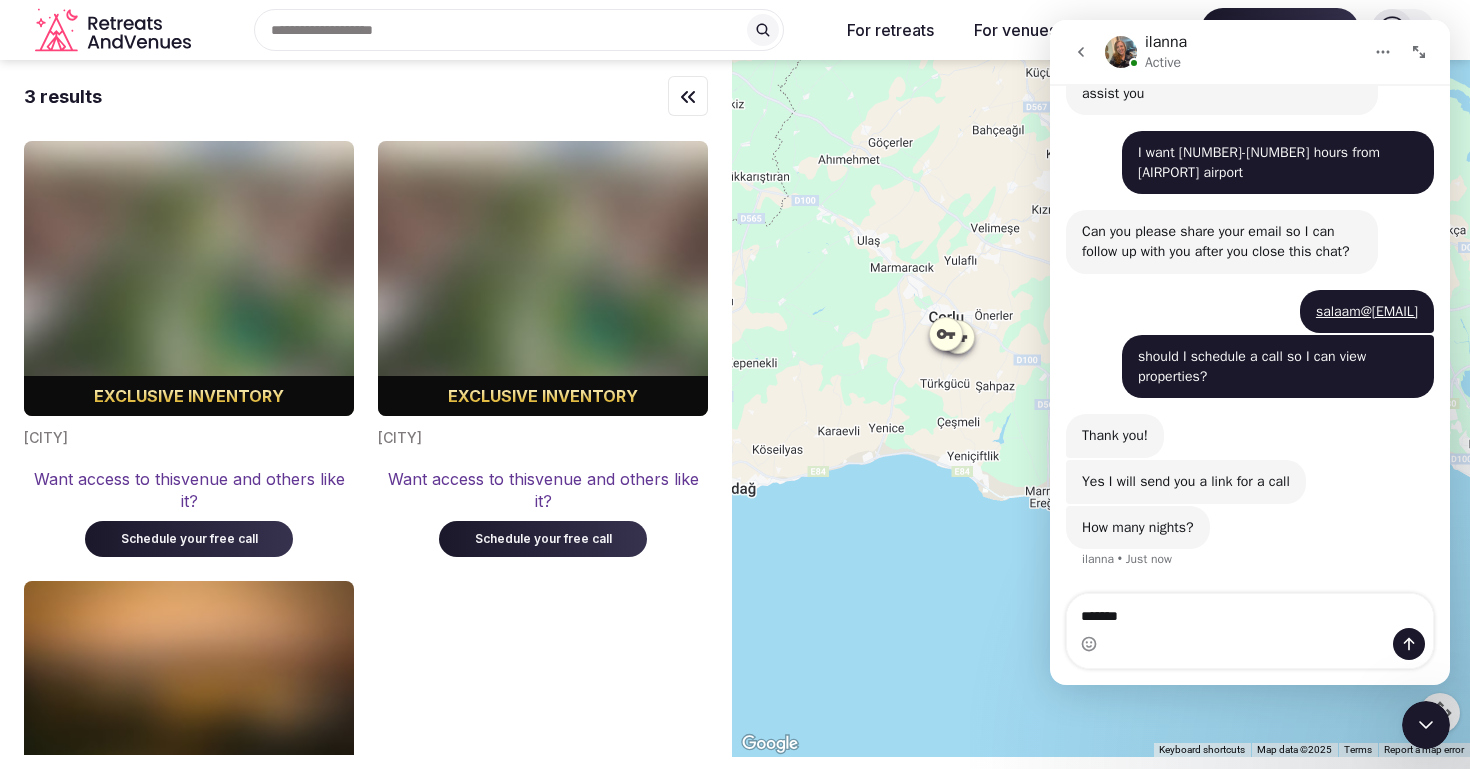 type on "********" 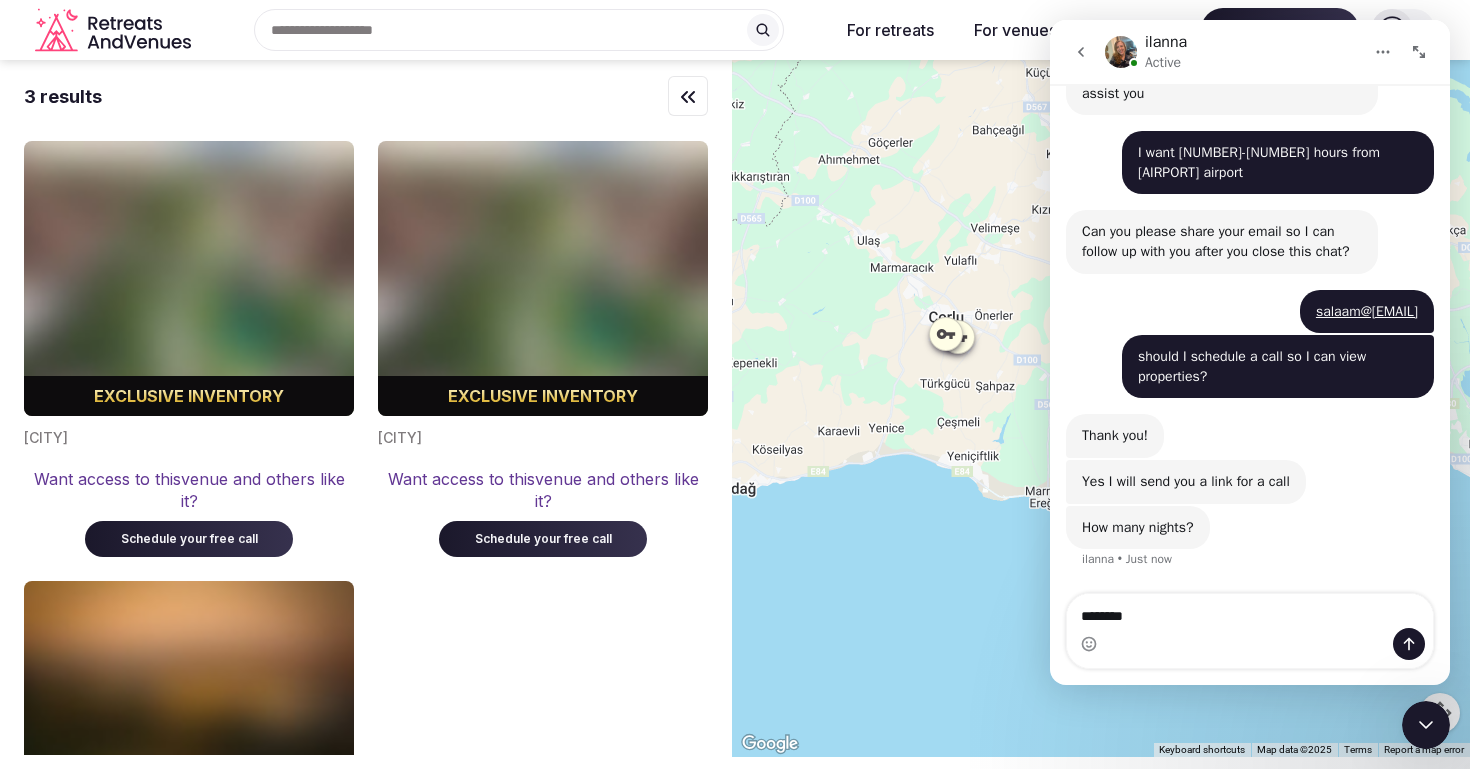 type 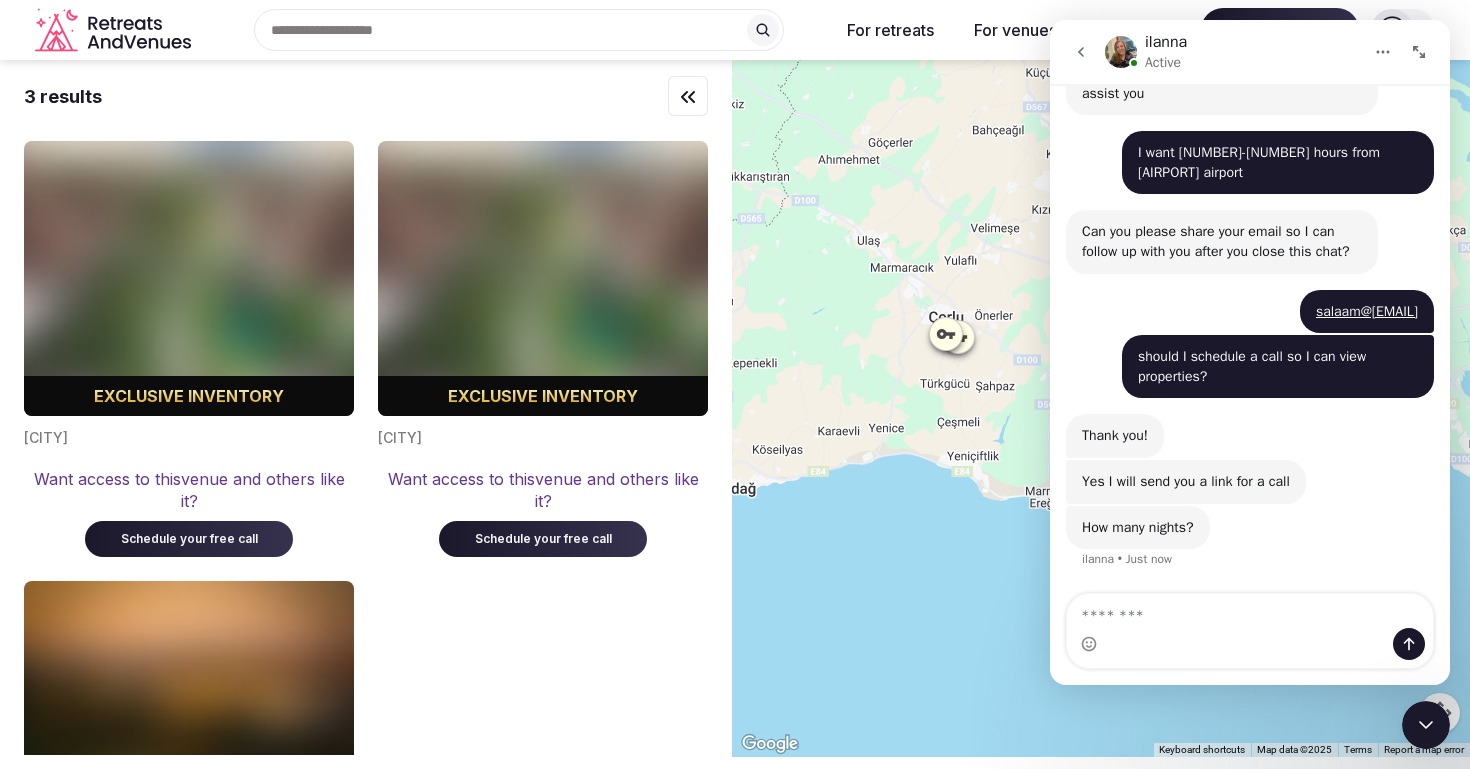 scroll, scrollTop: 1171, scrollLeft: 0, axis: vertical 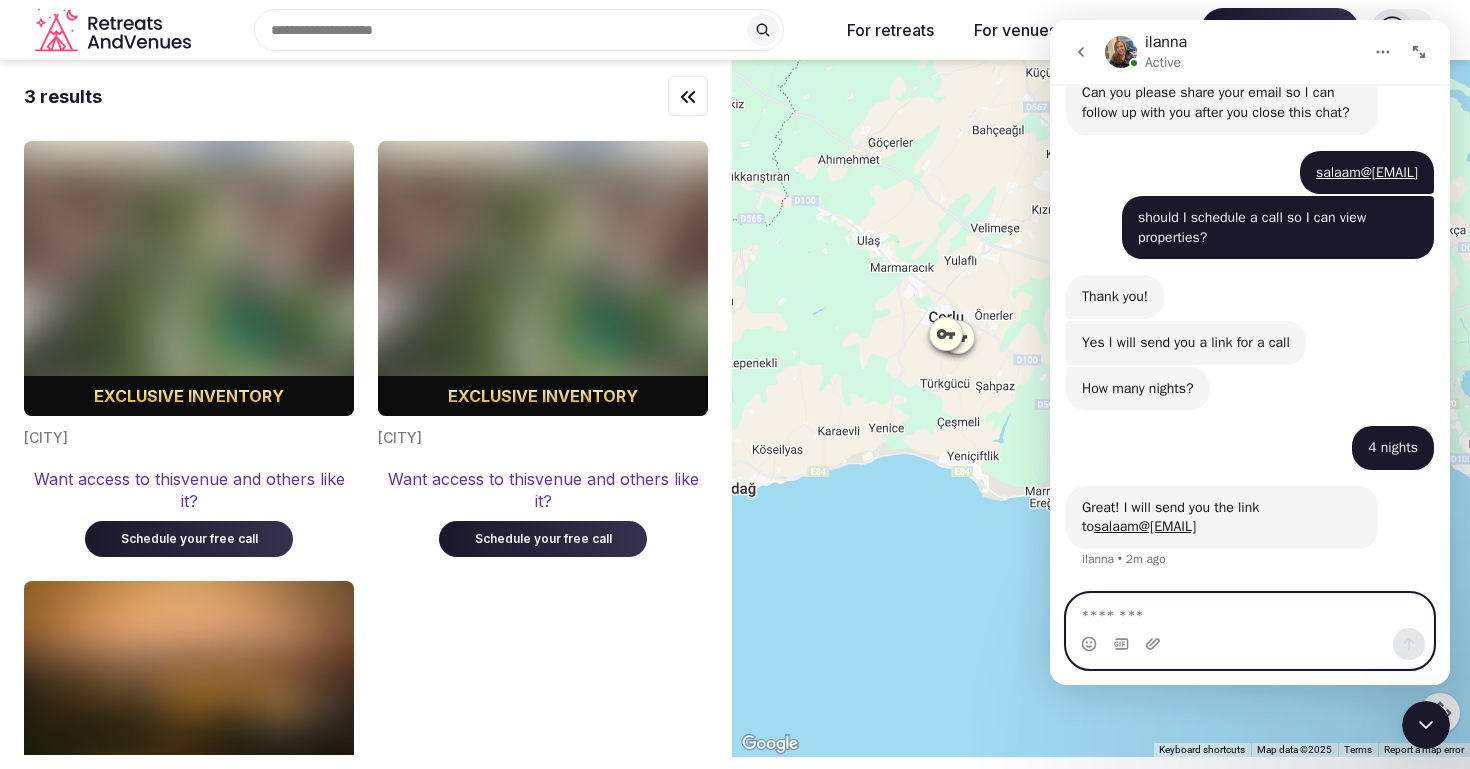 click at bounding box center (1250, 611) 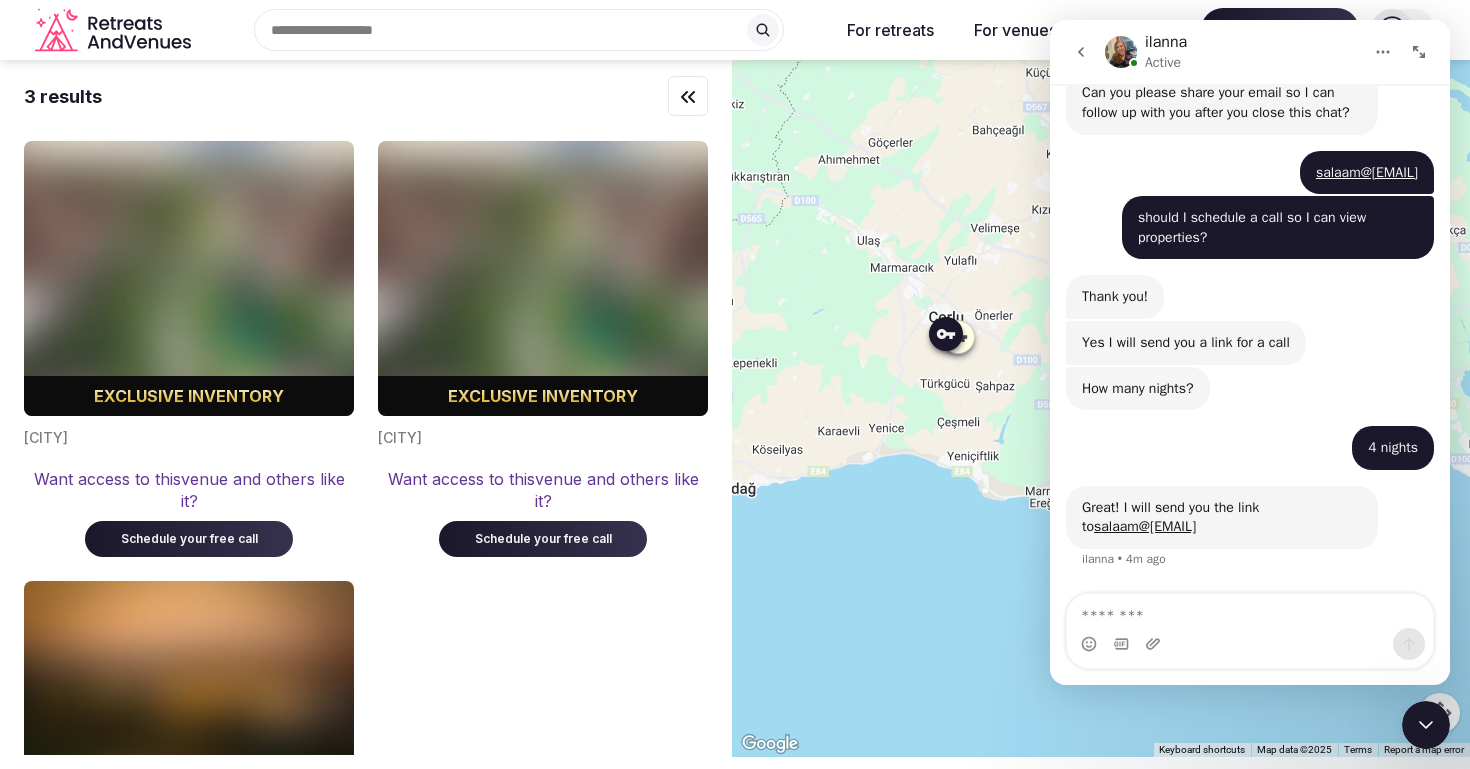 click on "Schedule your free call" at bounding box center [543, 539] 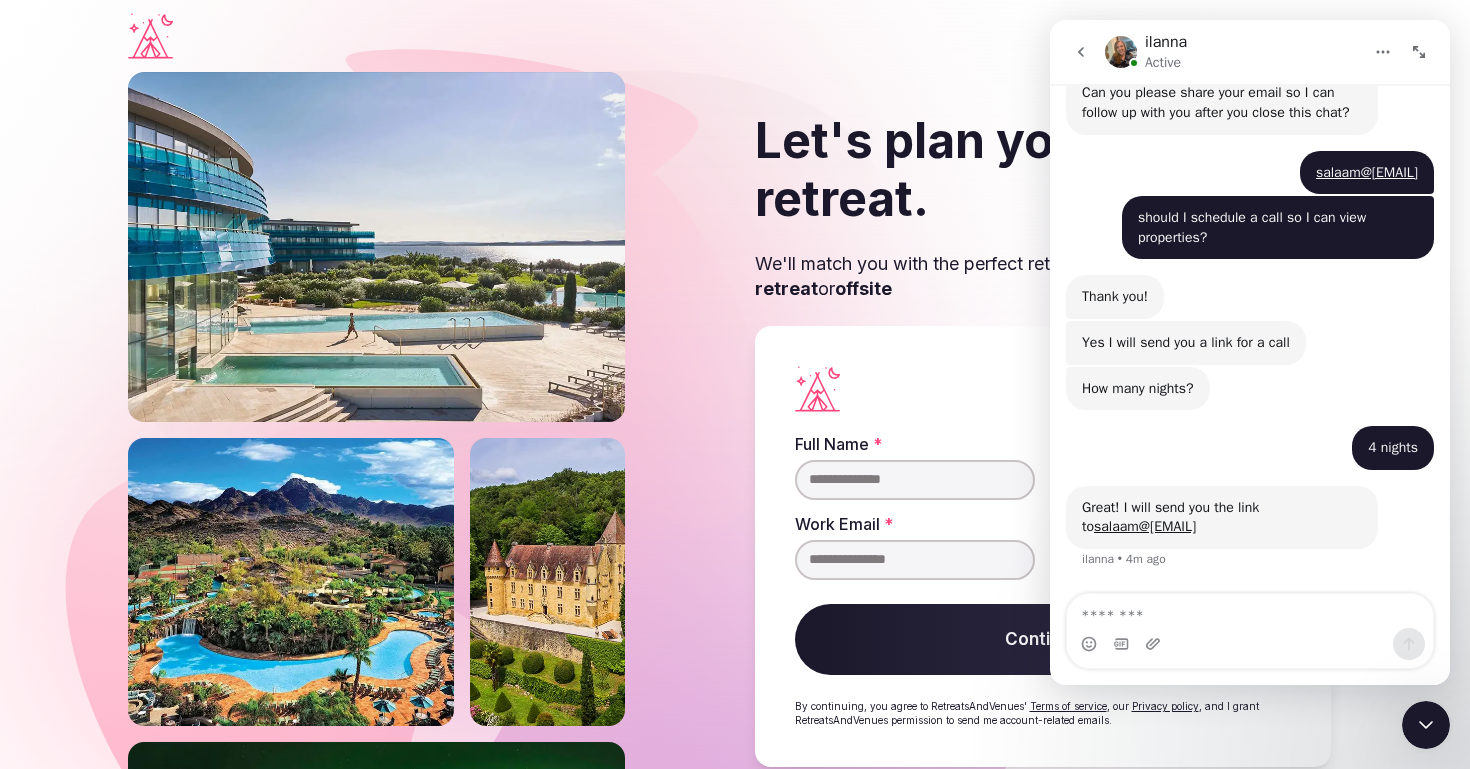 click on "Full Name *" at bounding box center (915, 480) 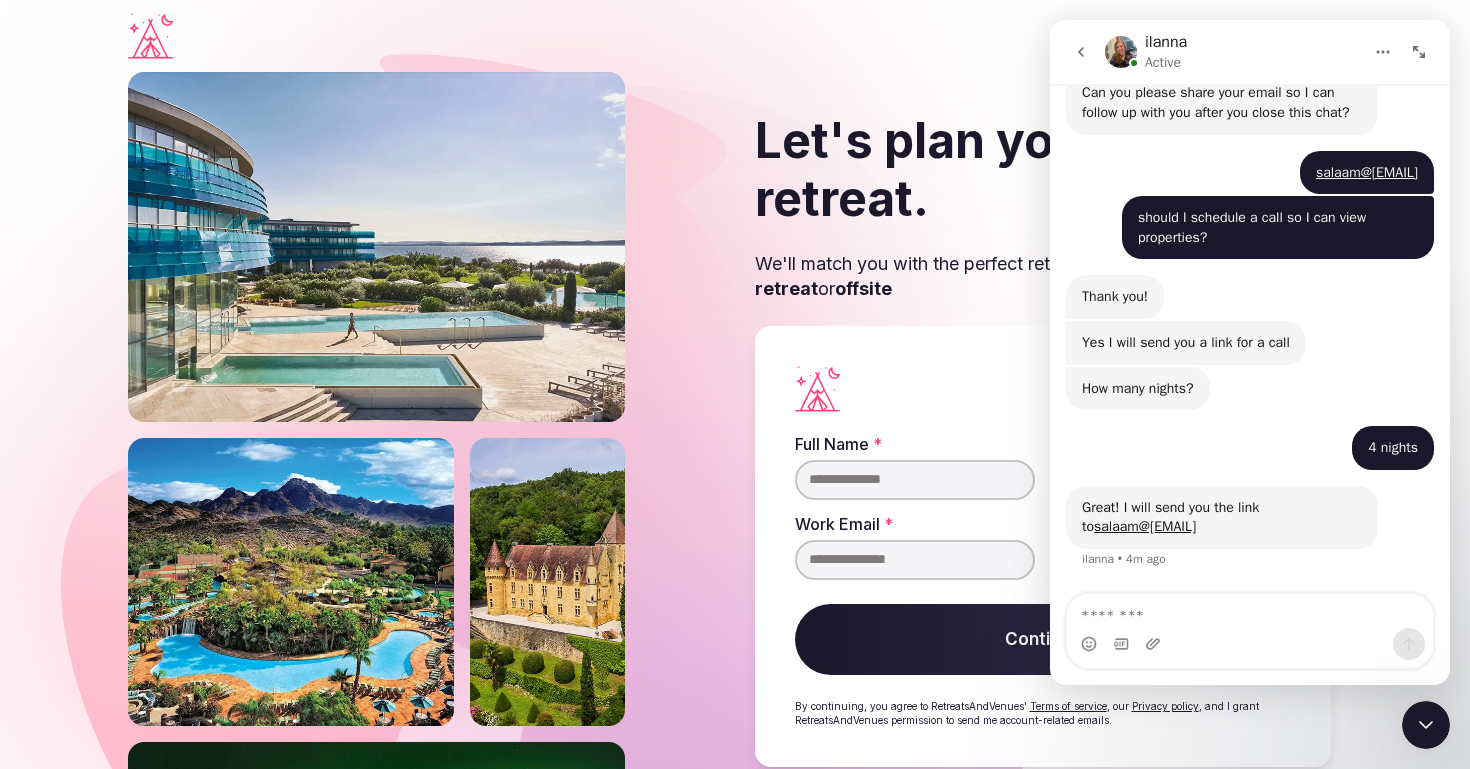 type on "**********" 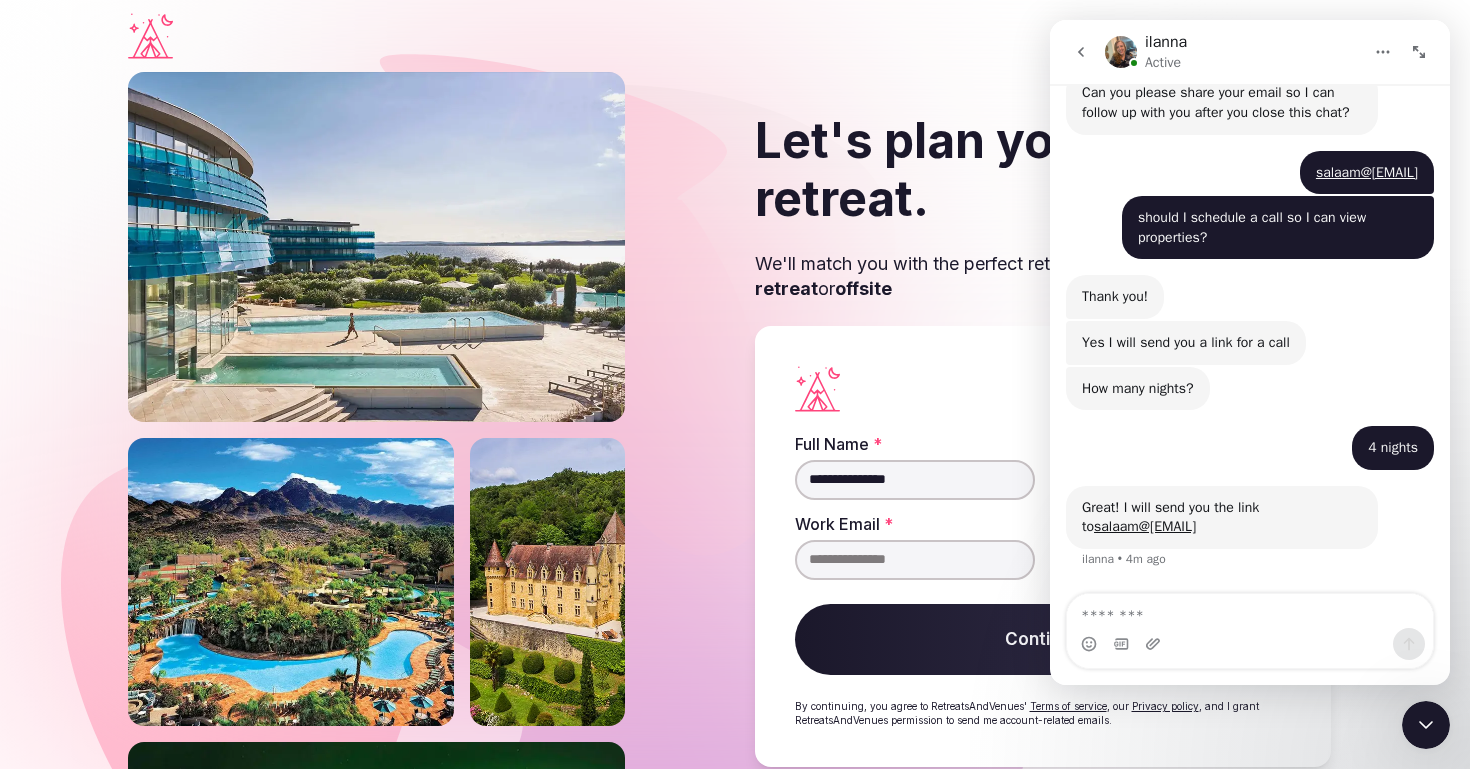type on "**********" 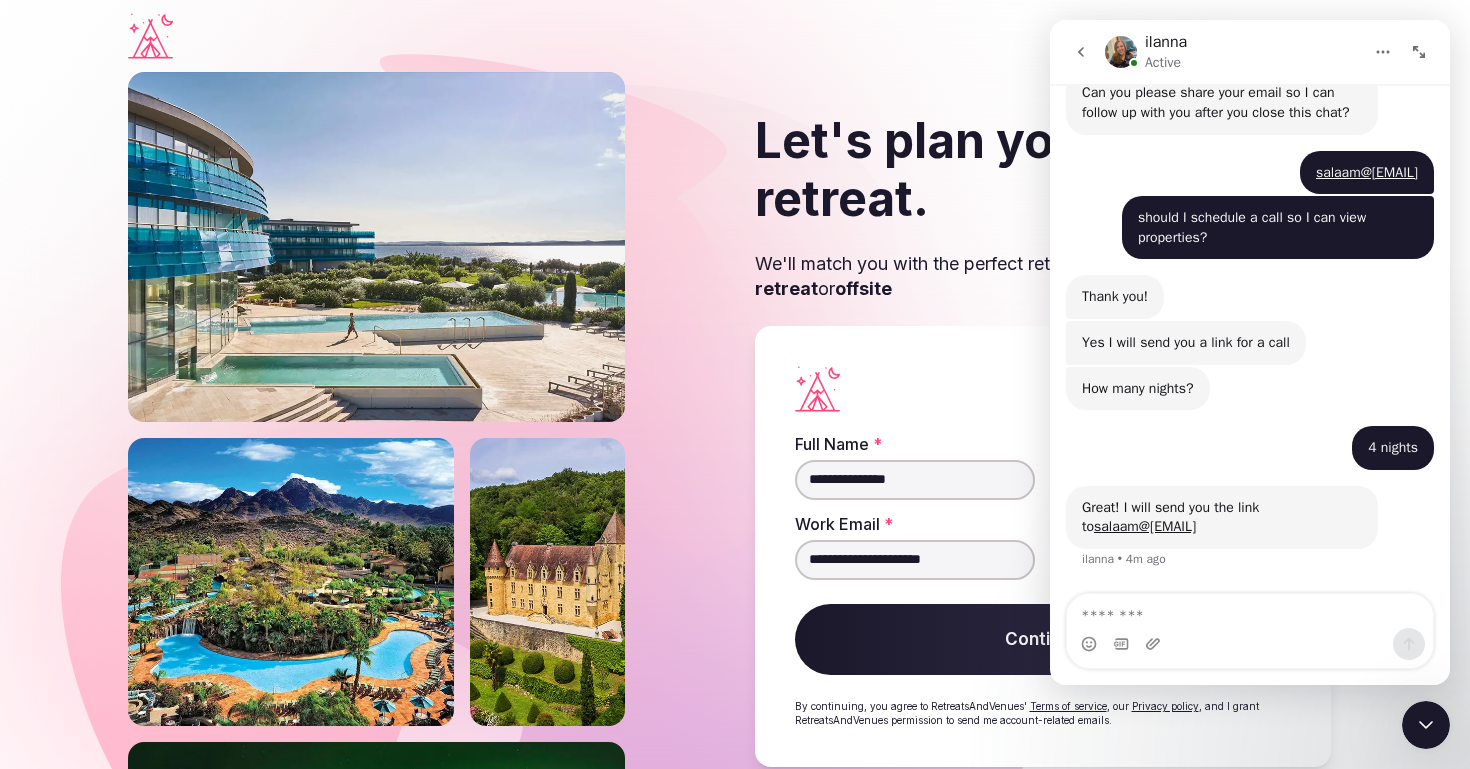 type on "**********" 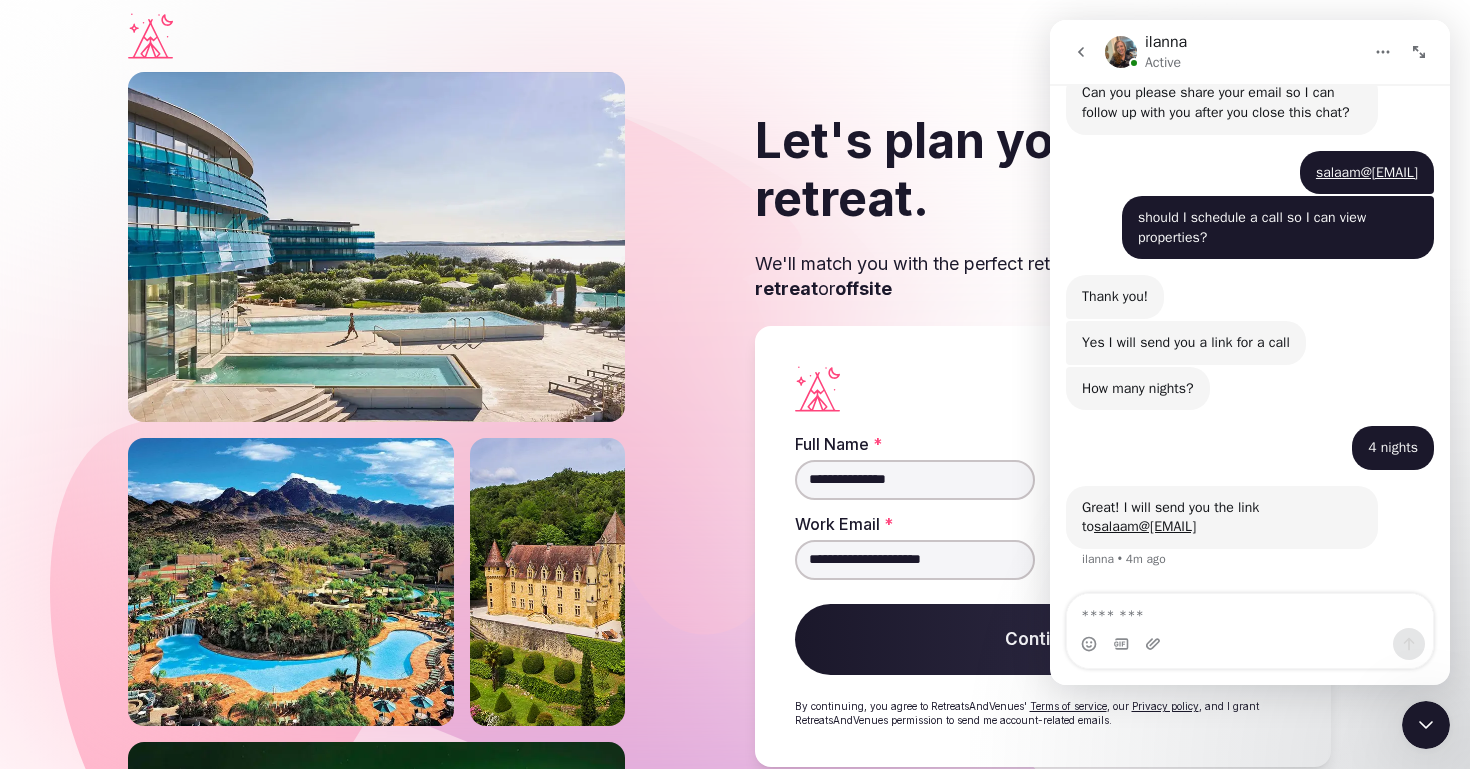 click 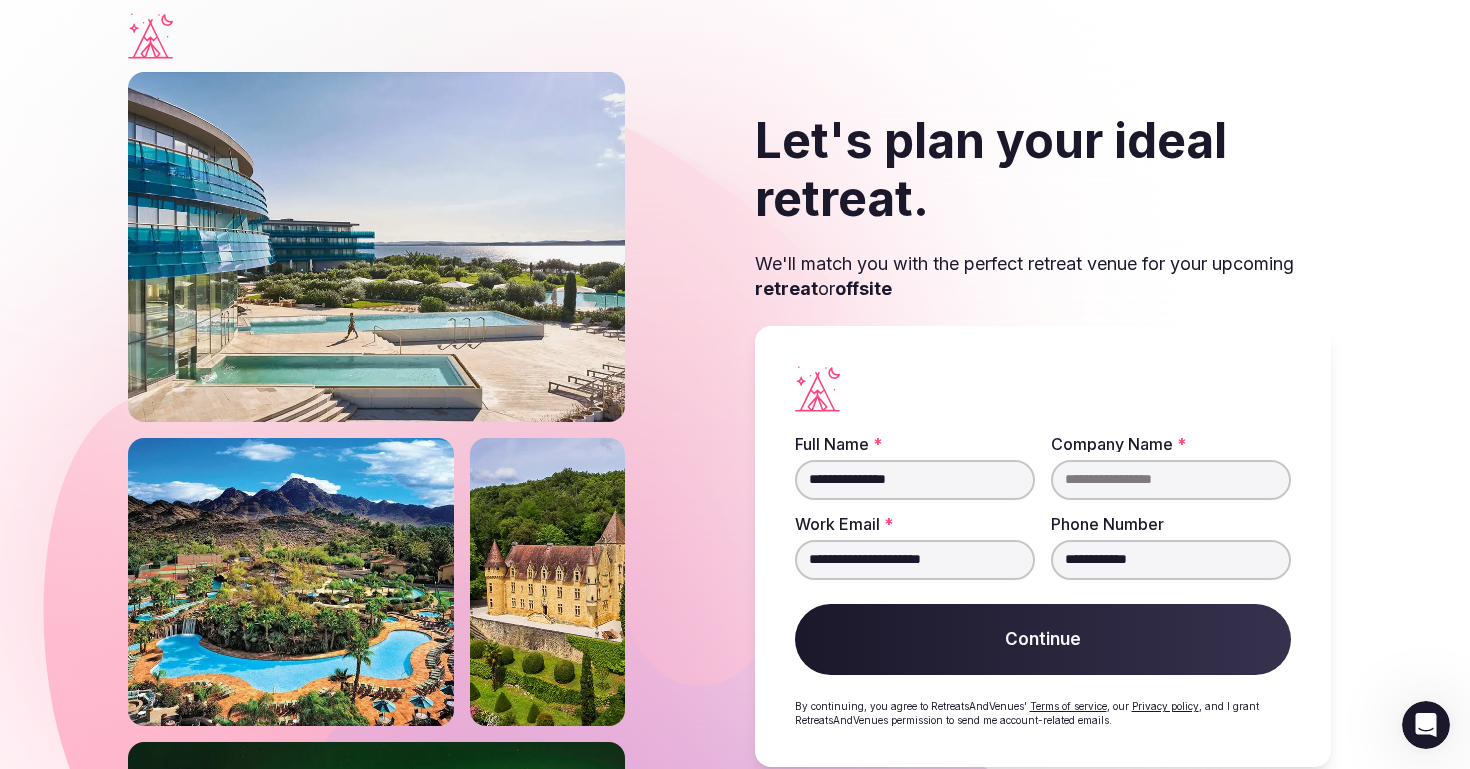click on "**********" at bounding box center [915, 560] 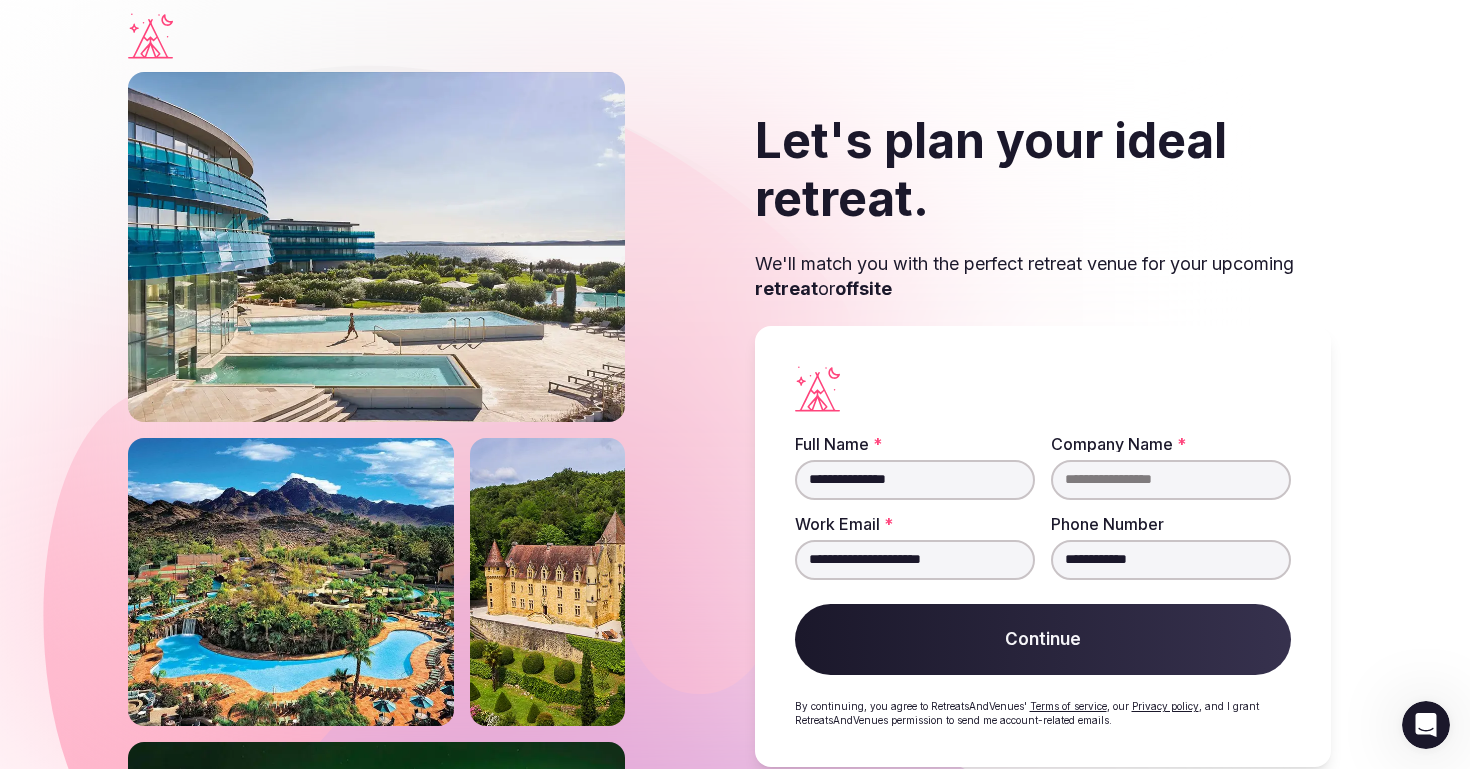 click on "**********" at bounding box center [915, 560] 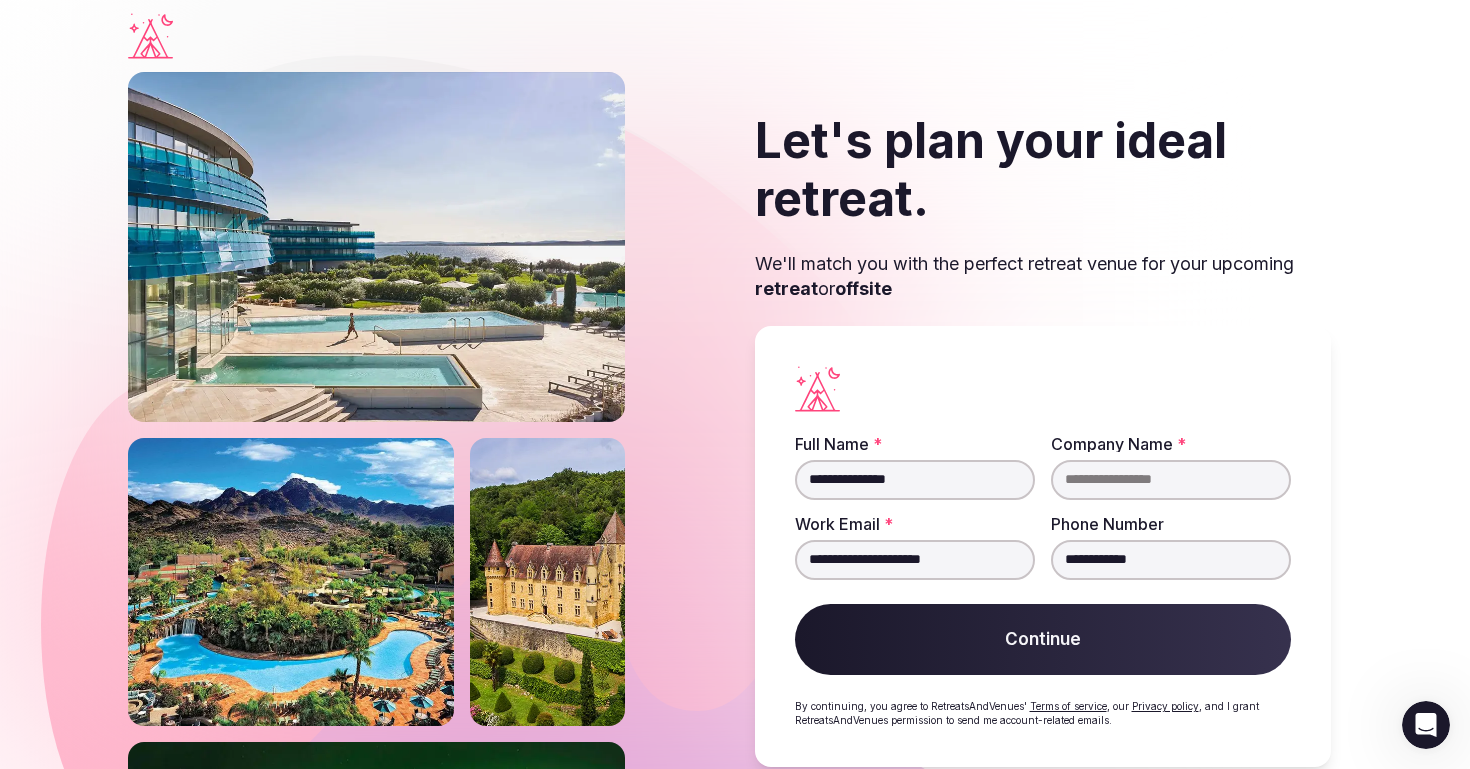 type on "**********" 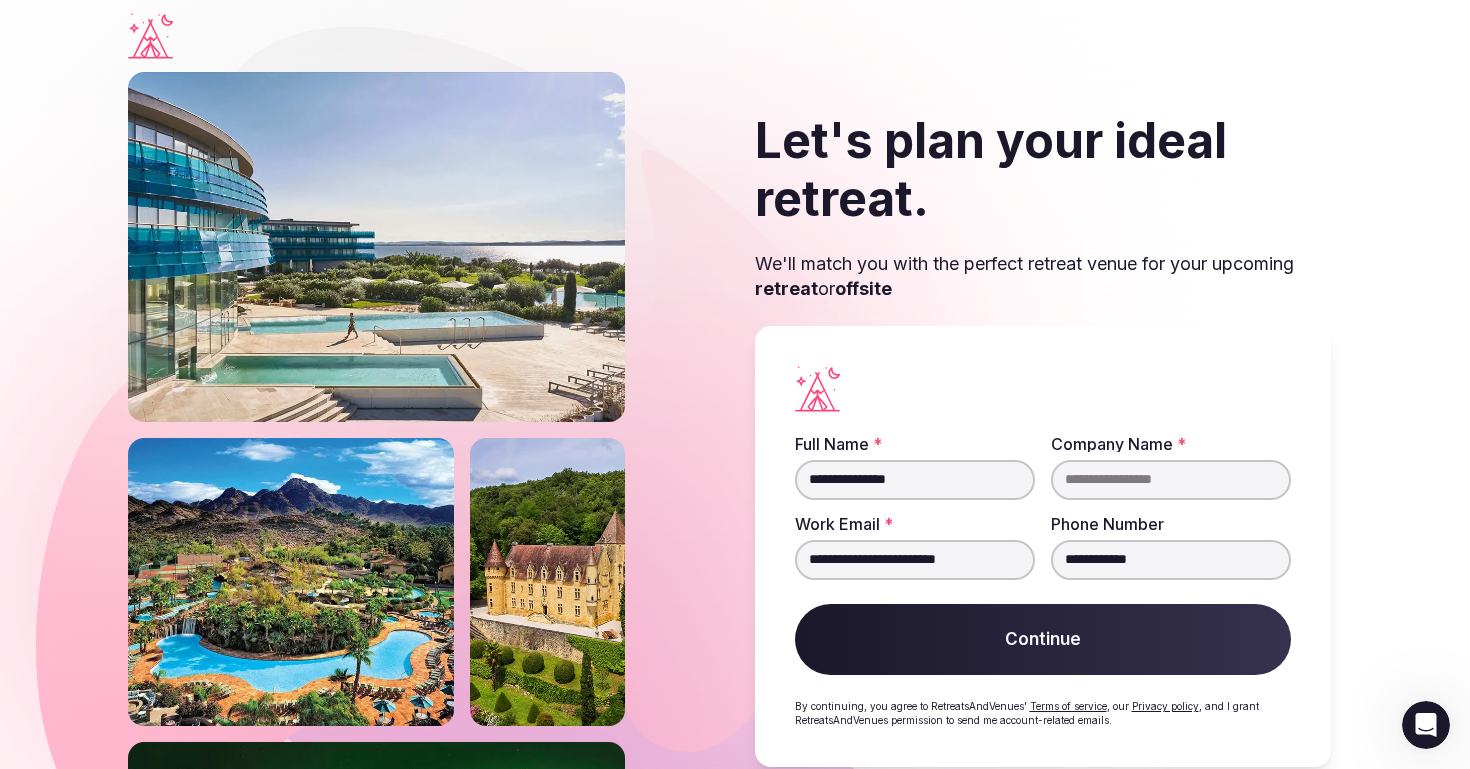 click on "Company Name *" at bounding box center [1171, 480] 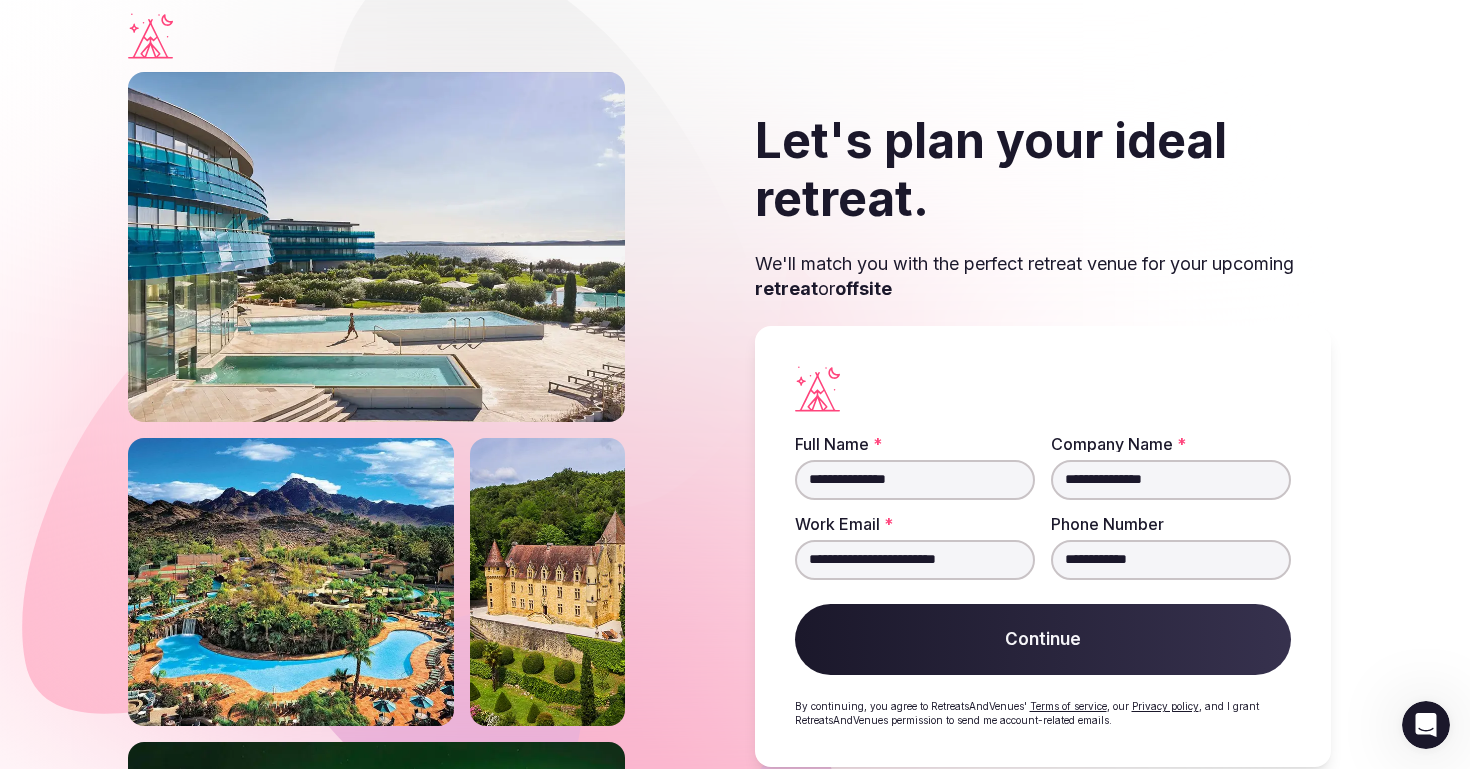 type on "**********" 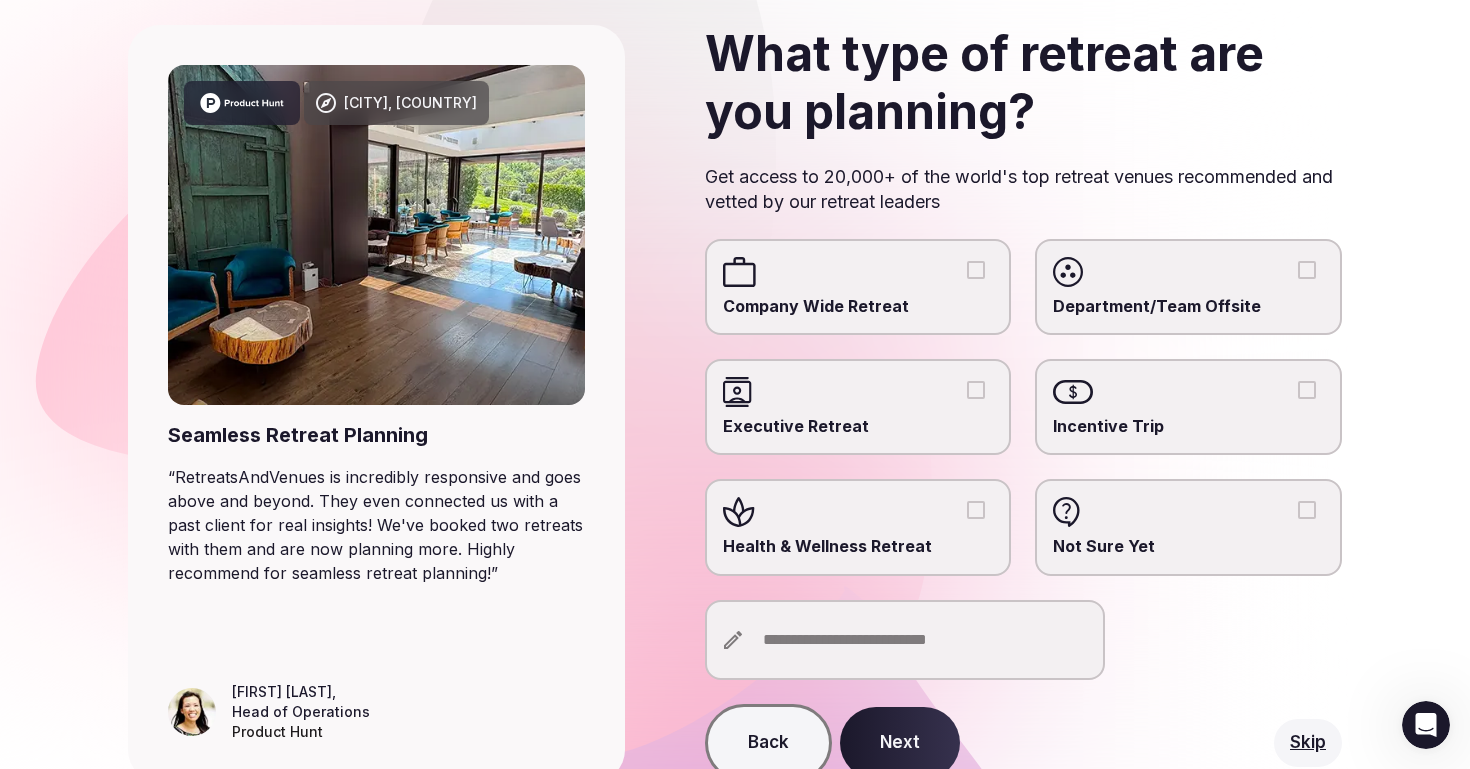 scroll, scrollTop: 143, scrollLeft: 0, axis: vertical 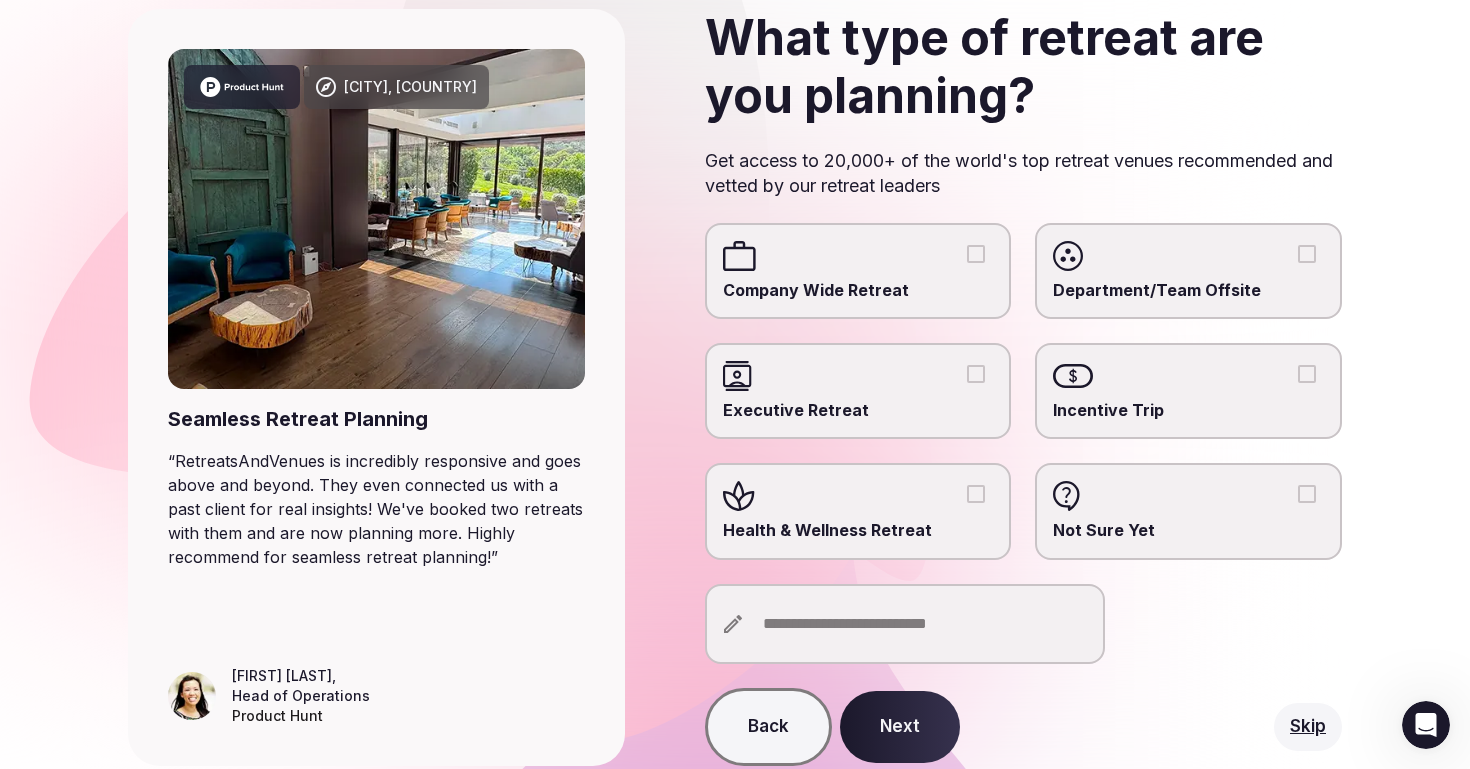 click at bounding box center [858, 496] 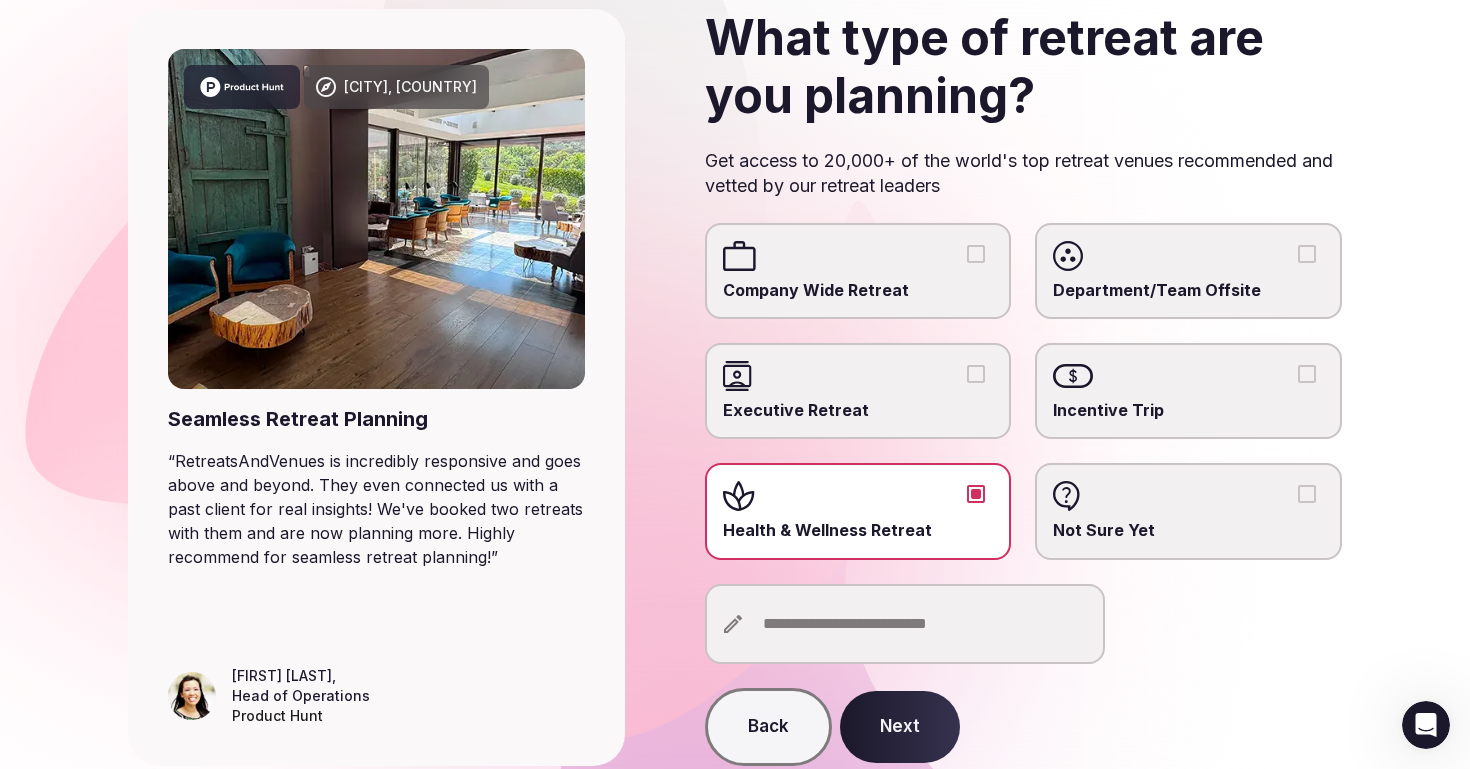 scroll, scrollTop: 219, scrollLeft: 0, axis: vertical 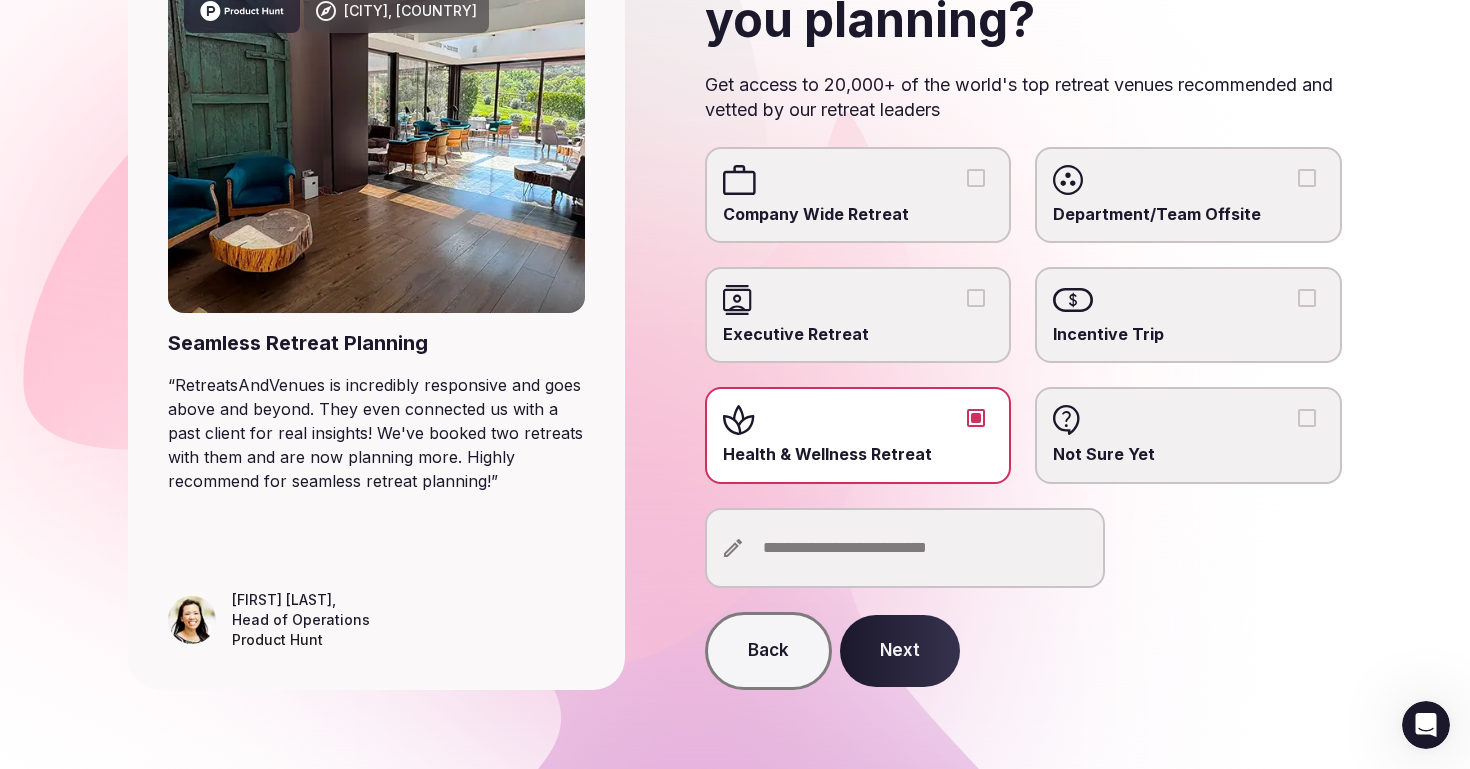 click on "Next" at bounding box center [900, 651] 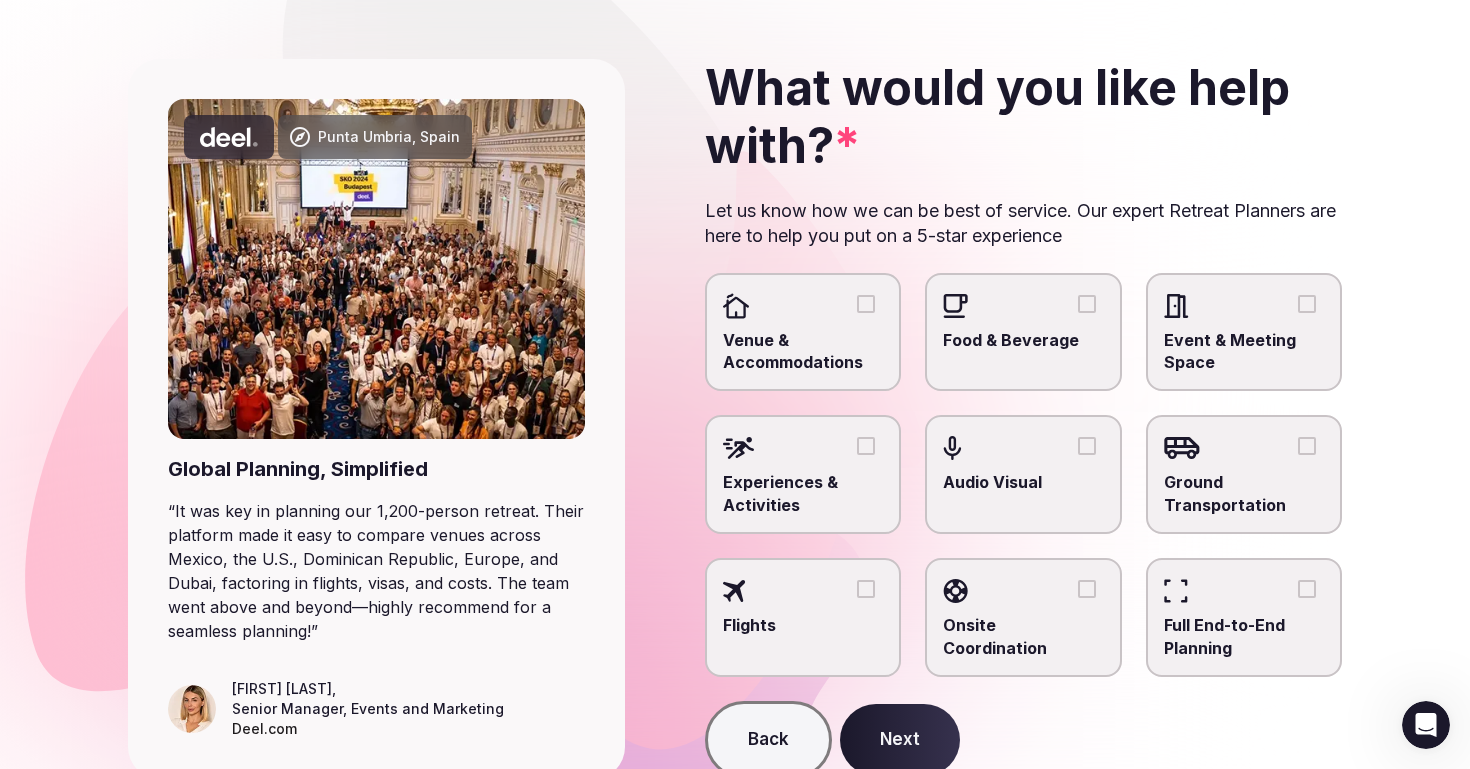 scroll, scrollTop: 96, scrollLeft: 0, axis: vertical 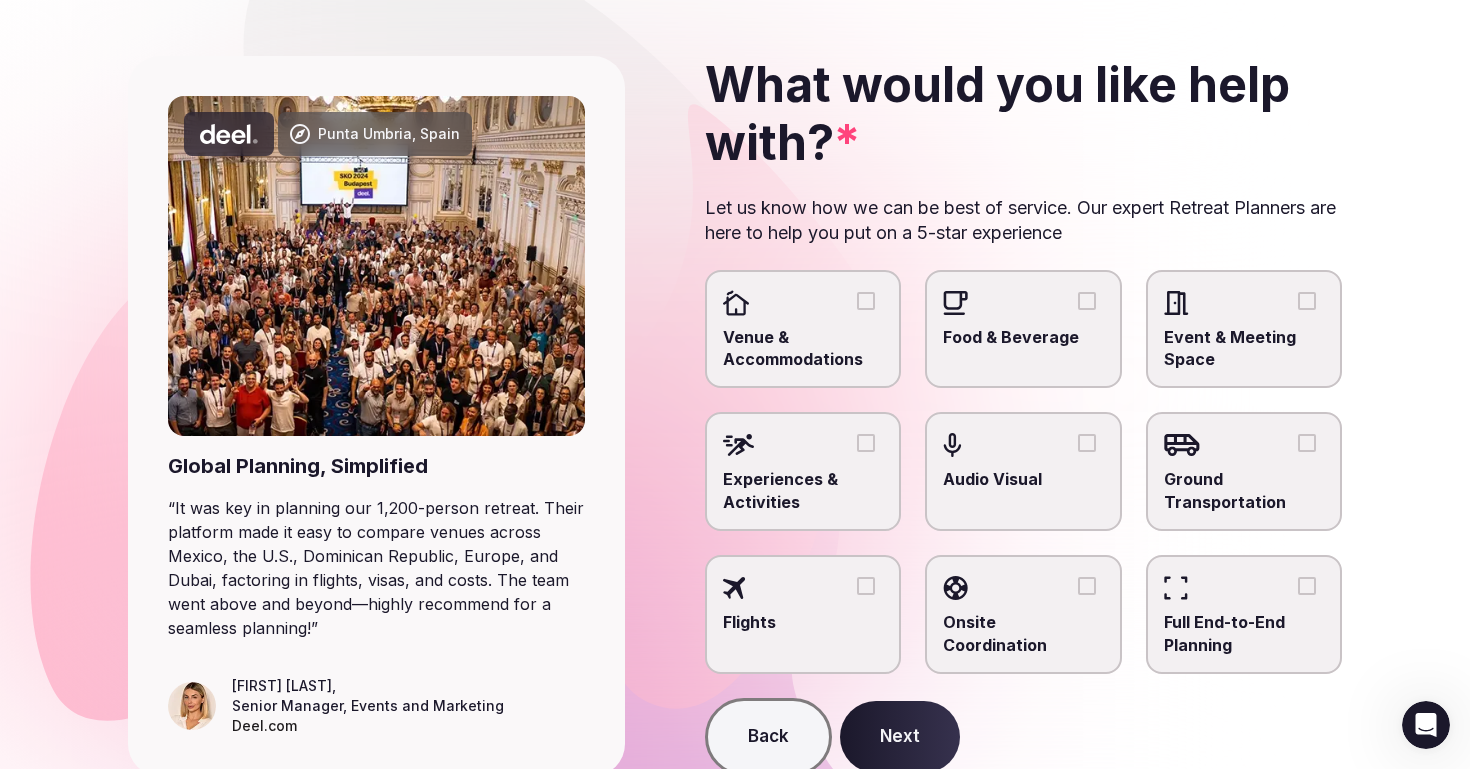click on "Venue & Accommodations" at bounding box center (803, 329) 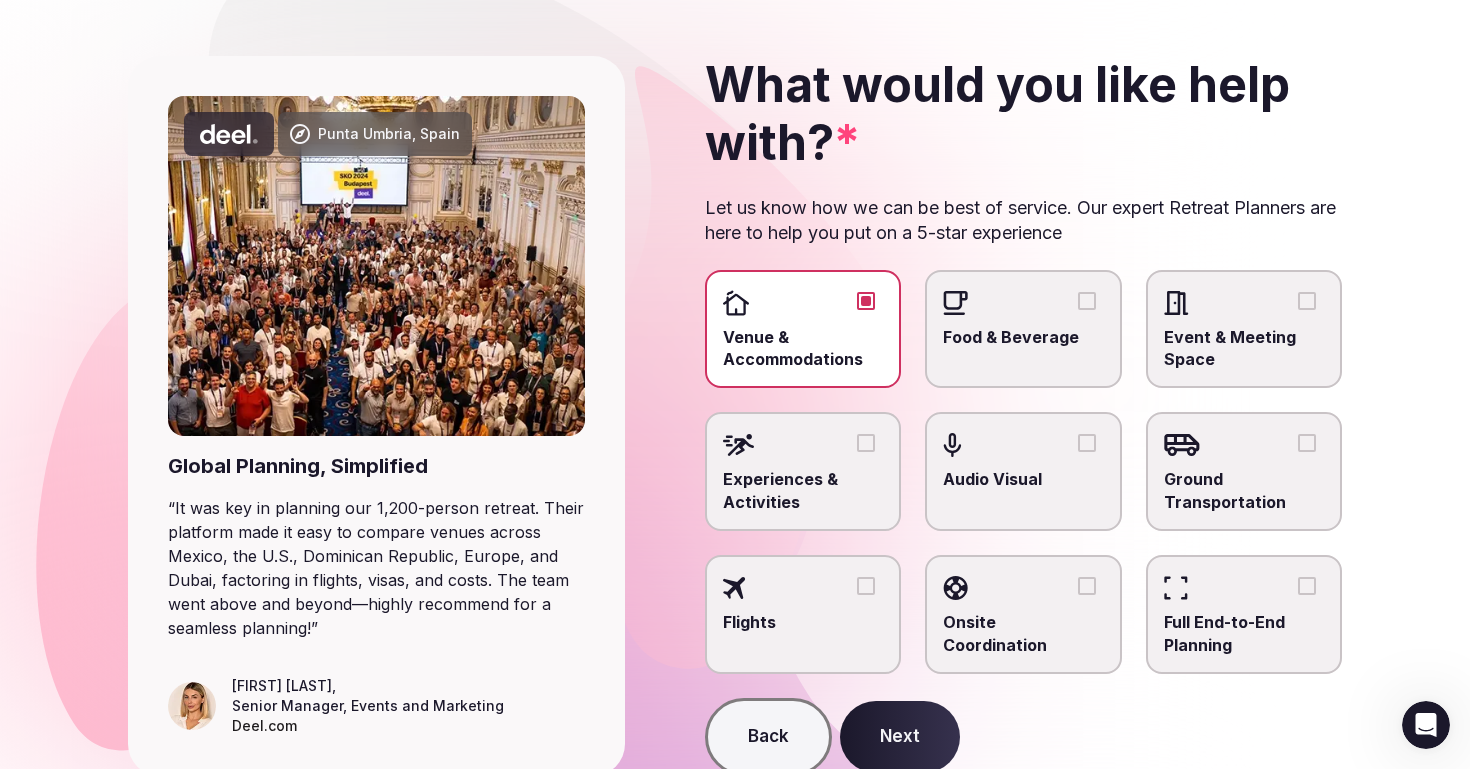 click on "Next" at bounding box center (900, 737) 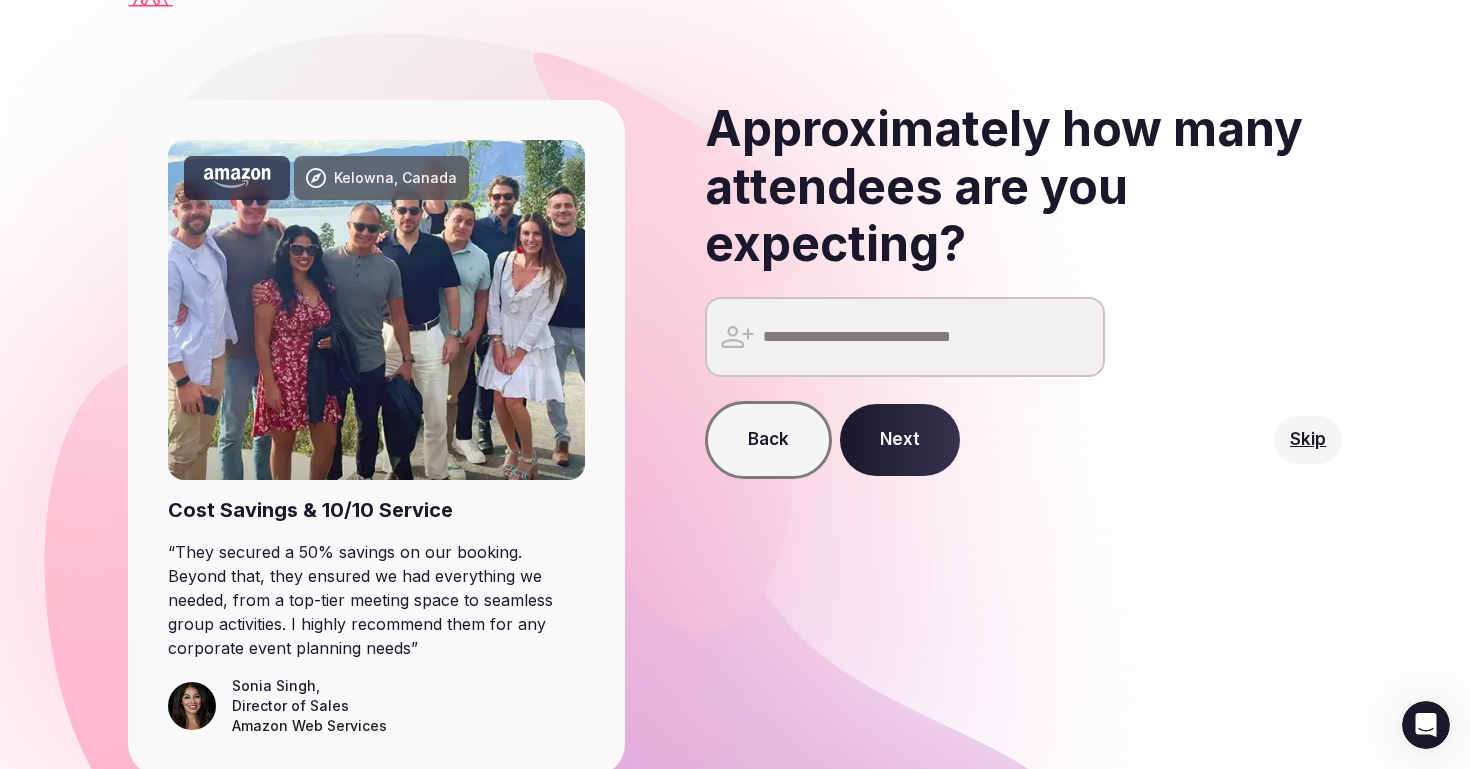 scroll, scrollTop: 55, scrollLeft: 0, axis: vertical 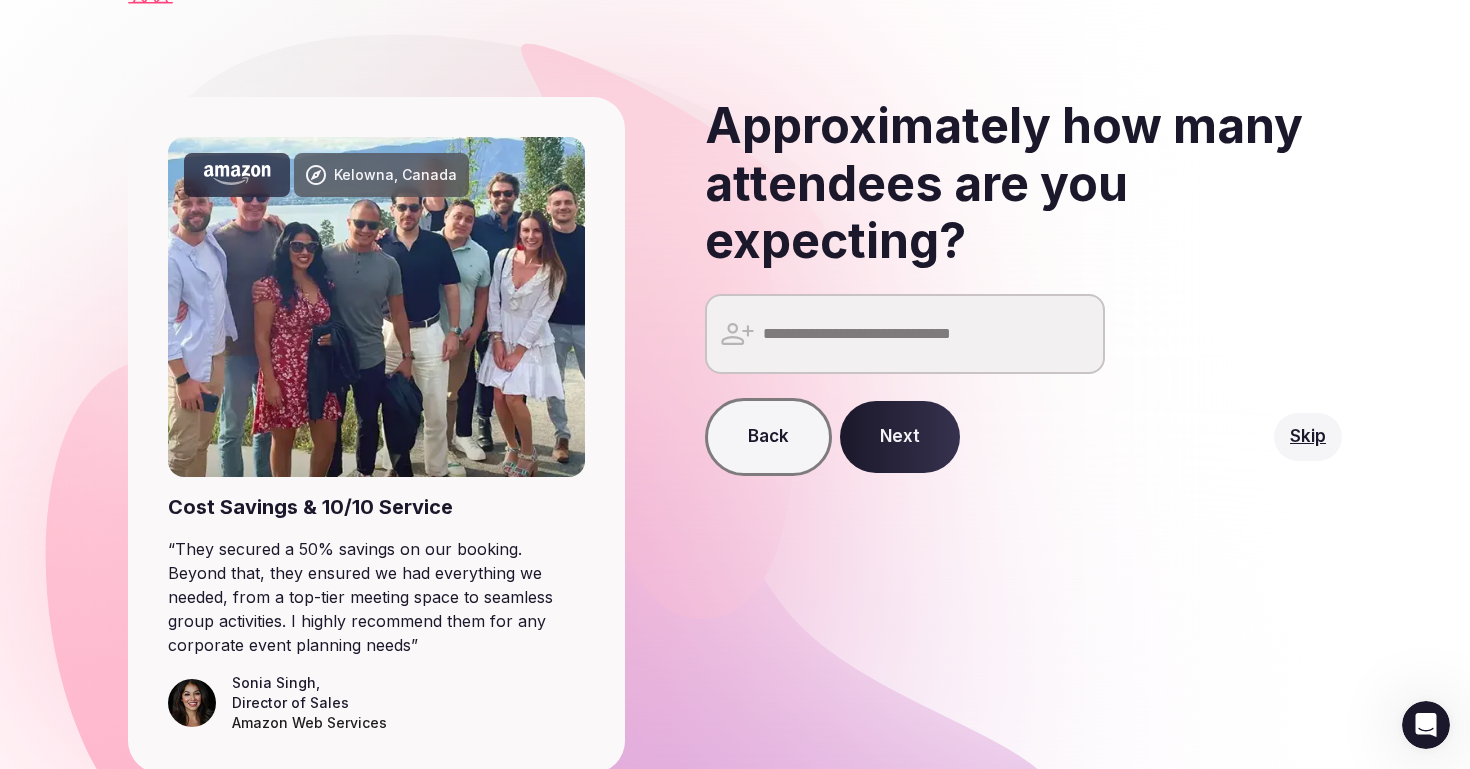 click at bounding box center (905, 334) 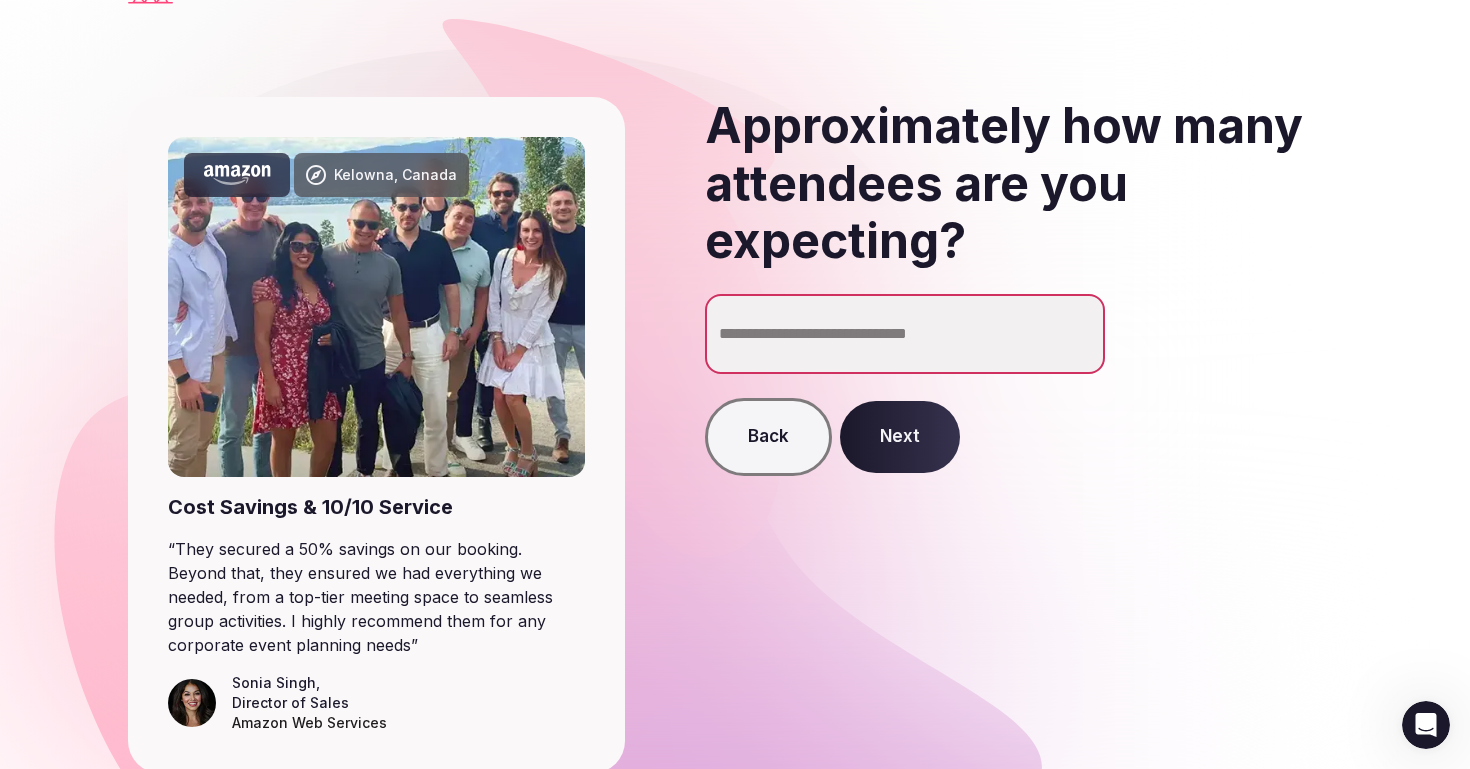 type on "**" 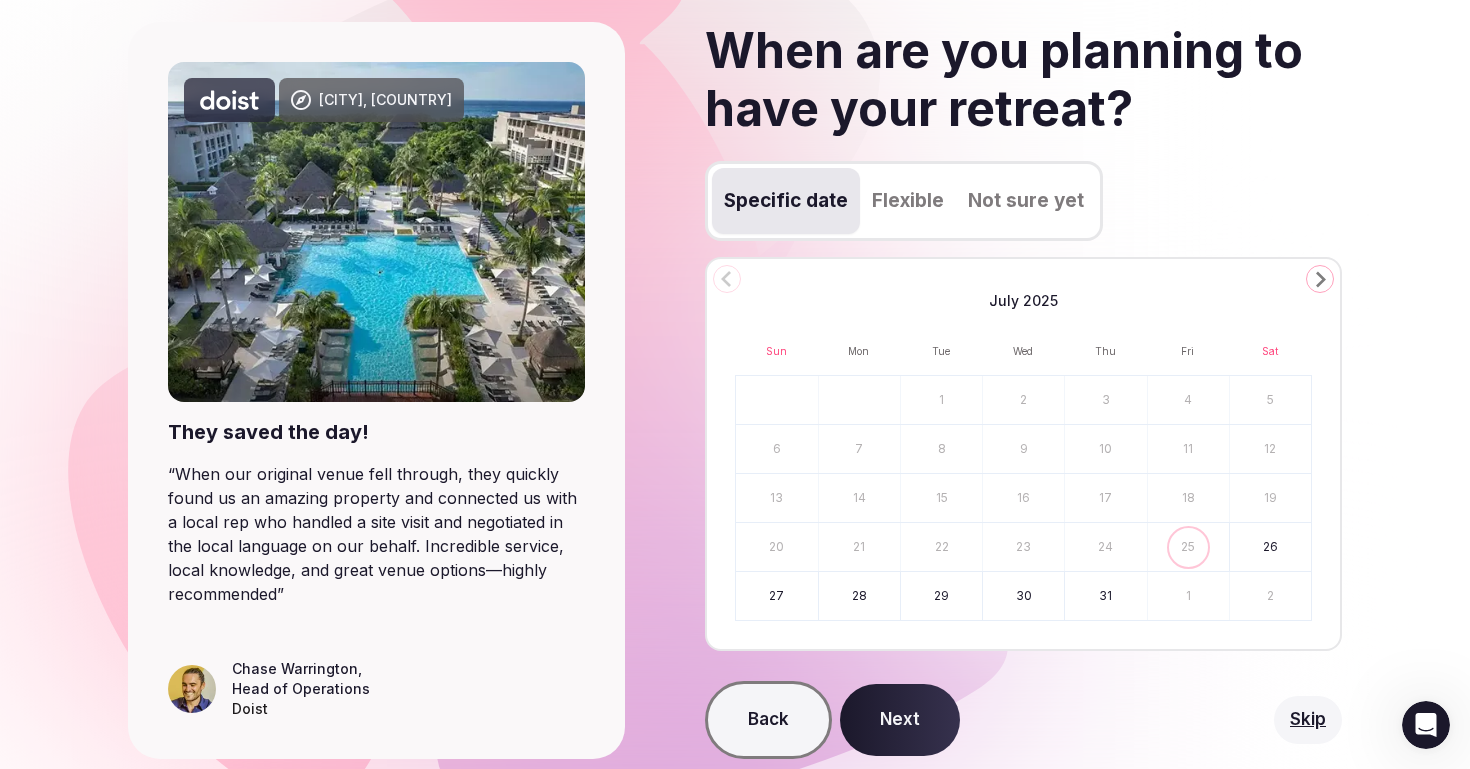scroll, scrollTop: 129, scrollLeft: 0, axis: vertical 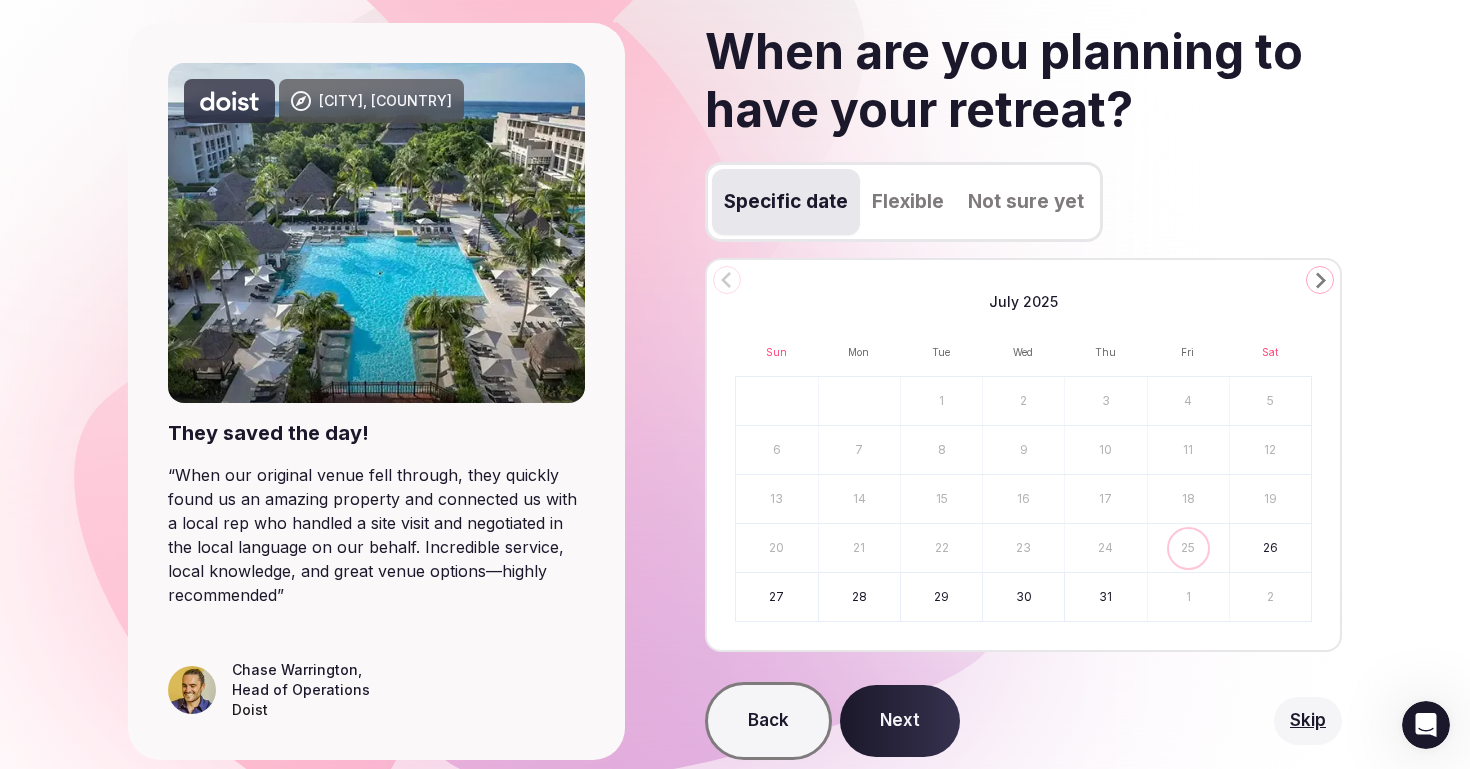 click on "Not sure yet" at bounding box center [1026, 202] 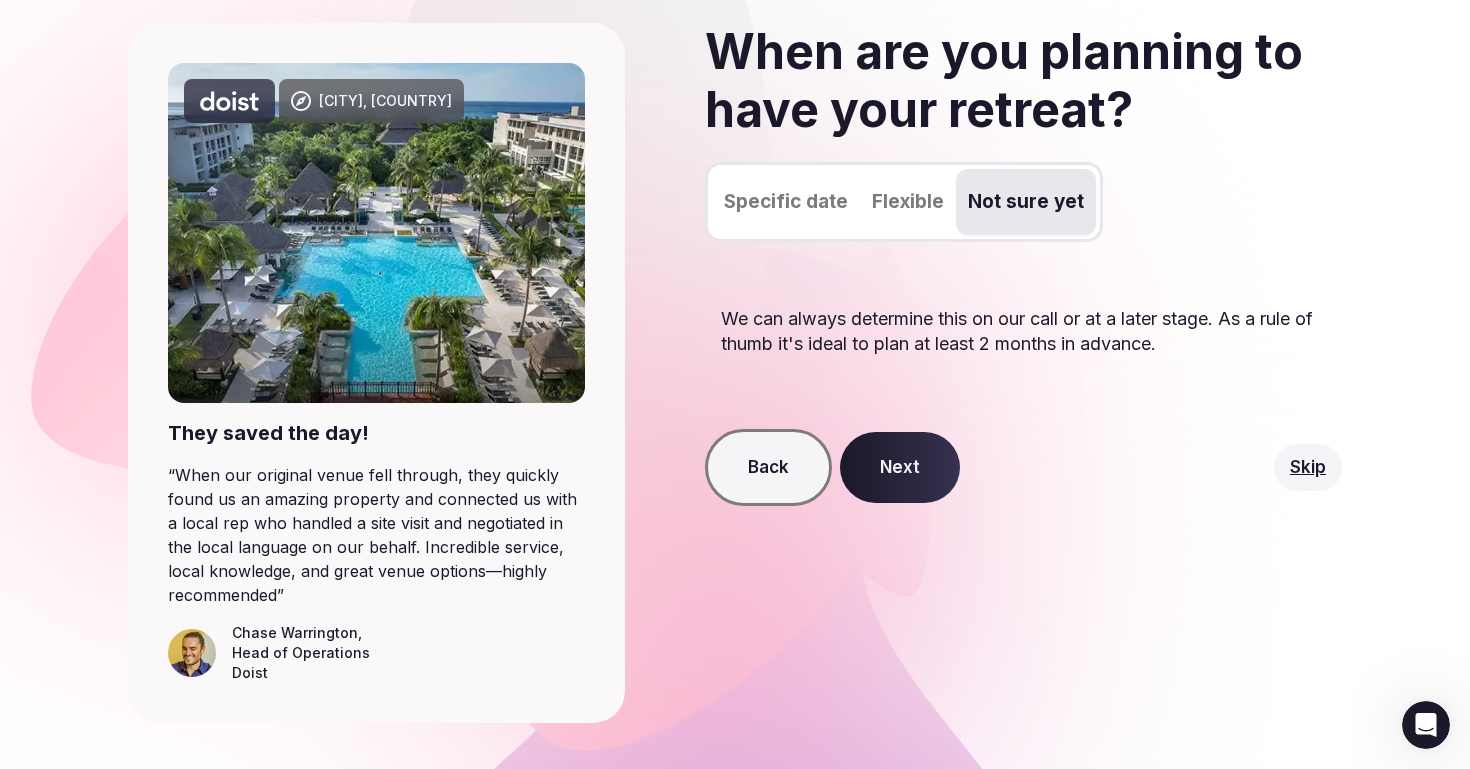 click on "Next" at bounding box center (900, 468) 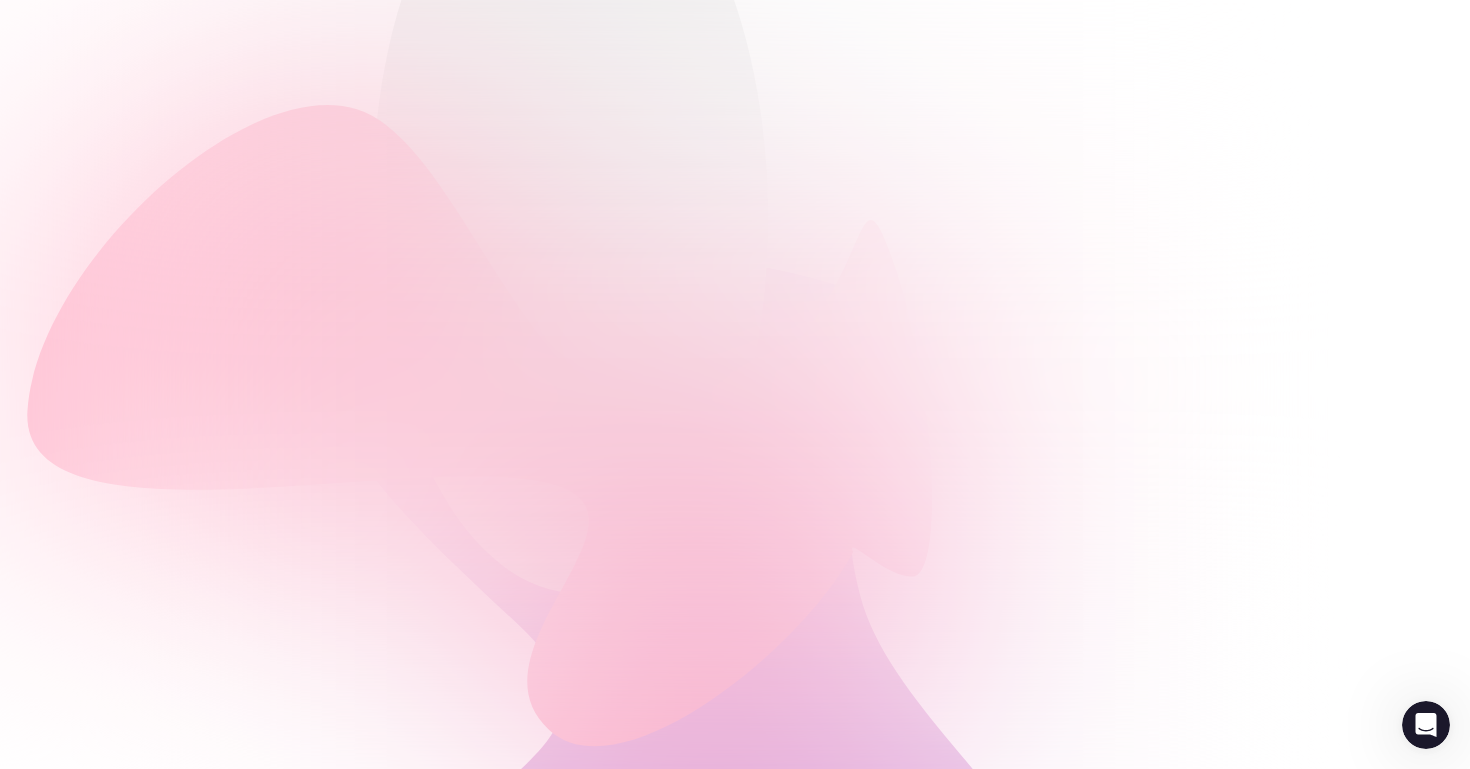 scroll, scrollTop: 0, scrollLeft: 0, axis: both 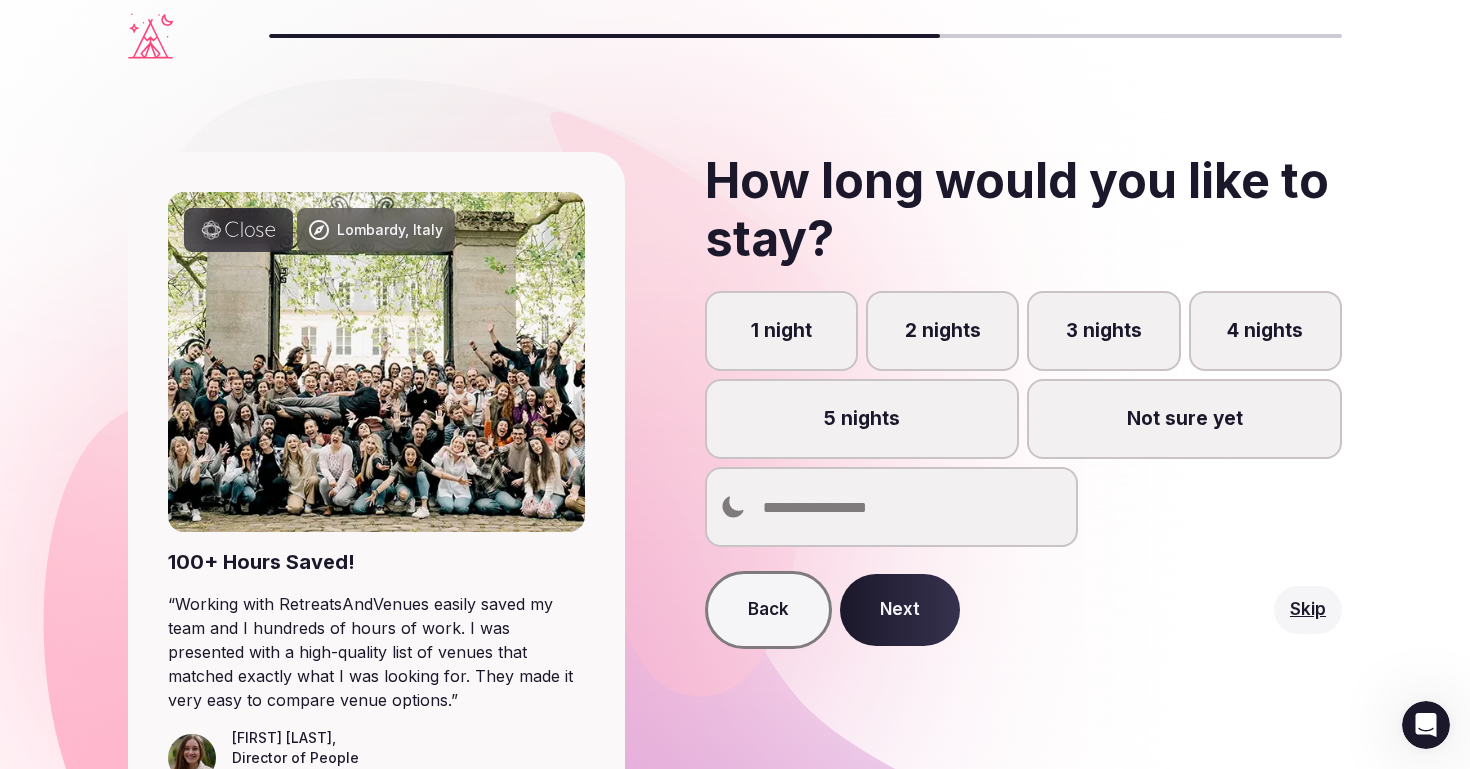 click on "4 nights" at bounding box center (1265, 331) 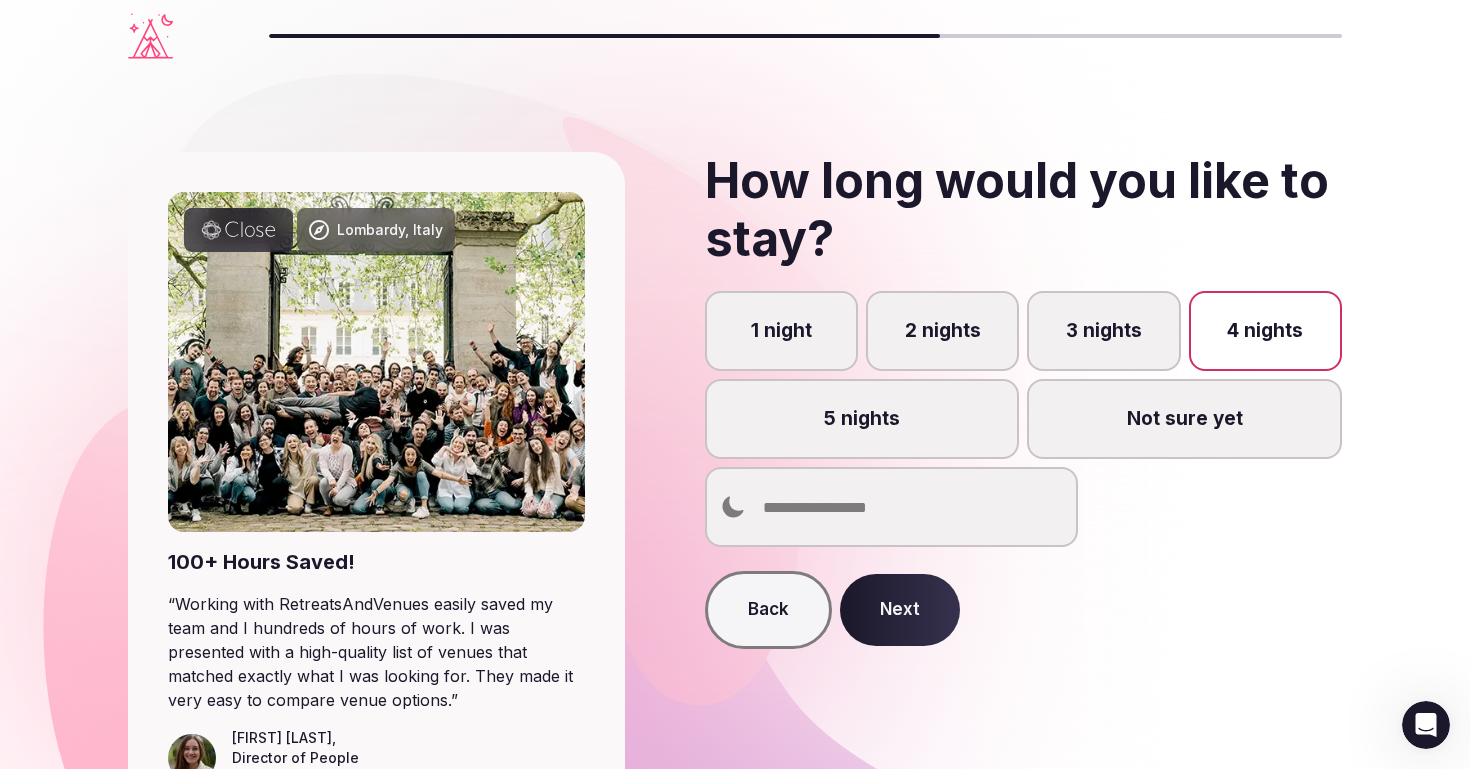 scroll, scrollTop: 10, scrollLeft: 0, axis: vertical 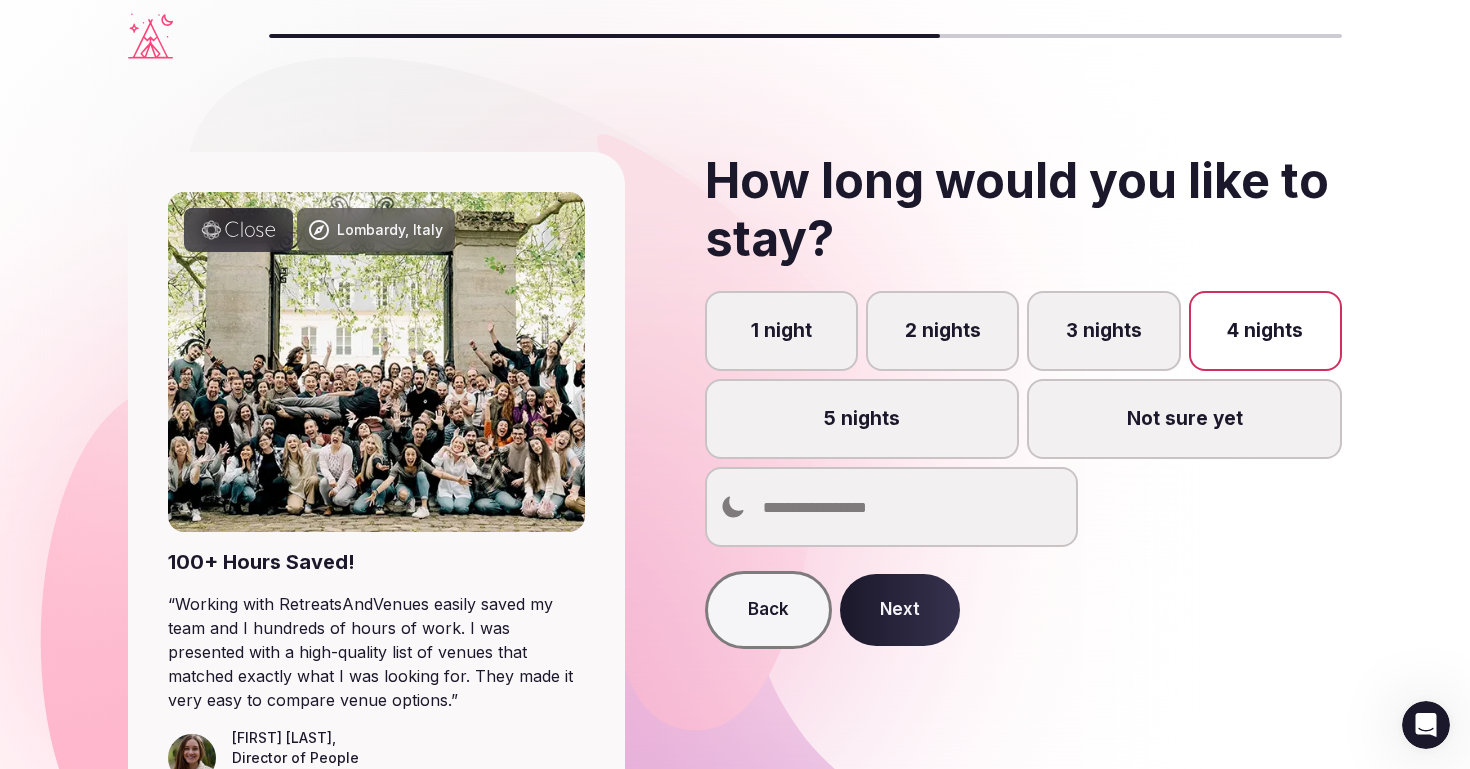 click on "Next" at bounding box center (900, 610) 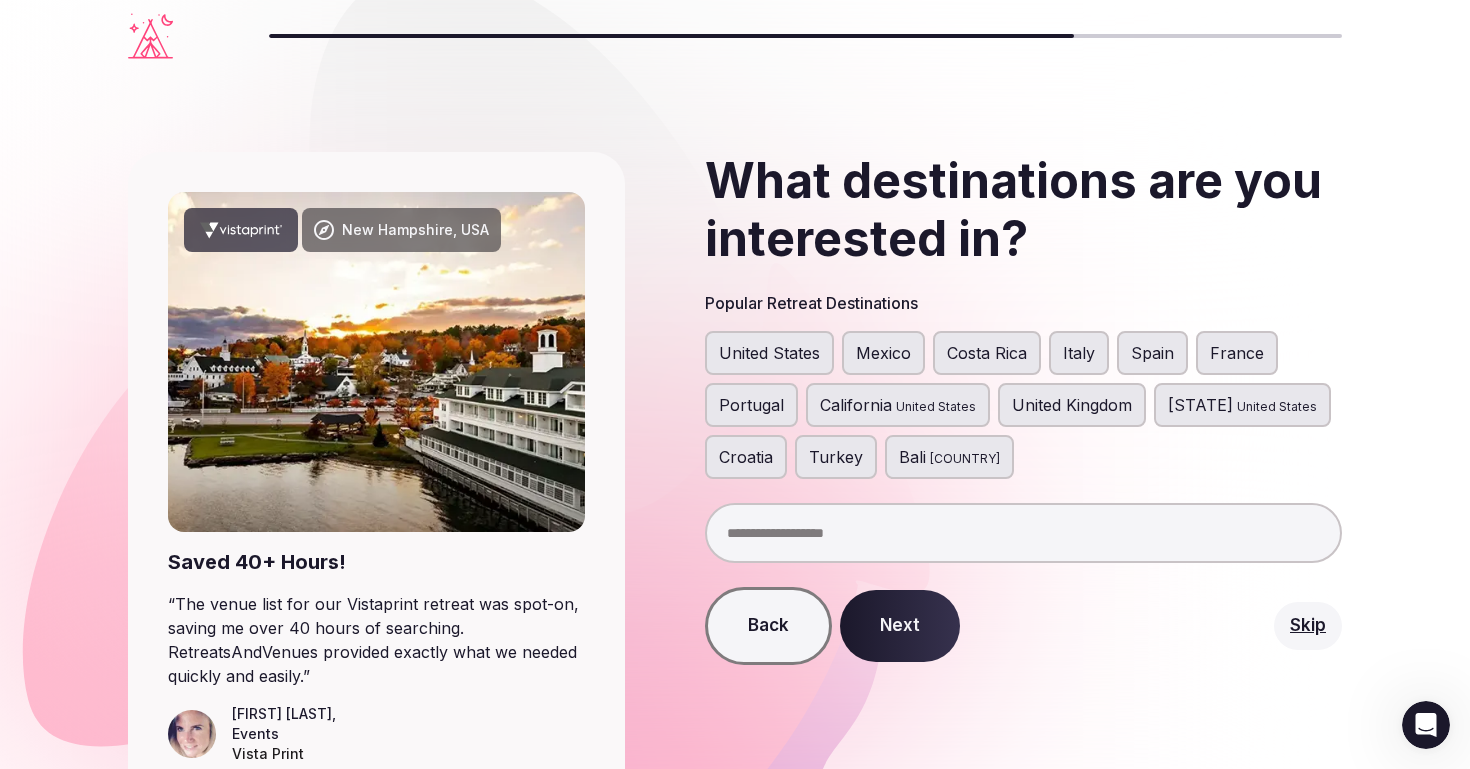 click on "Turkey" at bounding box center [836, 457] 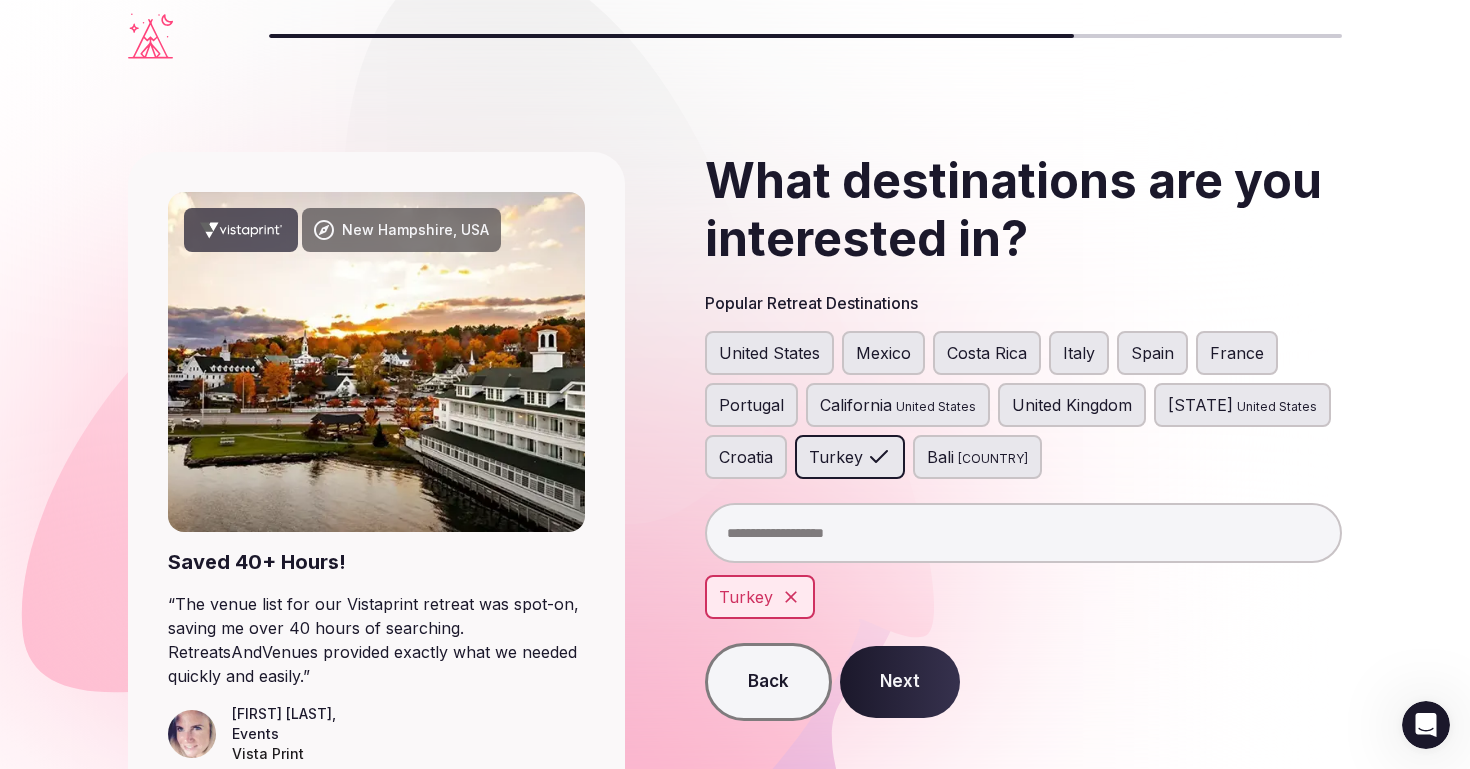 click at bounding box center [1024, 533] 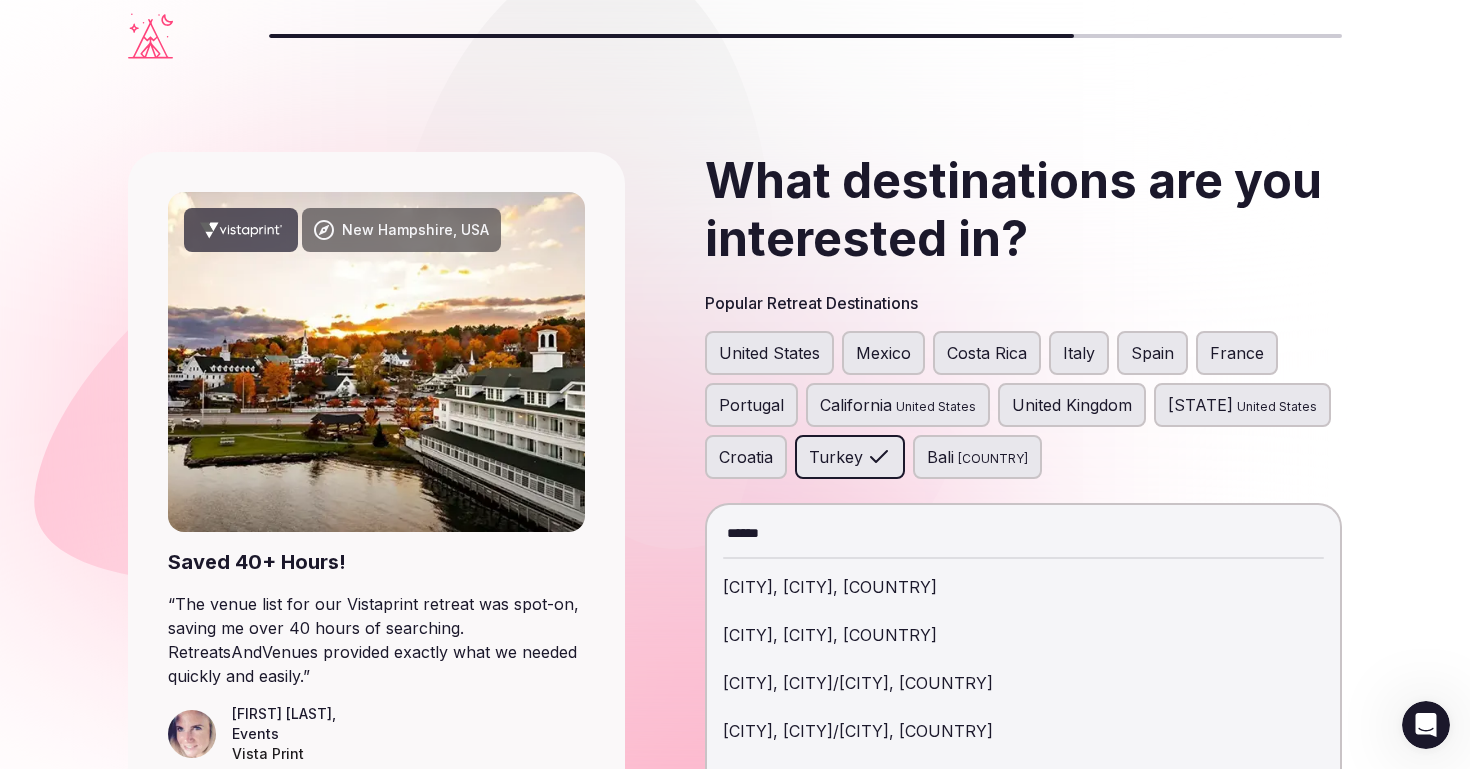 type on "******" 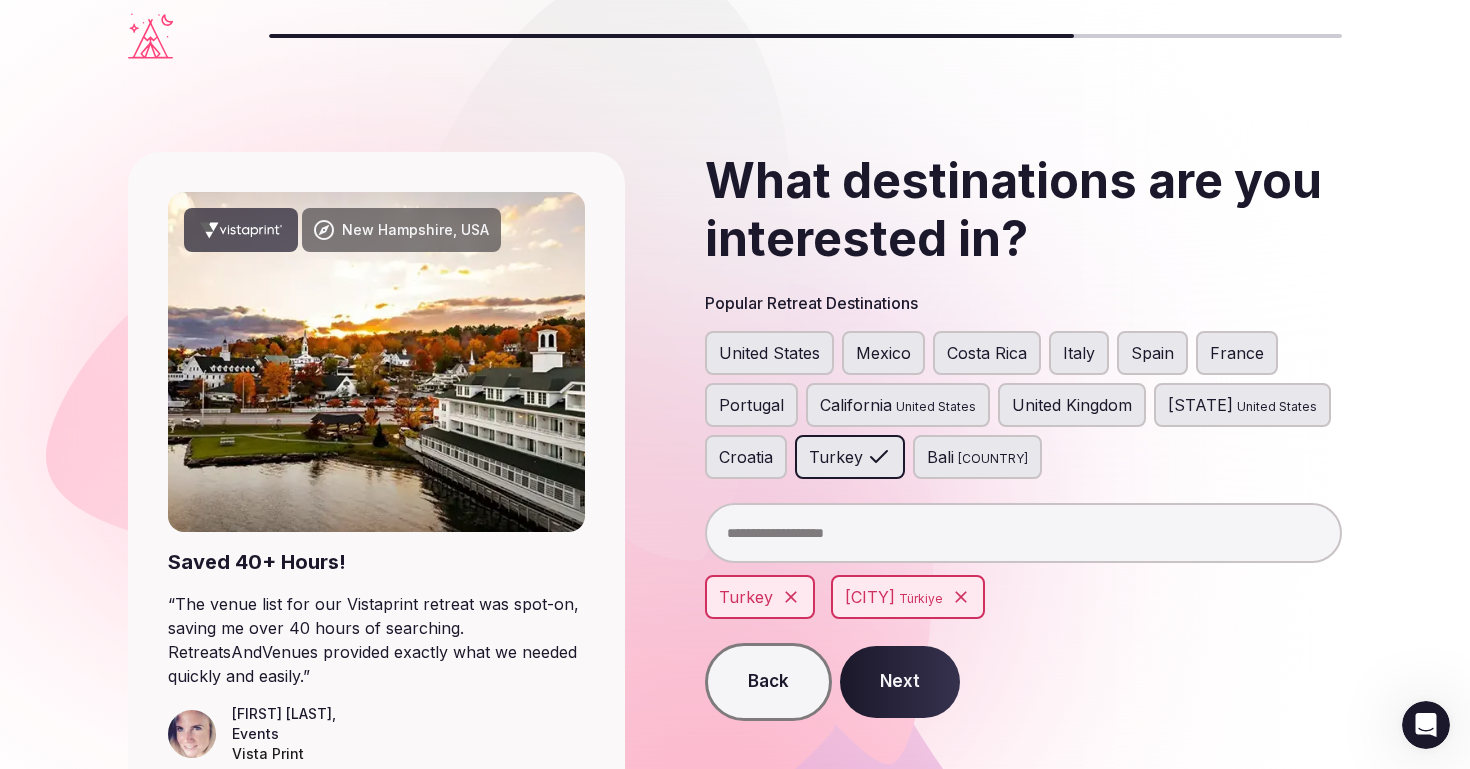 click on "Next" at bounding box center [900, 682] 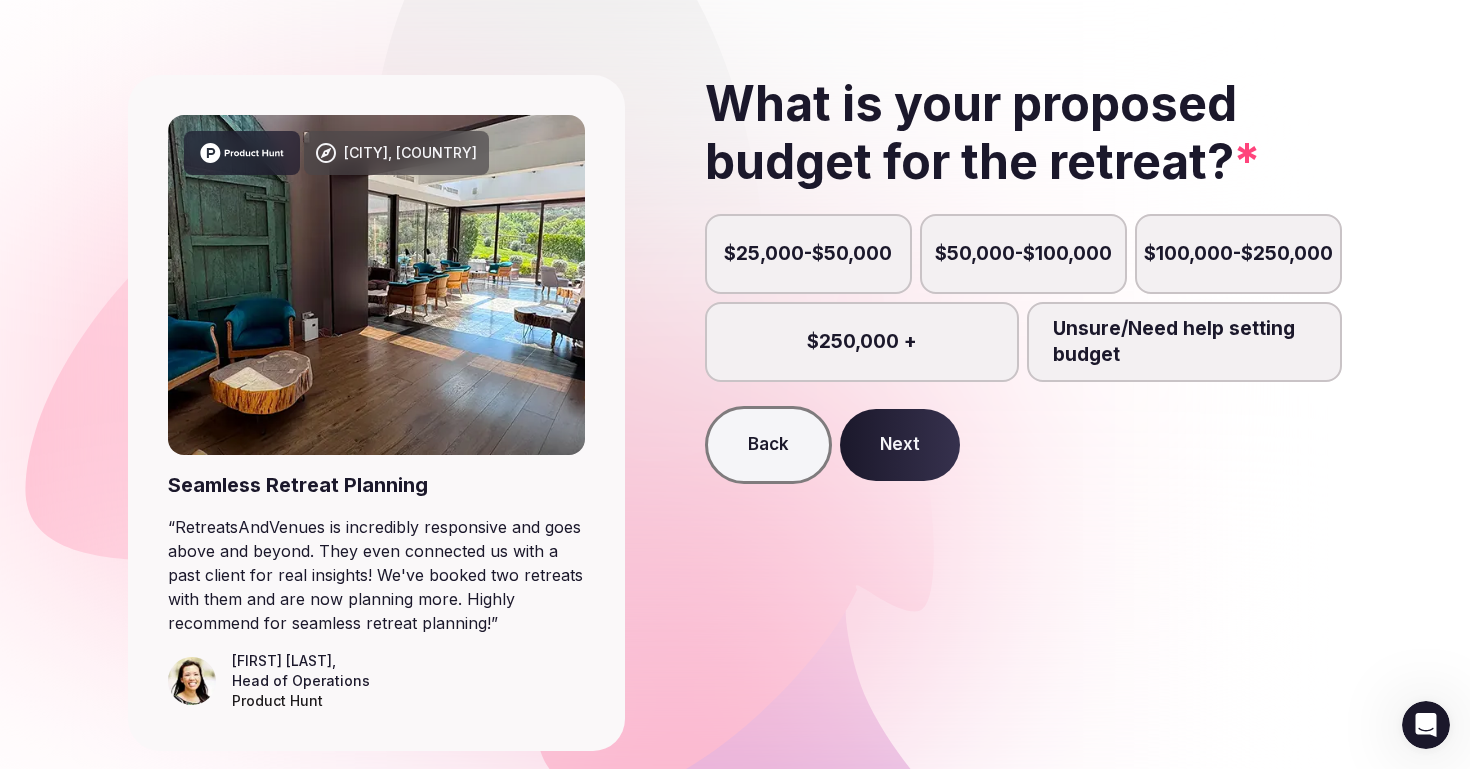 scroll, scrollTop: 79, scrollLeft: 0, axis: vertical 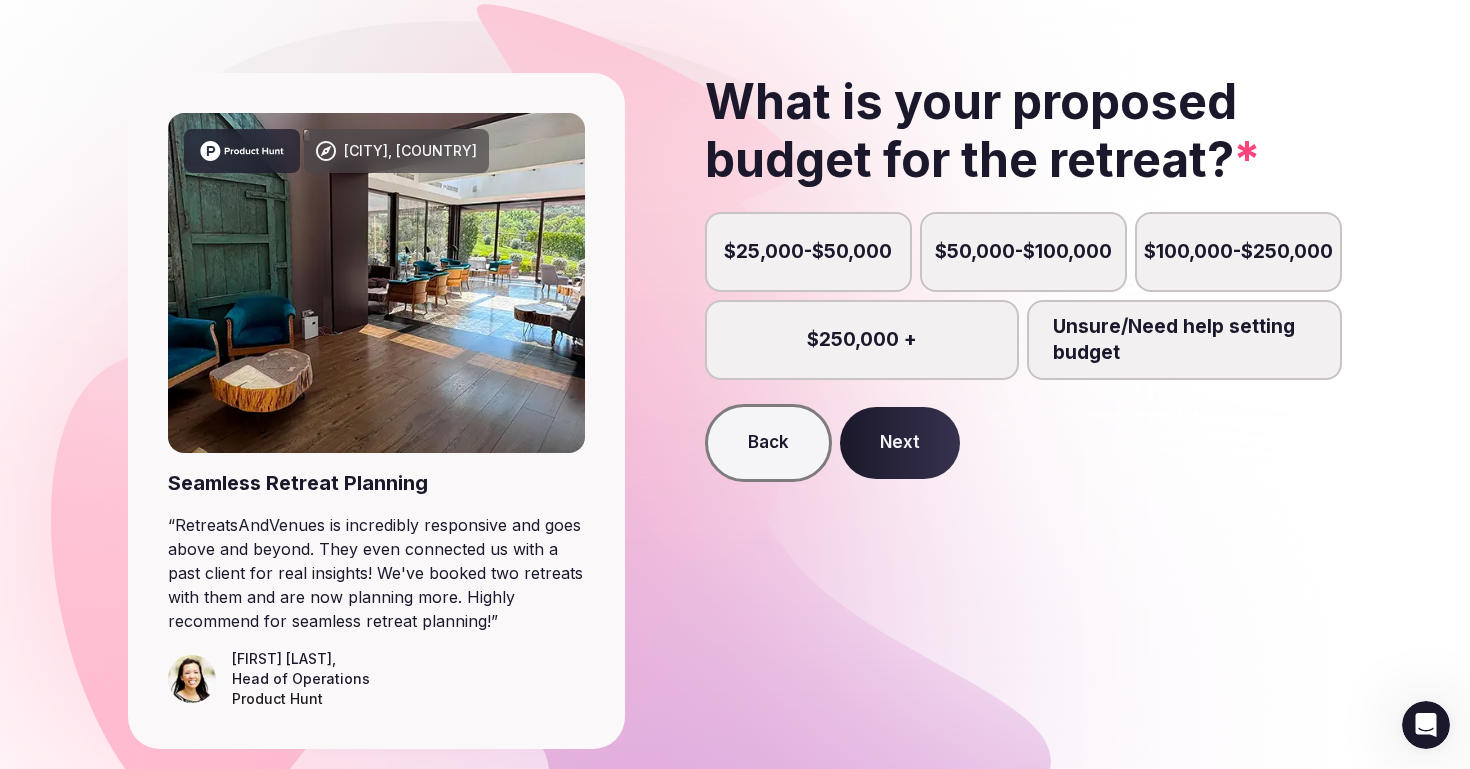 click on "$25,000-$50,000" at bounding box center [808, 252] 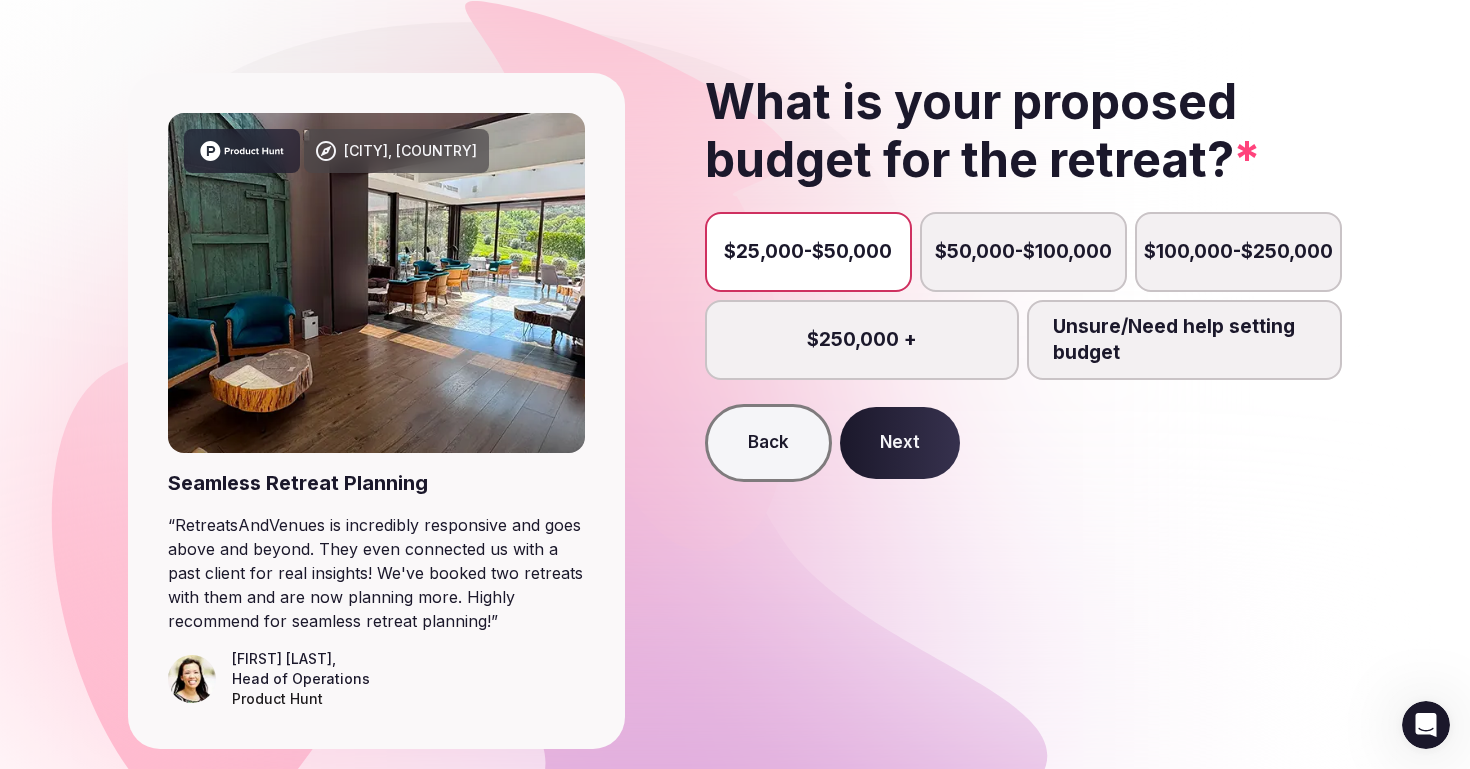 scroll, scrollTop: 10, scrollLeft: 0, axis: vertical 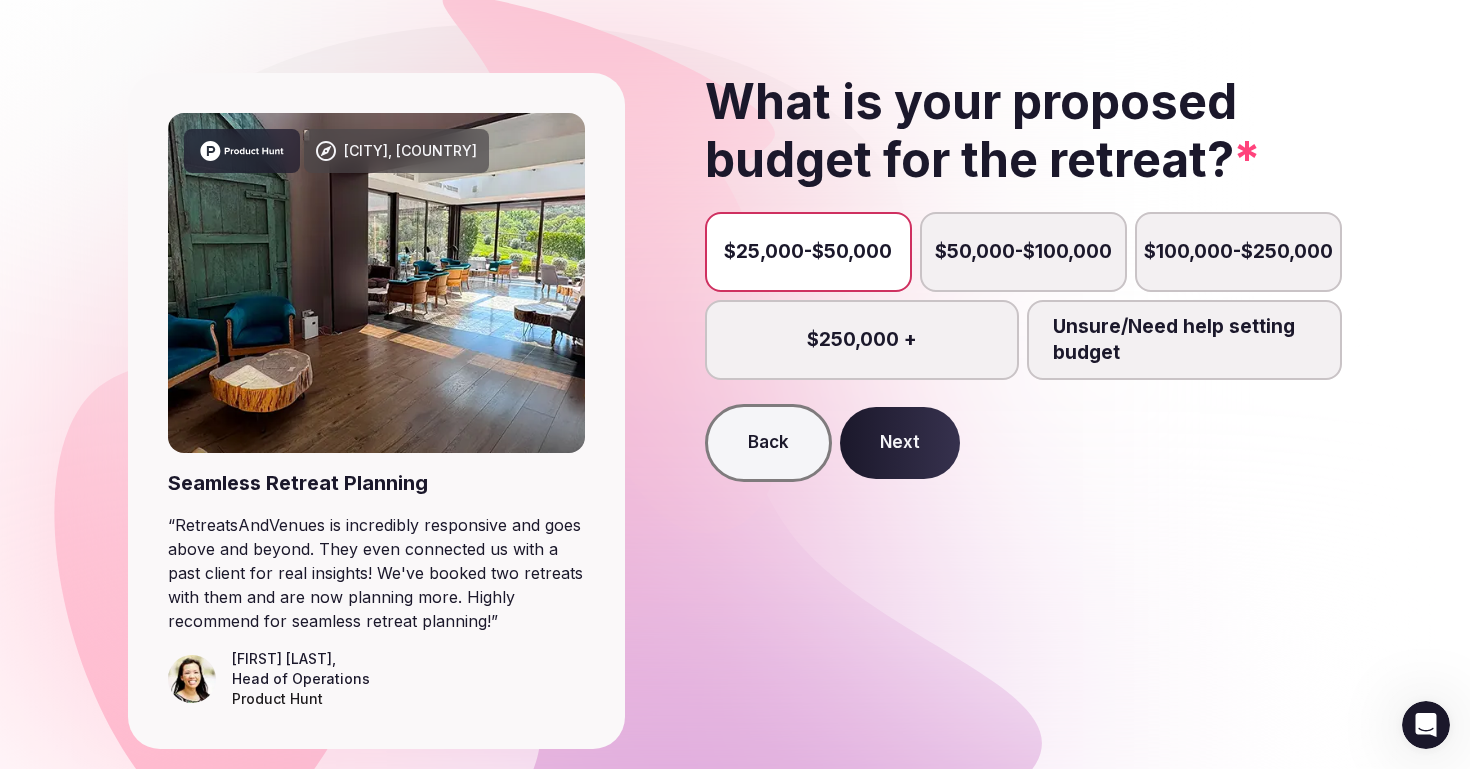 click on "Next" at bounding box center (900, 443) 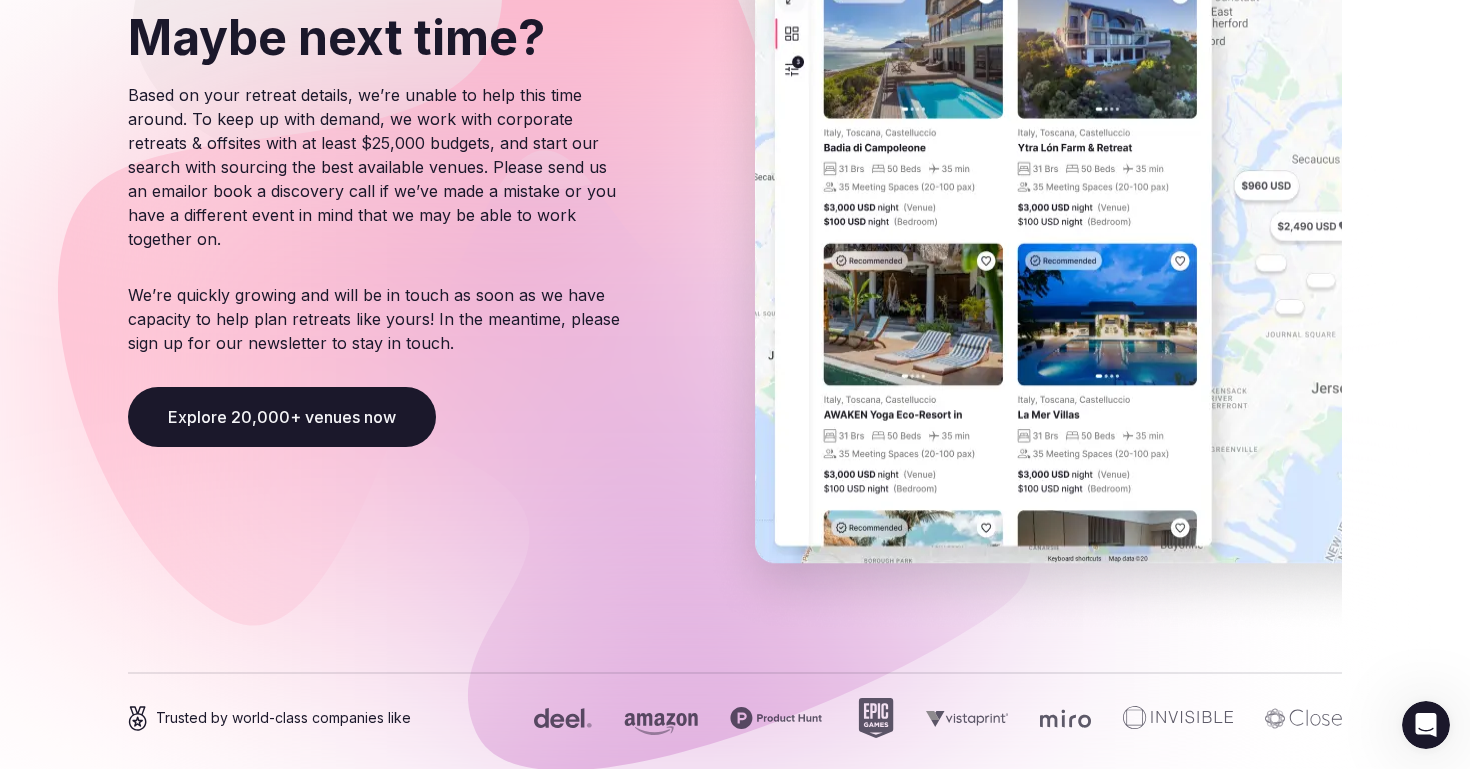 scroll, scrollTop: 365, scrollLeft: 0, axis: vertical 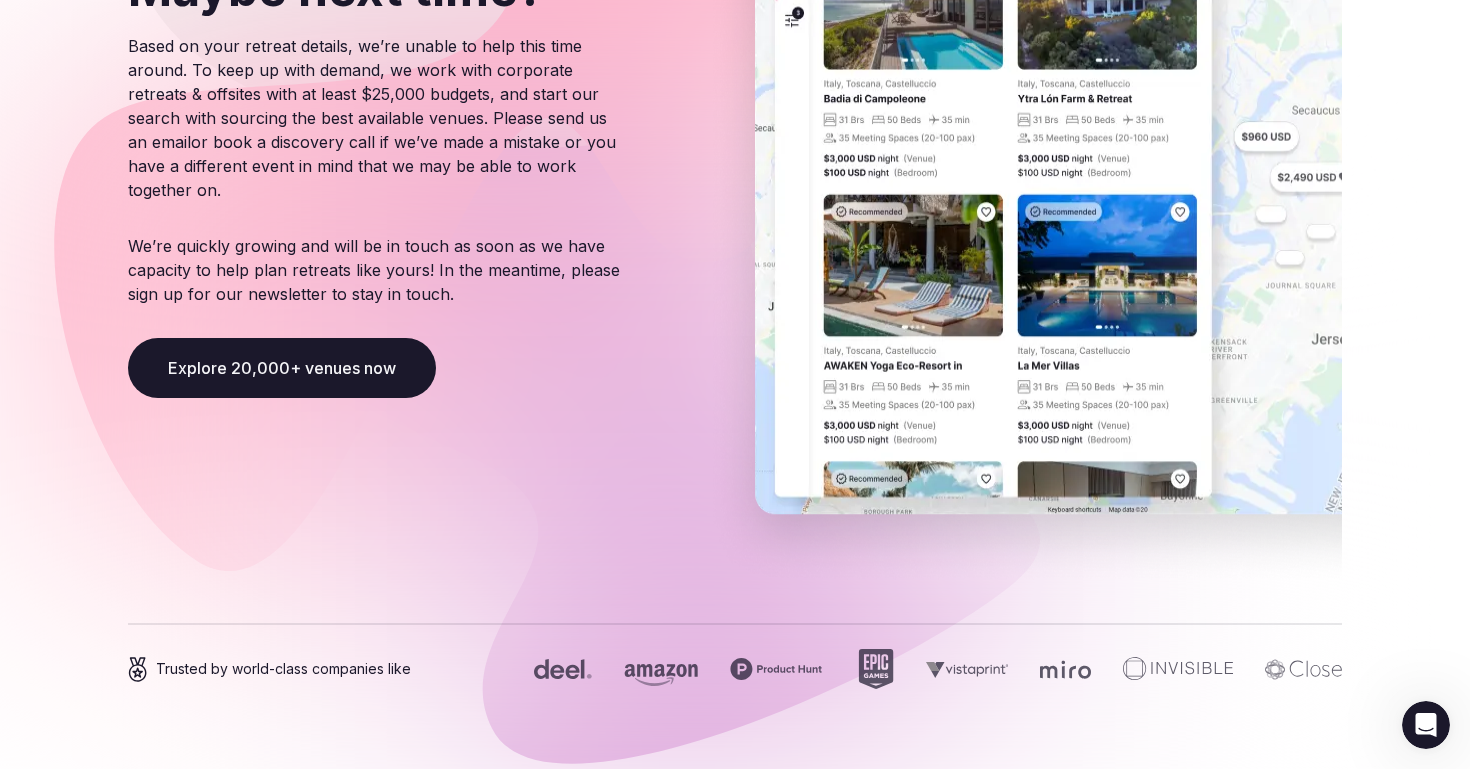 click on "Explore 20,000+ venues now" at bounding box center (282, 368) 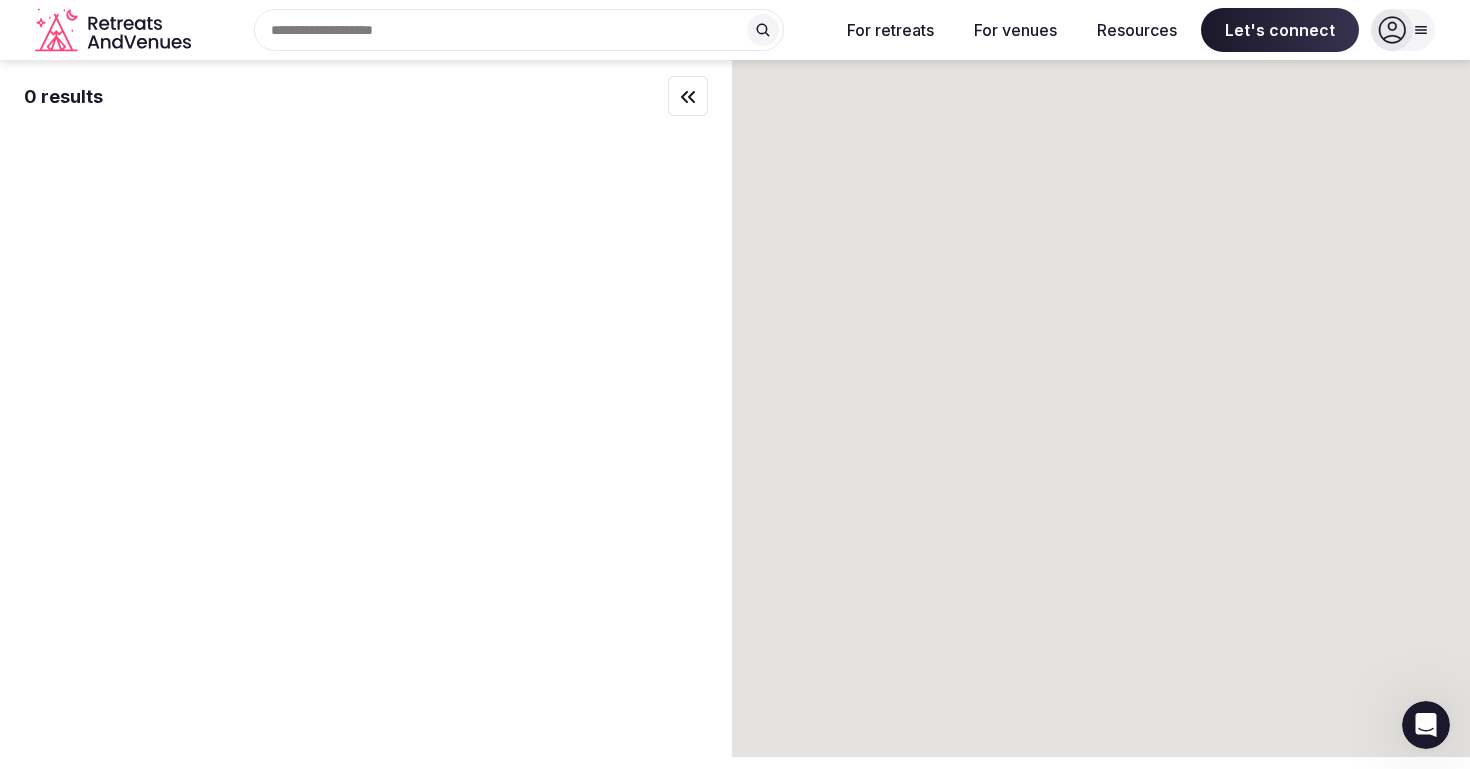 scroll, scrollTop: 0, scrollLeft: 0, axis: both 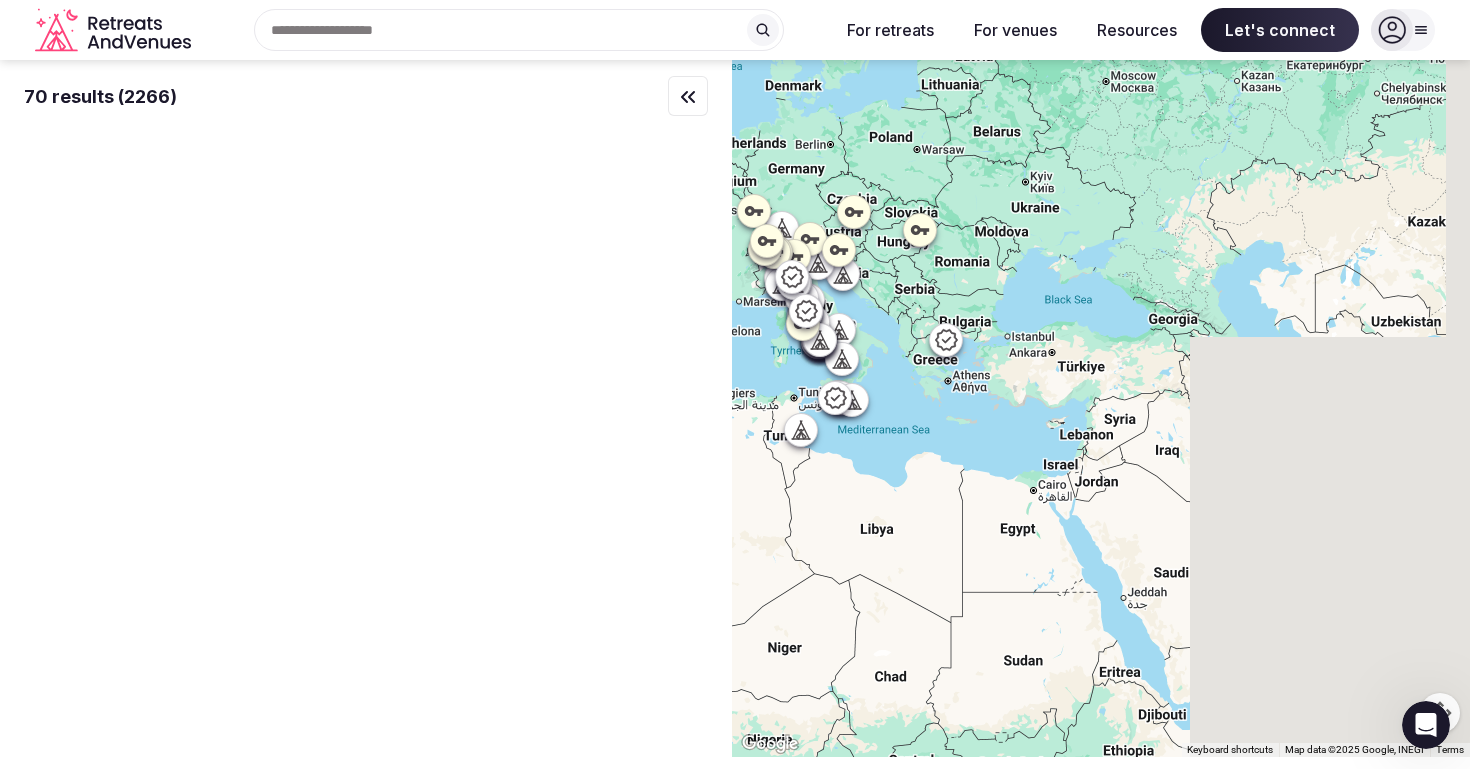 drag, startPoint x: 1345, startPoint y: 198, endPoint x: 992, endPoint y: 206, distance: 353.09064 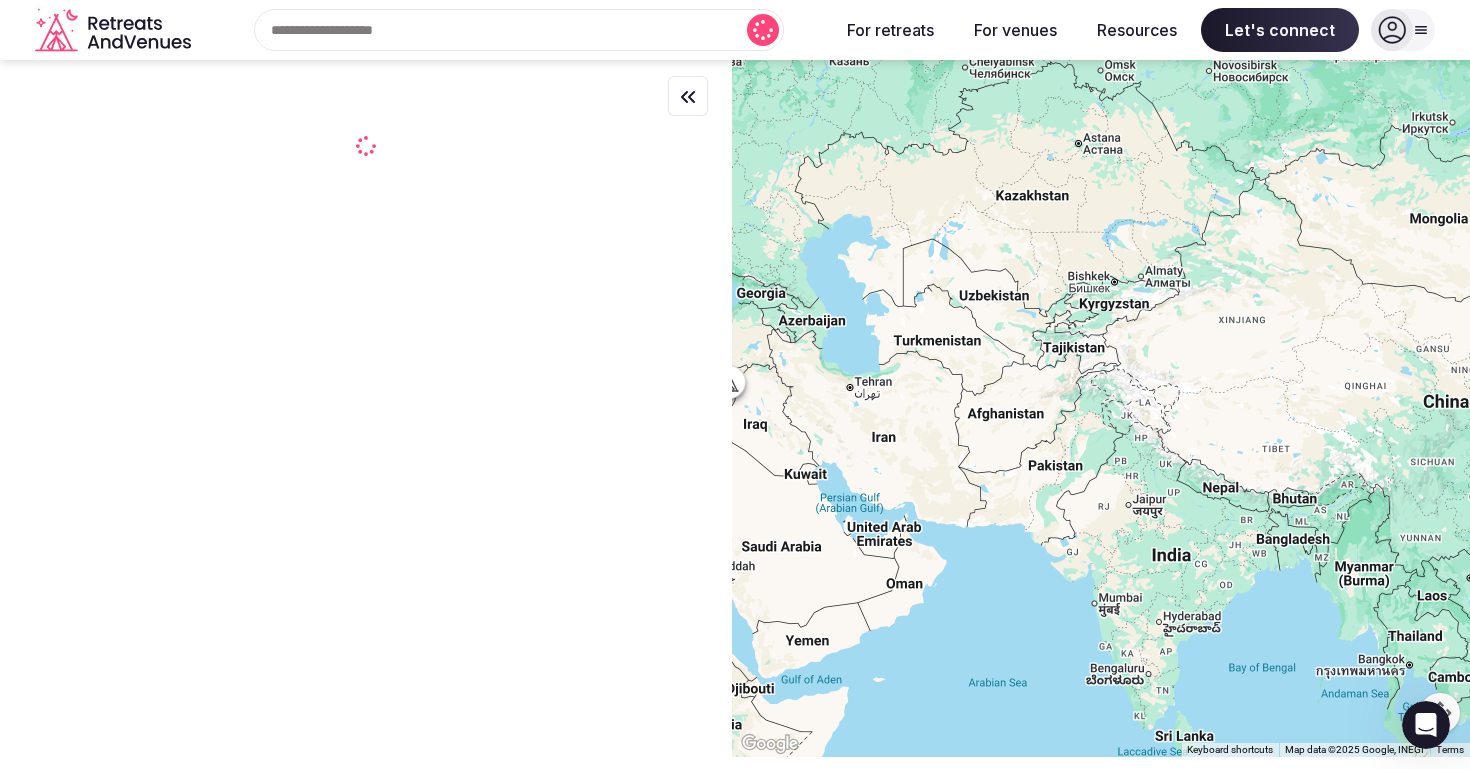 drag, startPoint x: 1180, startPoint y: 224, endPoint x: 766, endPoint y: 198, distance: 414.8156 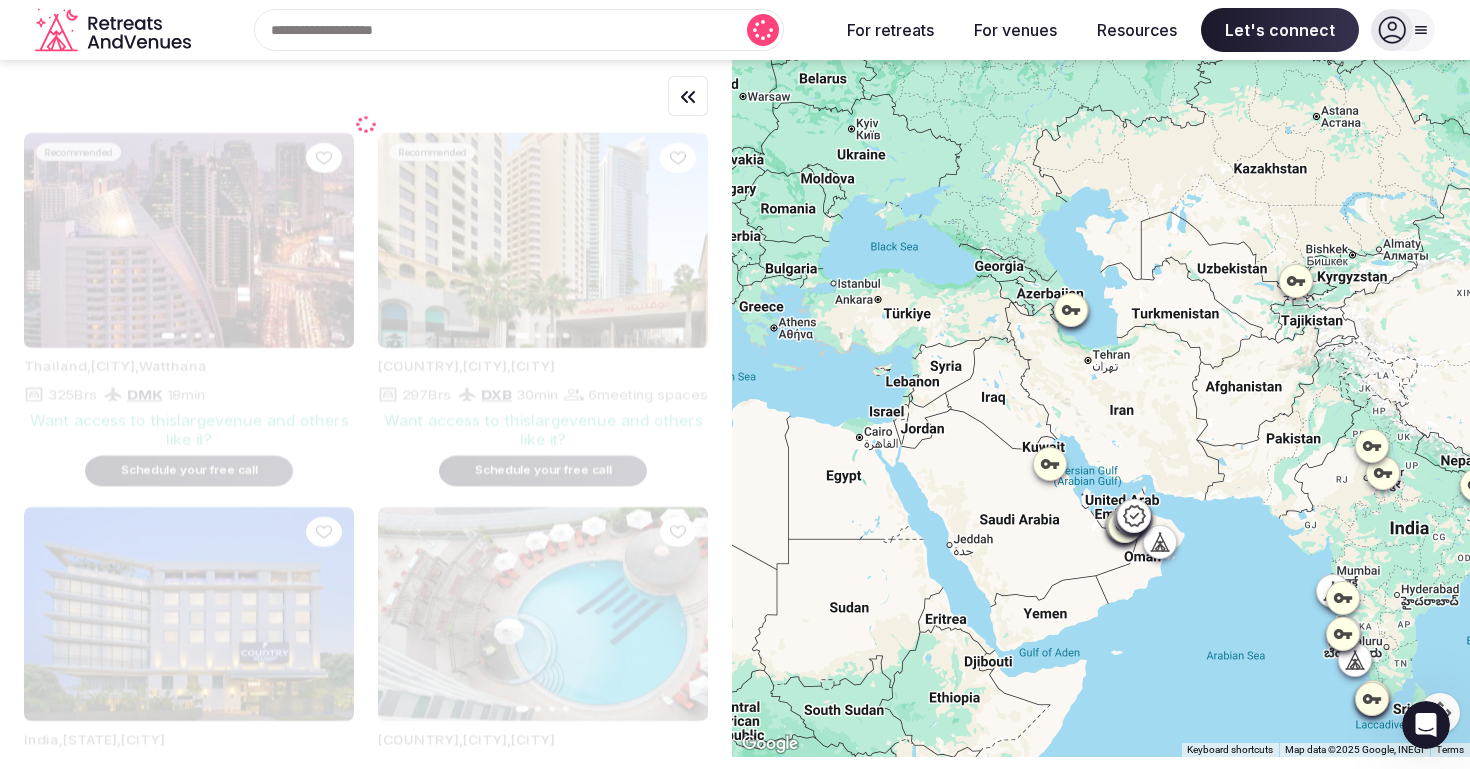 drag, startPoint x: 908, startPoint y: 194, endPoint x: 1155, endPoint y: 167, distance: 248.47133 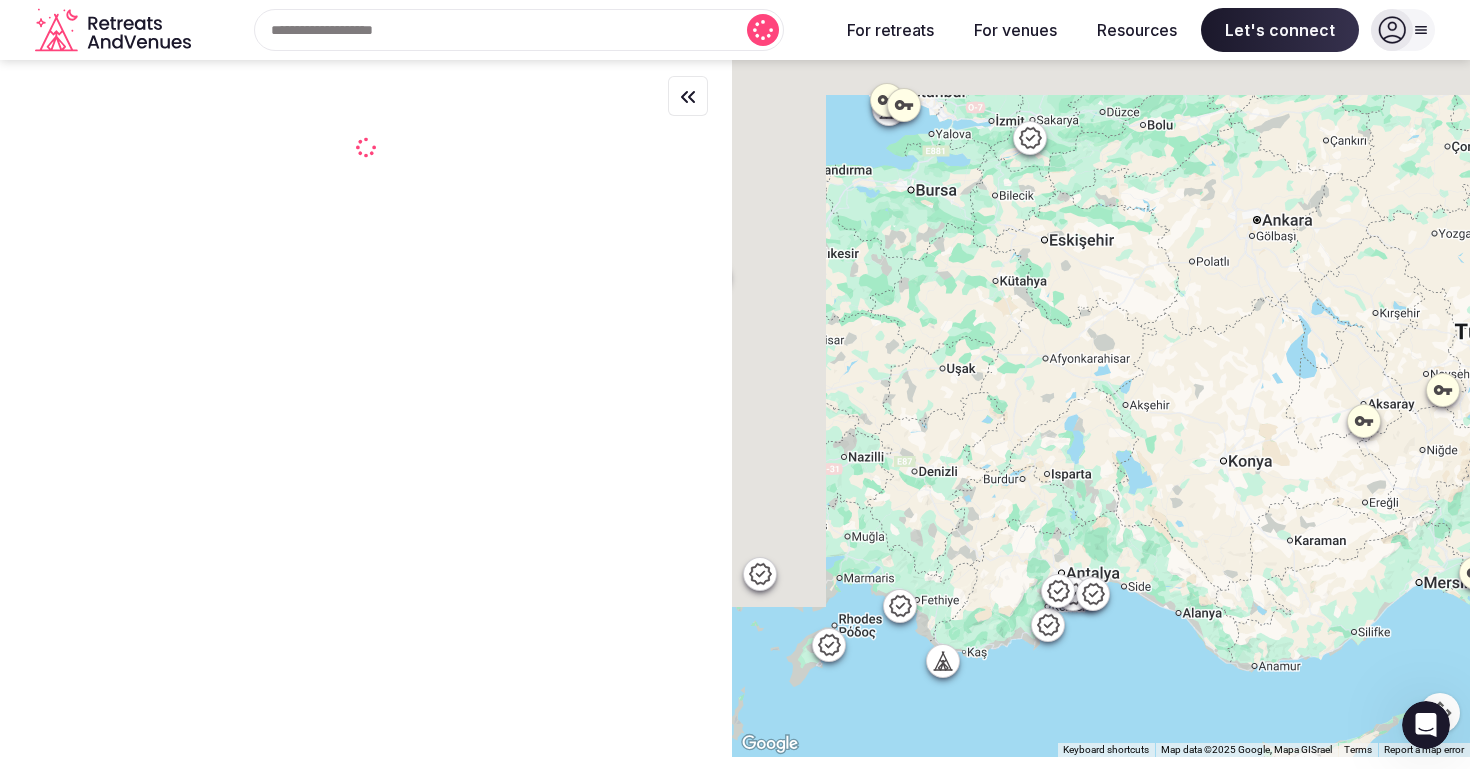 drag, startPoint x: 886, startPoint y: 236, endPoint x: 1119, endPoint y: 453, distance: 318.3991 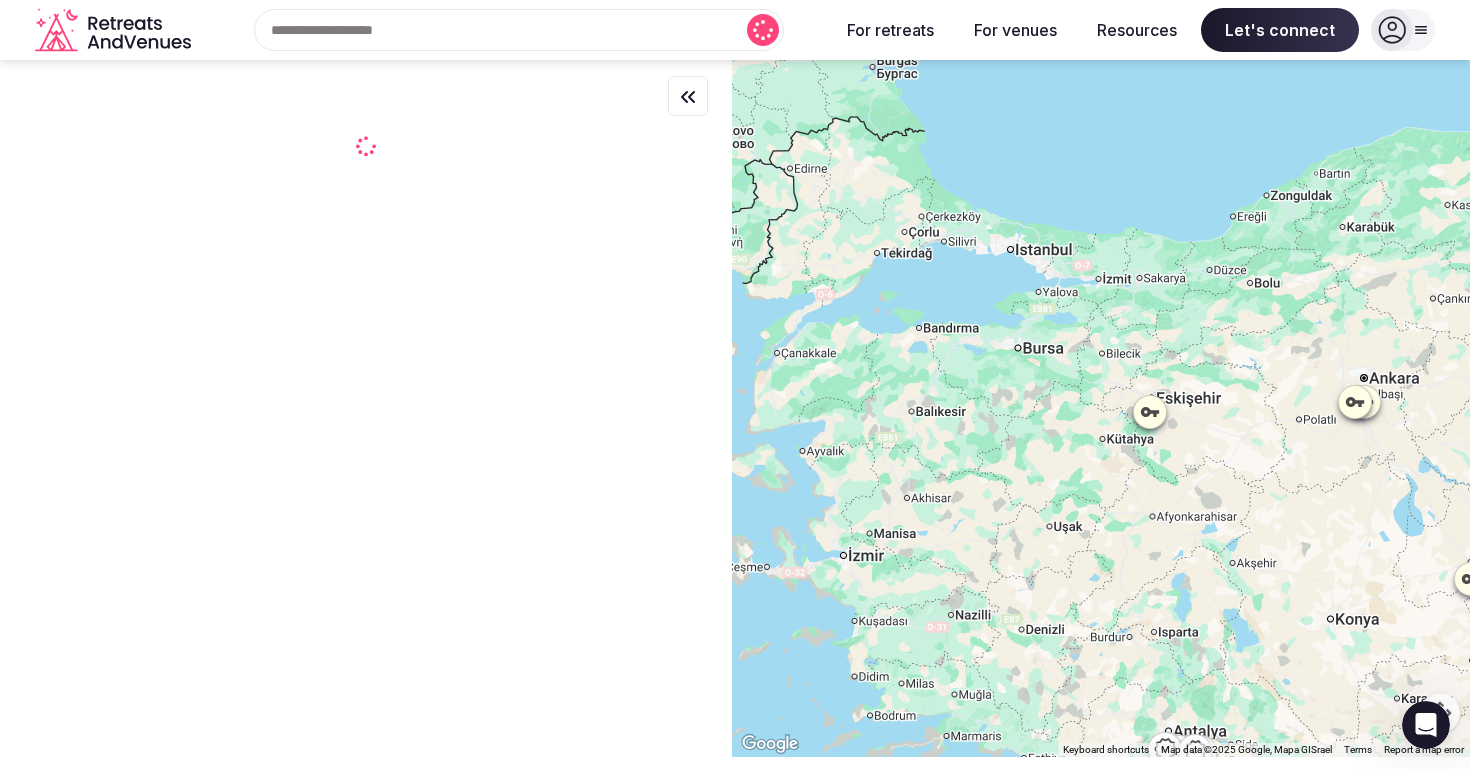 drag, startPoint x: 989, startPoint y: 219, endPoint x: 1038, endPoint y: 297, distance: 92.11406 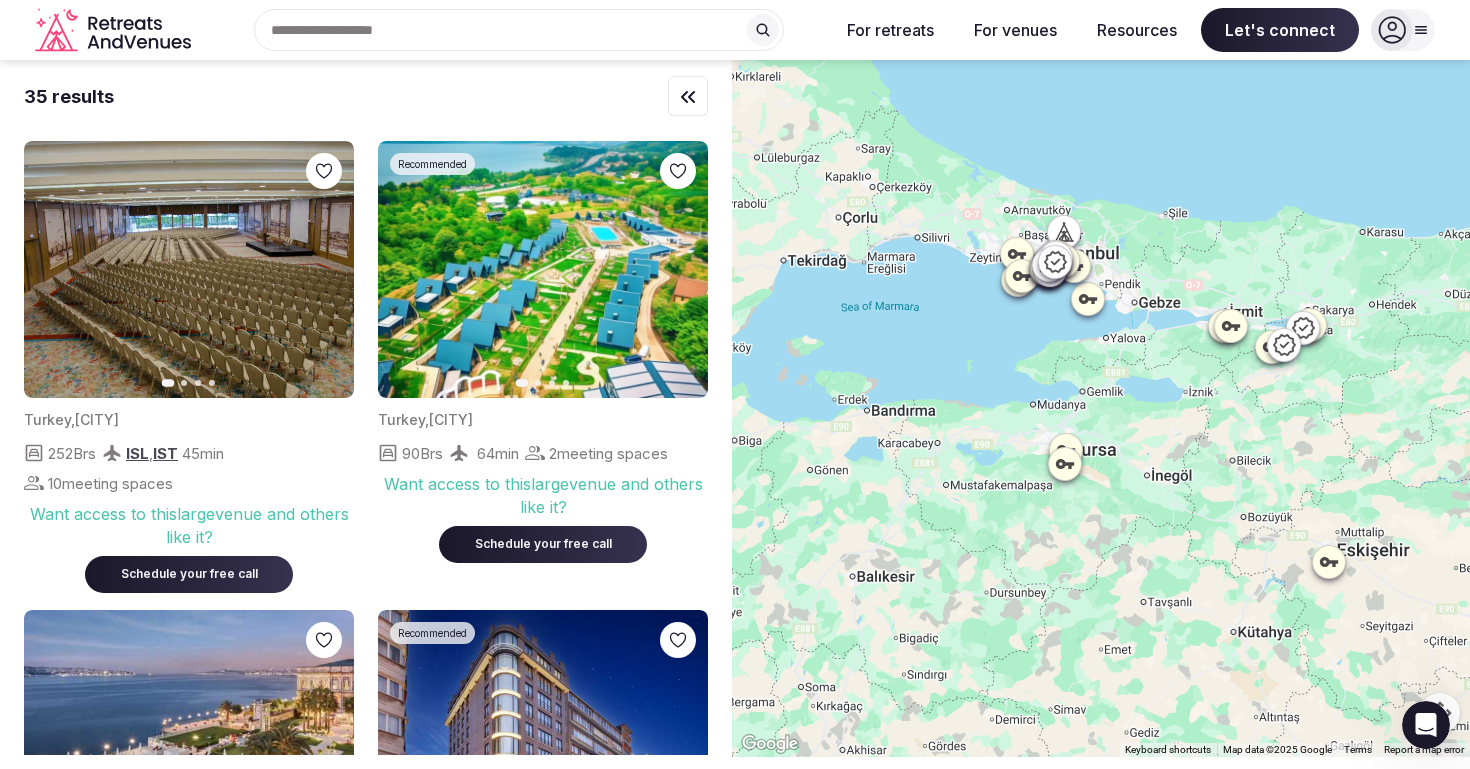 click at bounding box center [1055, 262] 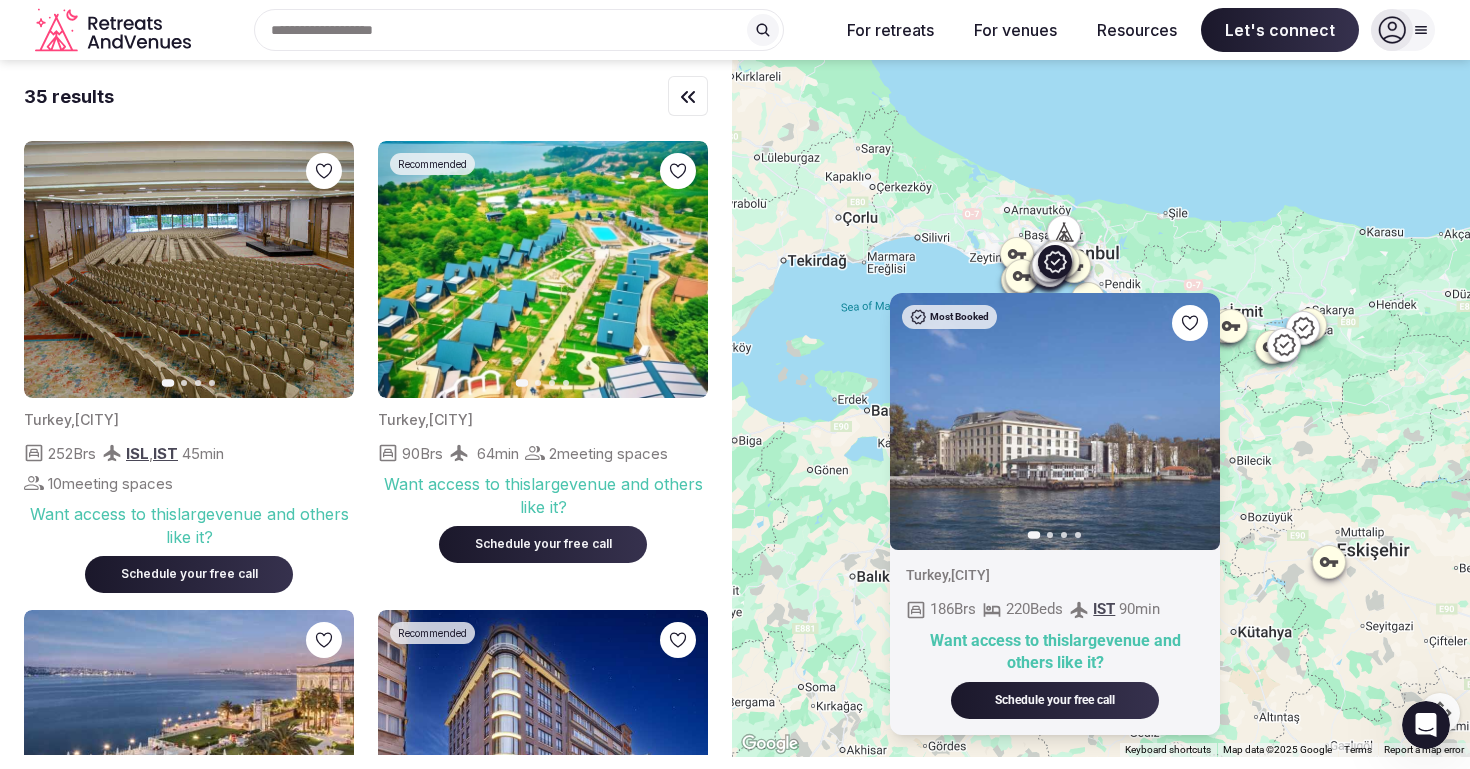 click 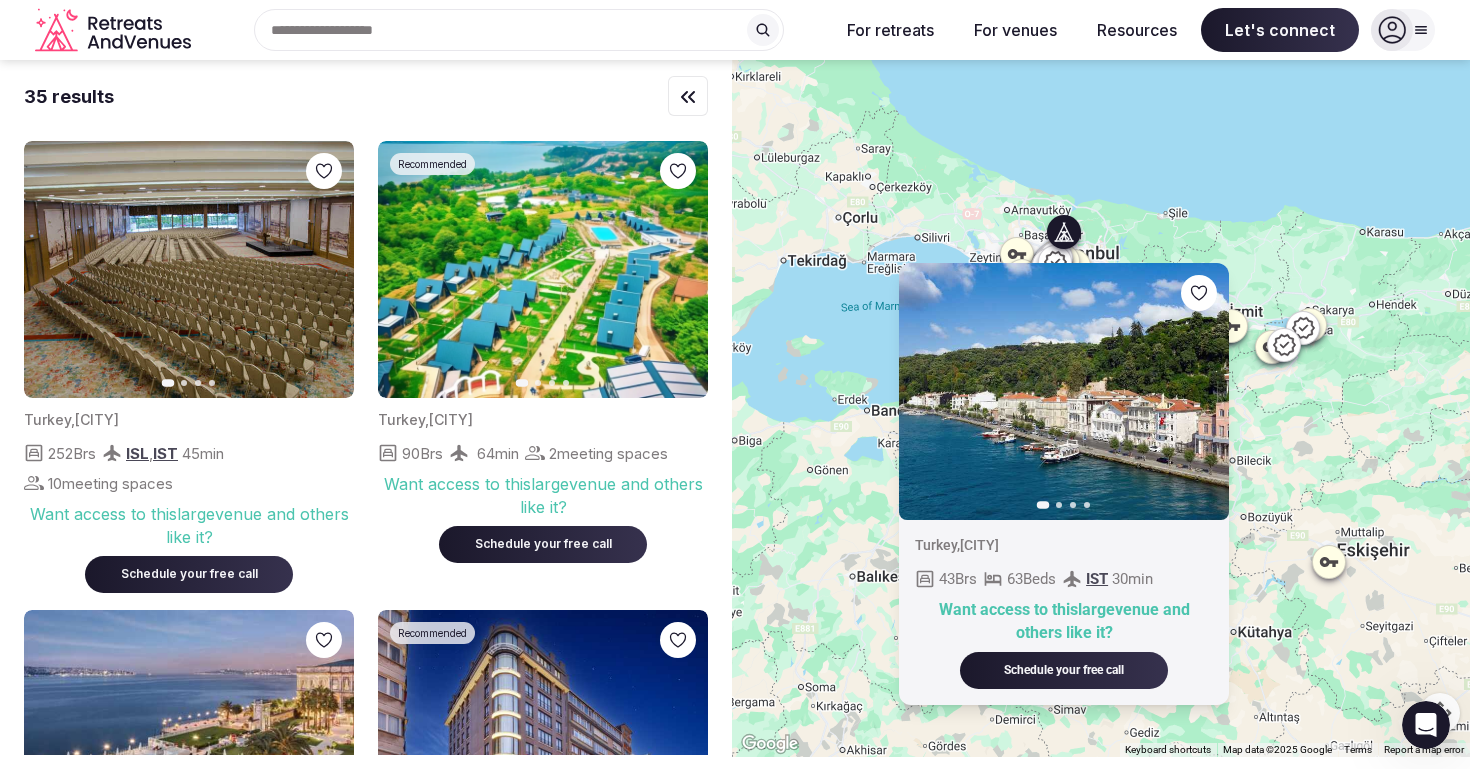 click on "Next slide" at bounding box center [1201, 391] 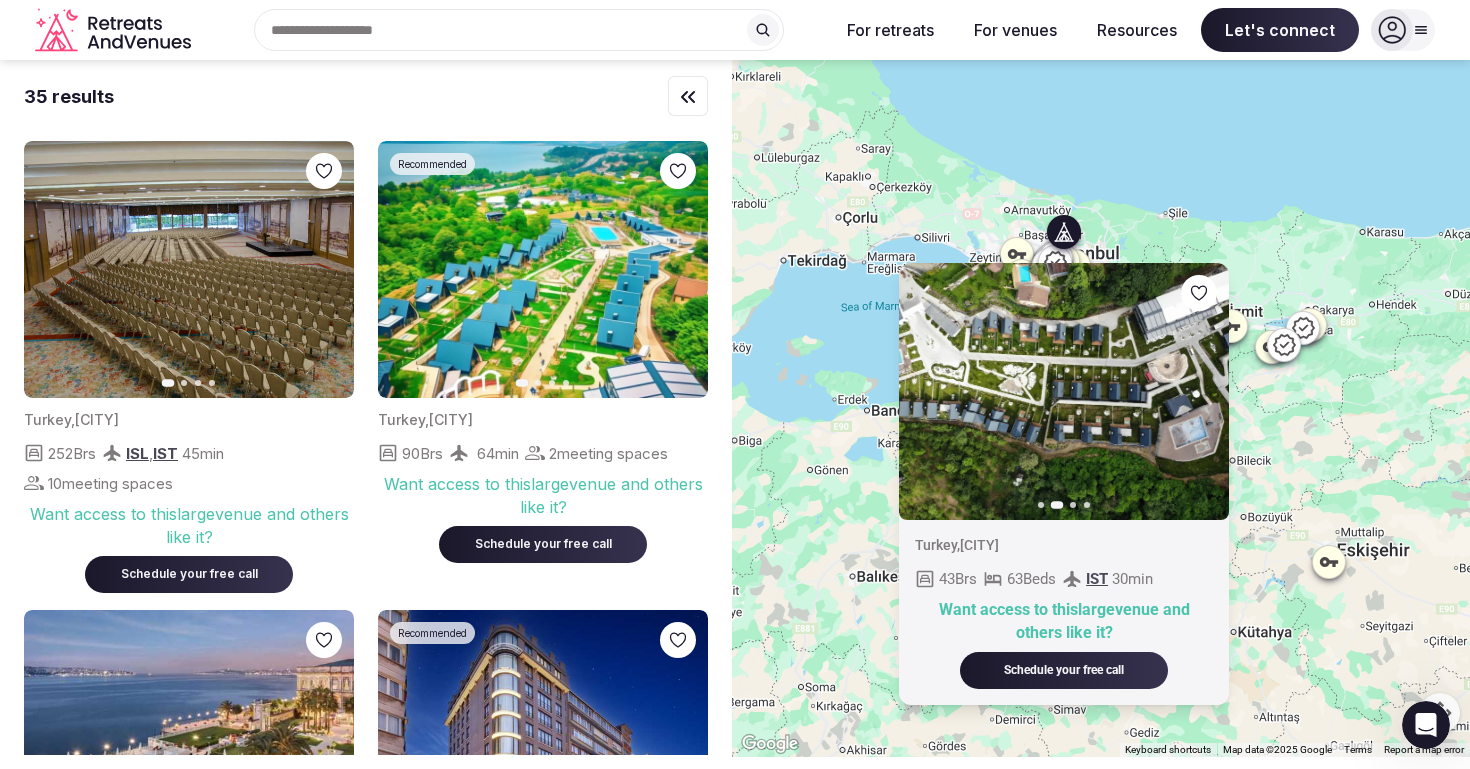click on "Previous slide Next slide Turkey , [CITY] 43 Brs 63 Beds IST 30 min Want access to this large venue and others like it? Schedule your free call" at bounding box center [1101, 408] 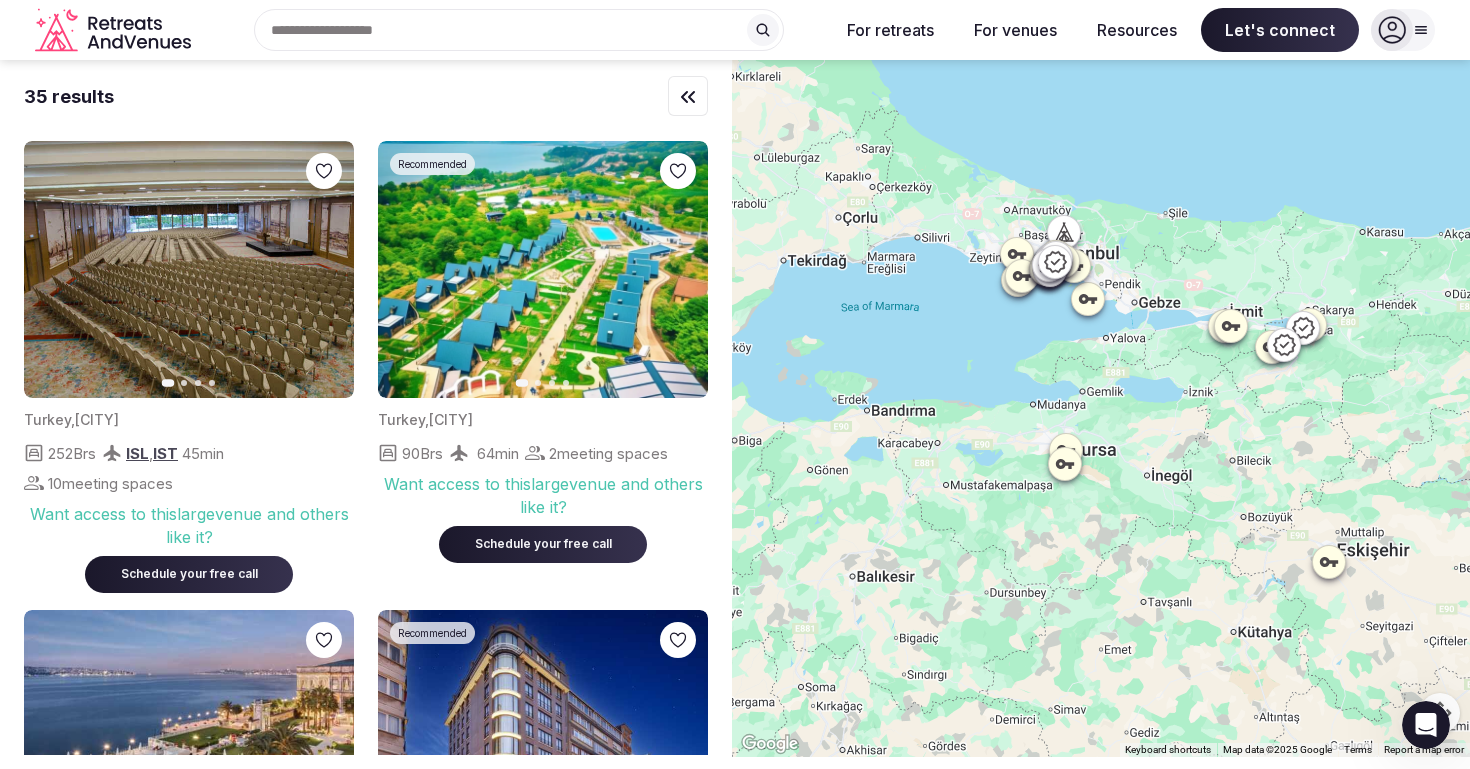 click 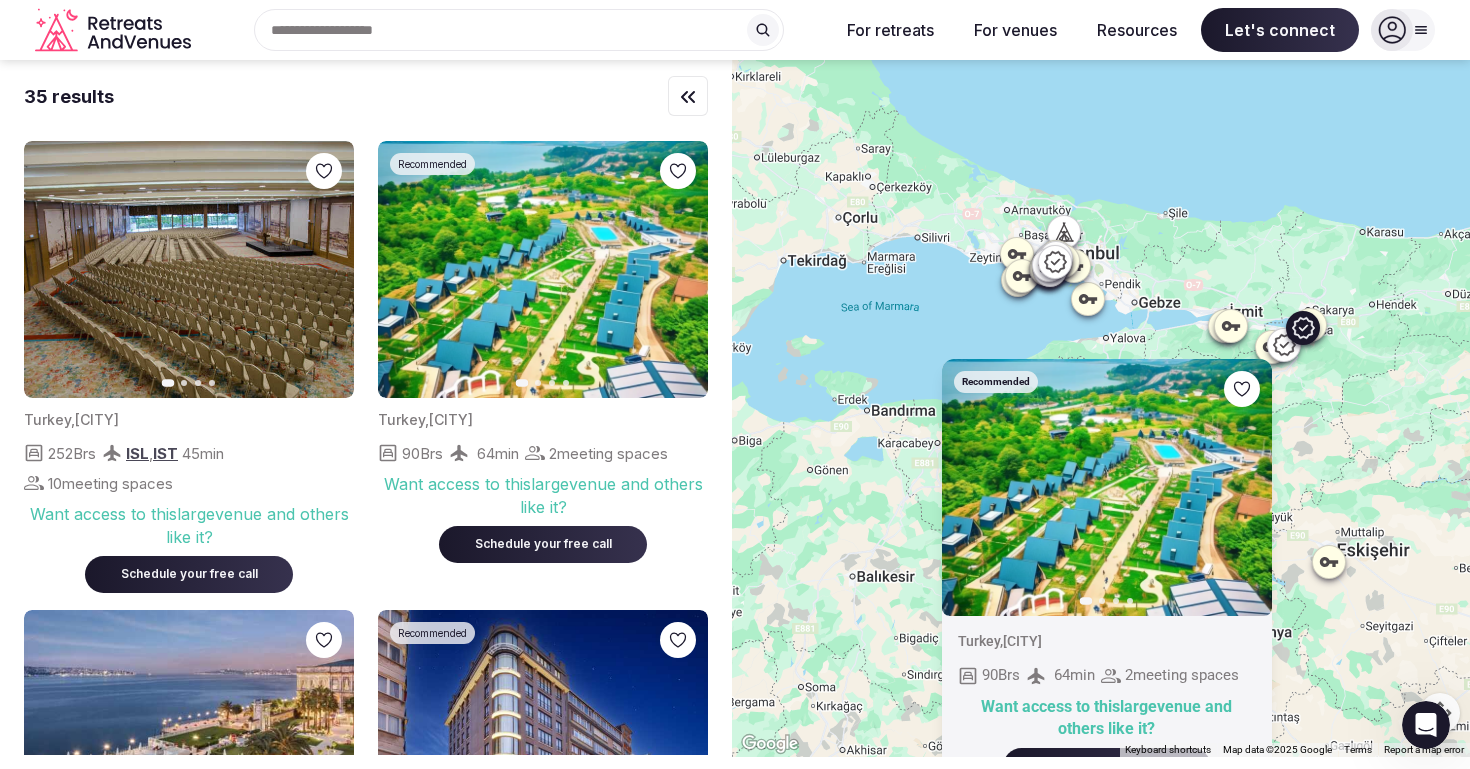 click 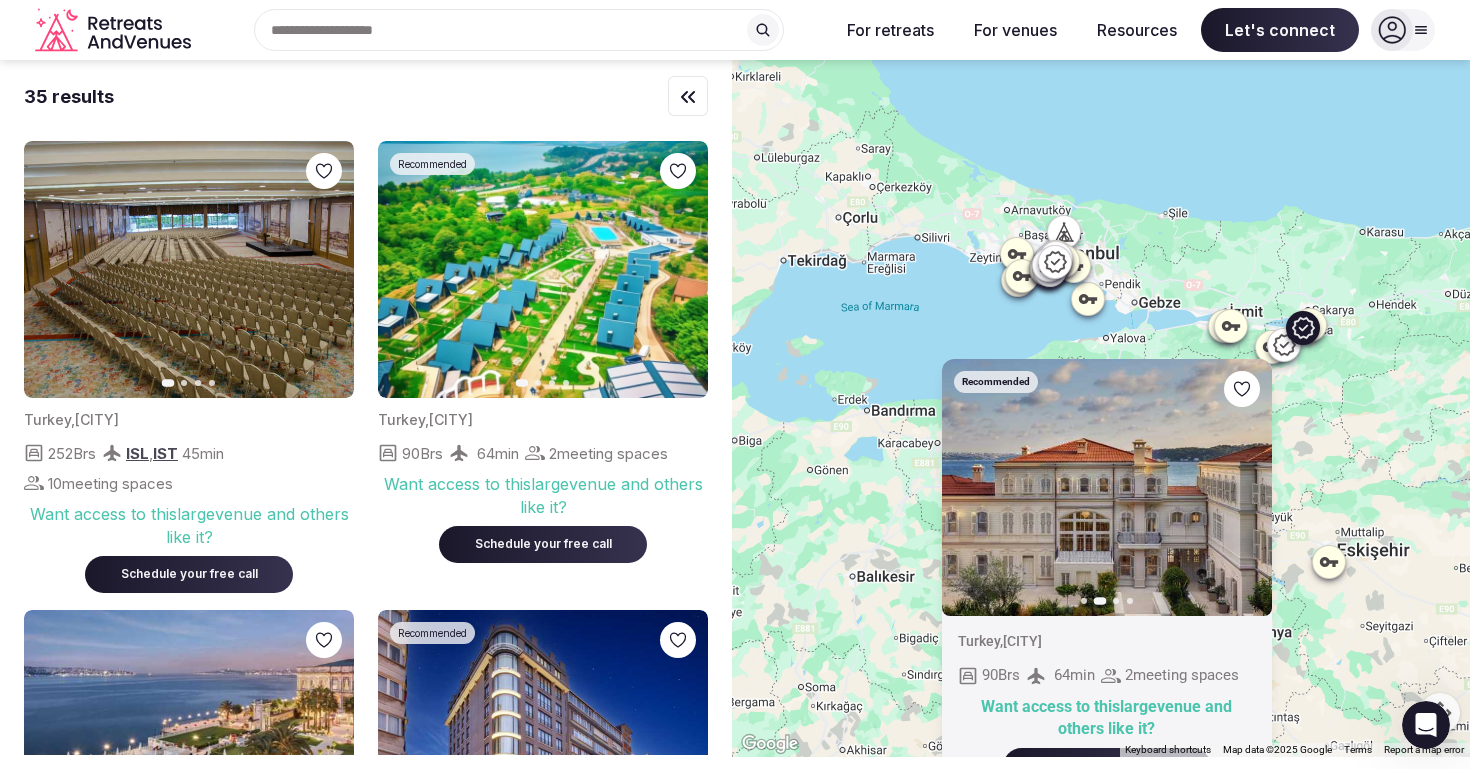 click 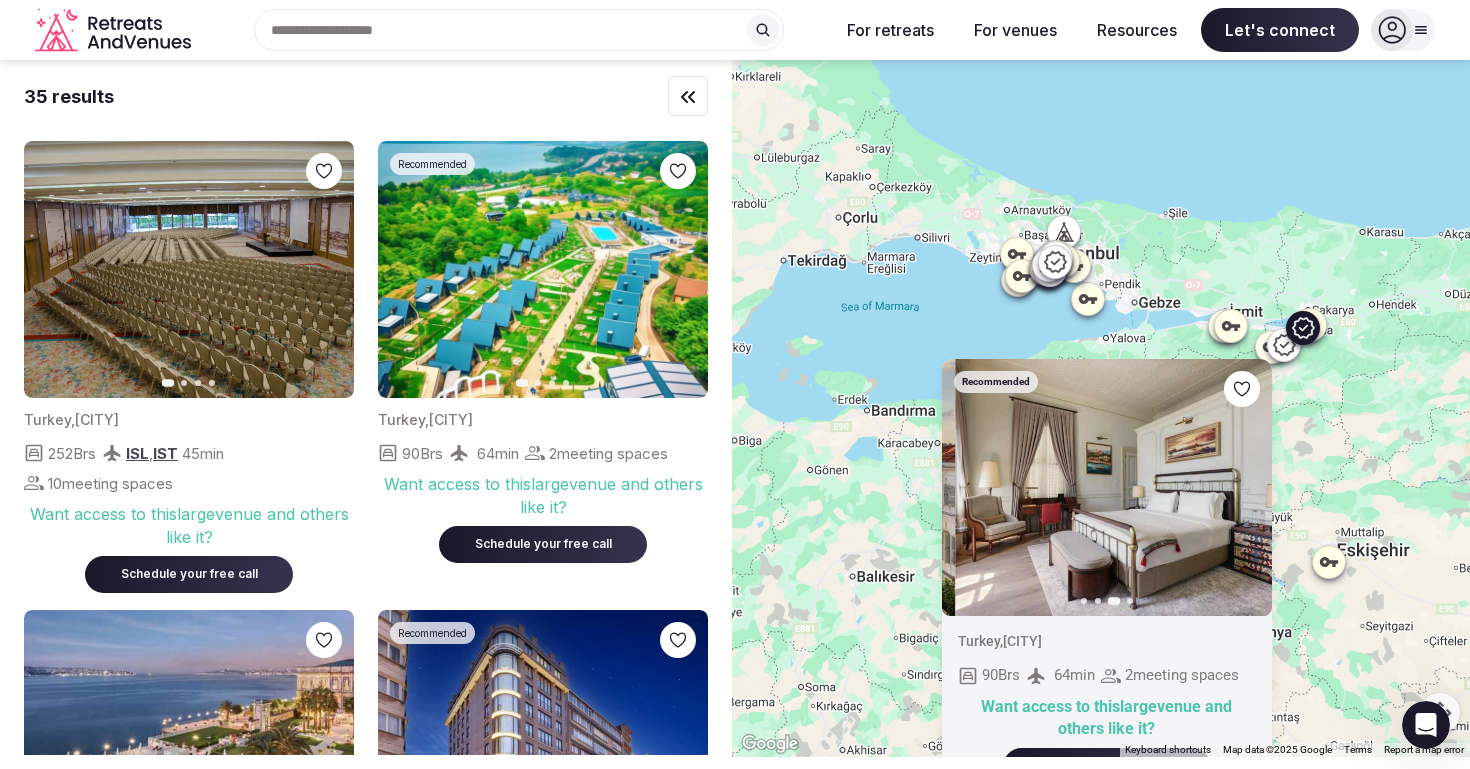 click 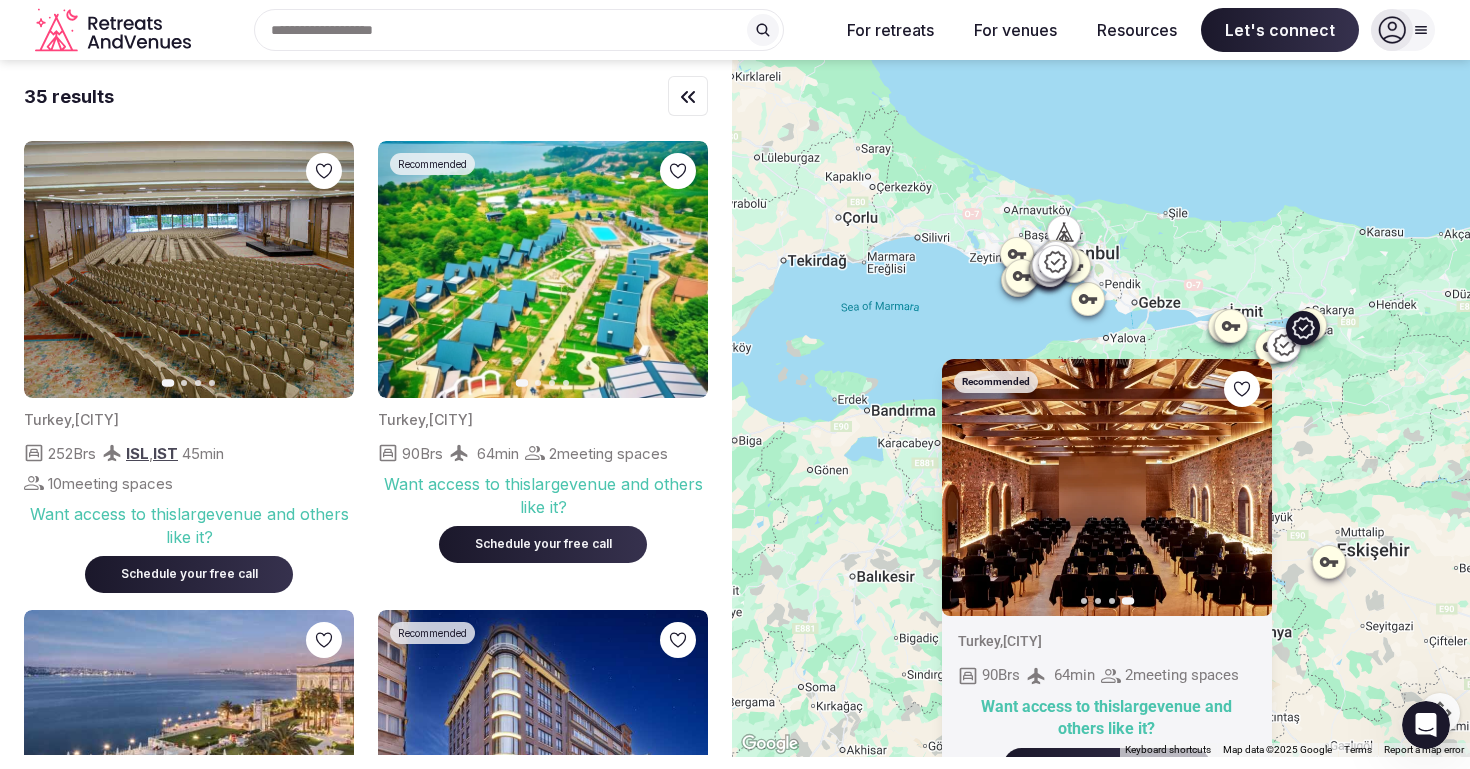 click on "Turkey , [CITY] [NUMBER] Brs [NUMBER] min [NUMBER] meeting spaces Want access to this large venue and others like it? Schedule your free call" at bounding box center (1101, 408) 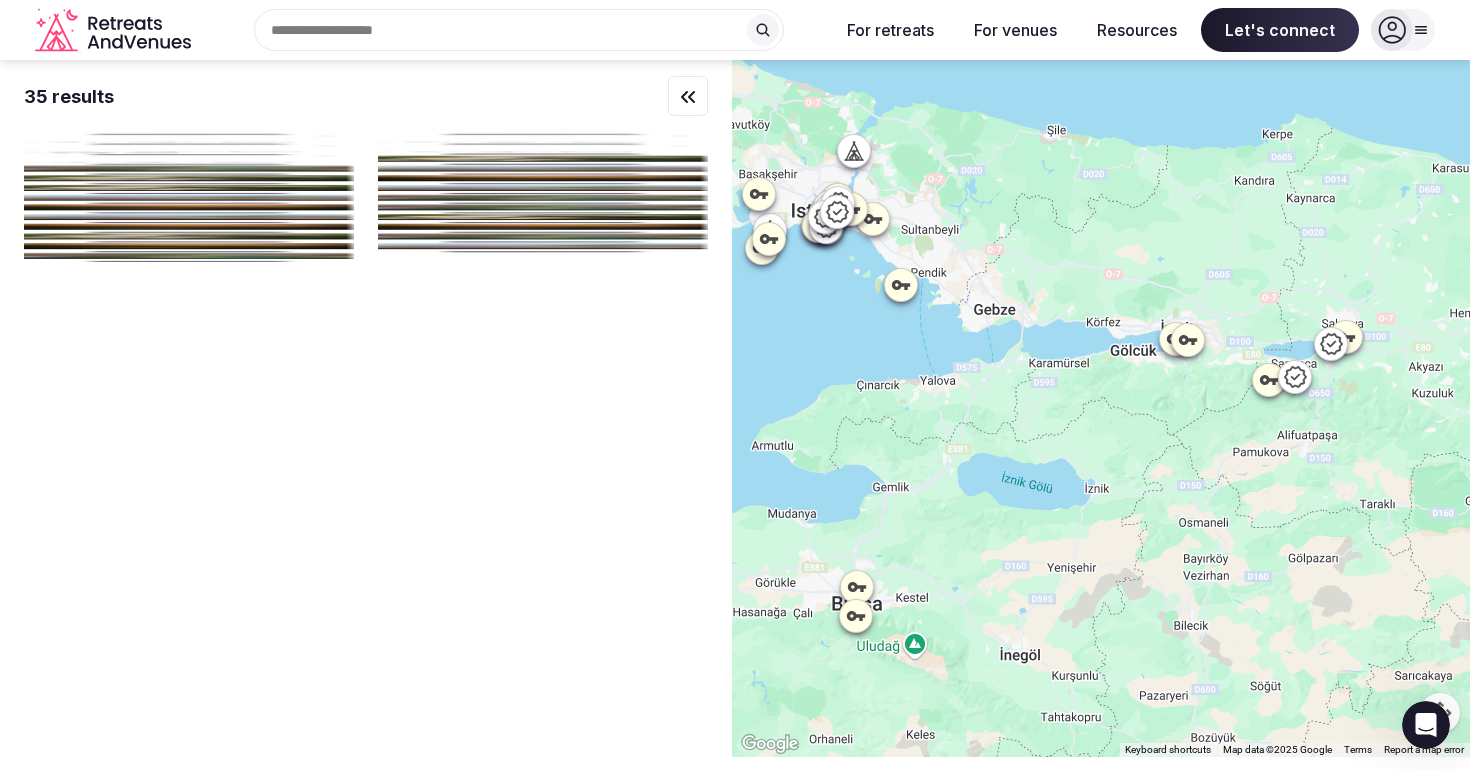 click 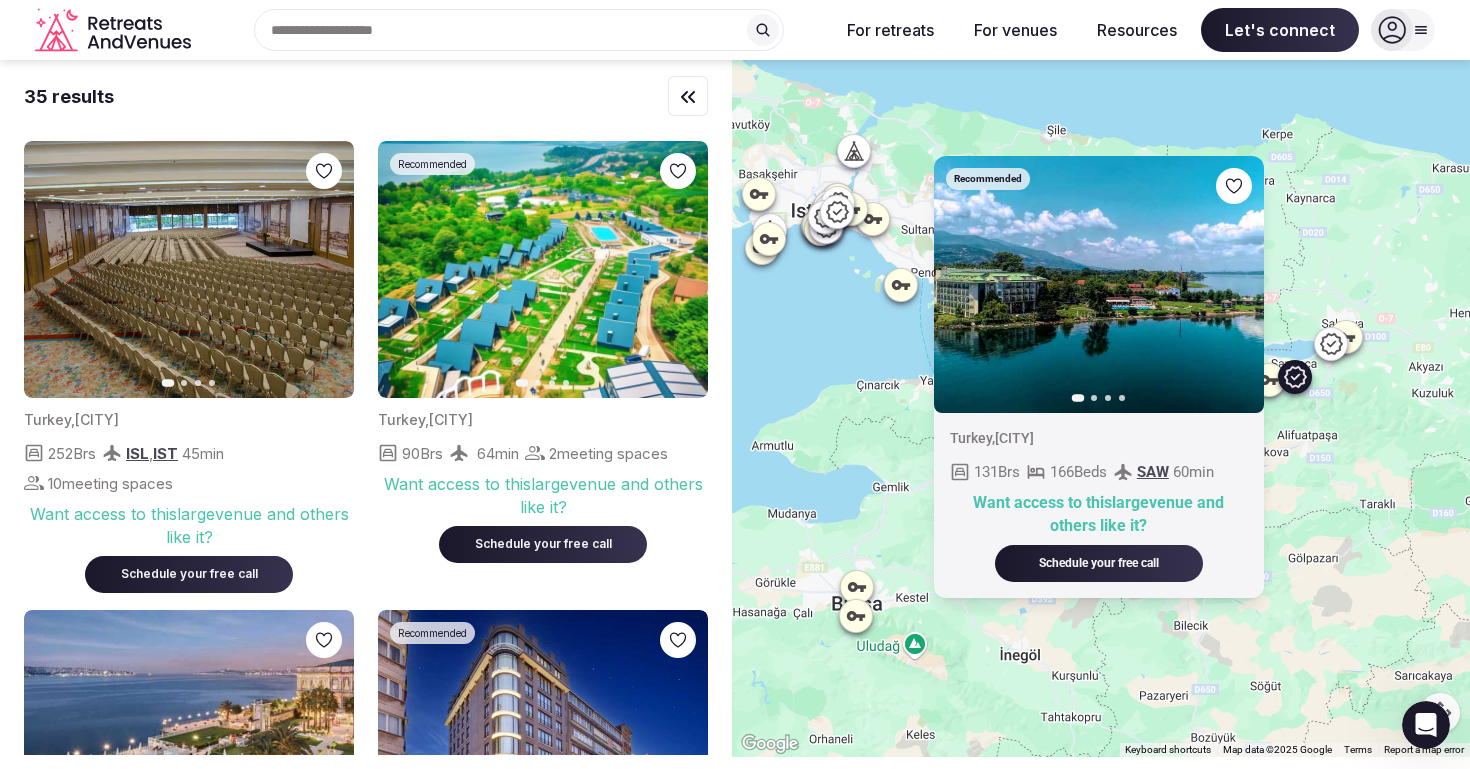 click 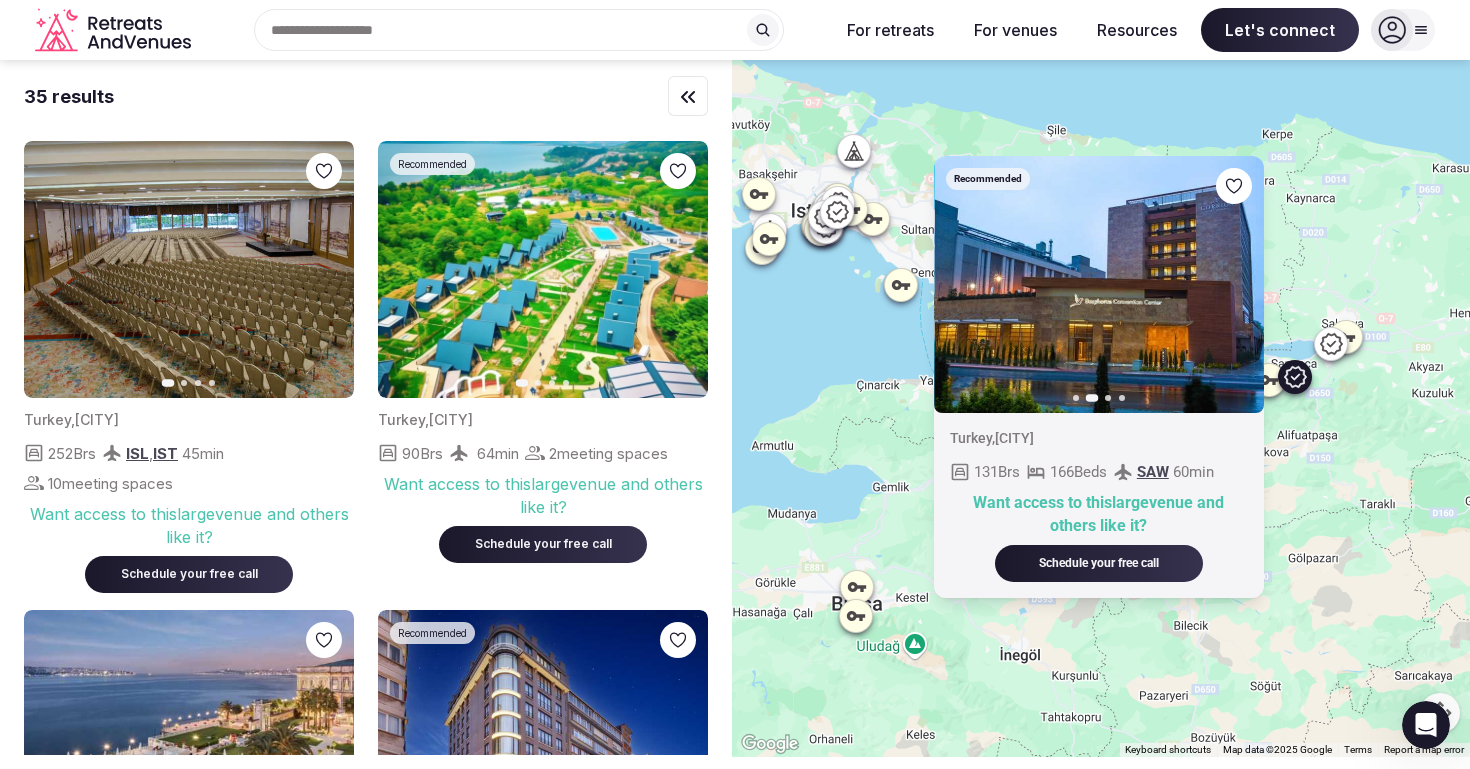 click 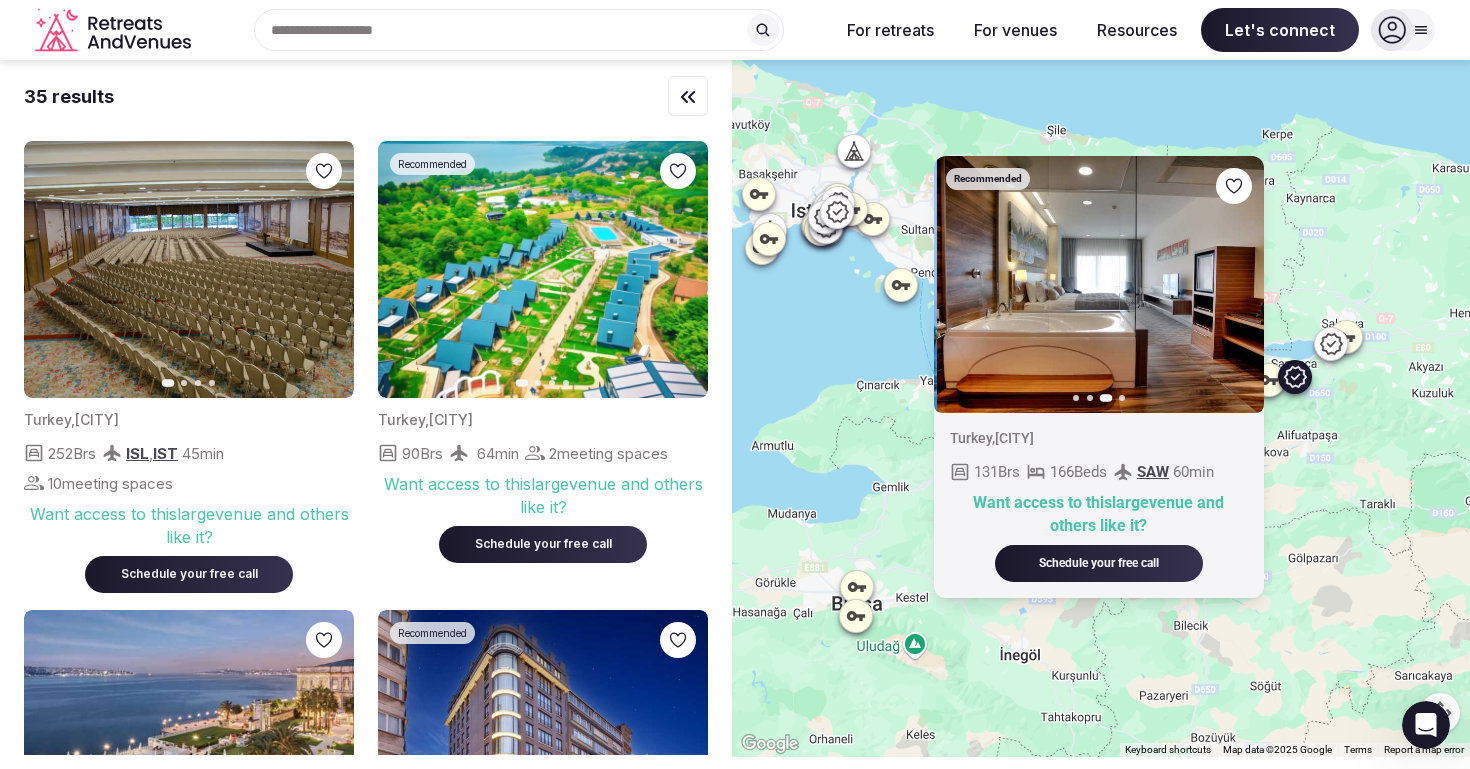 click 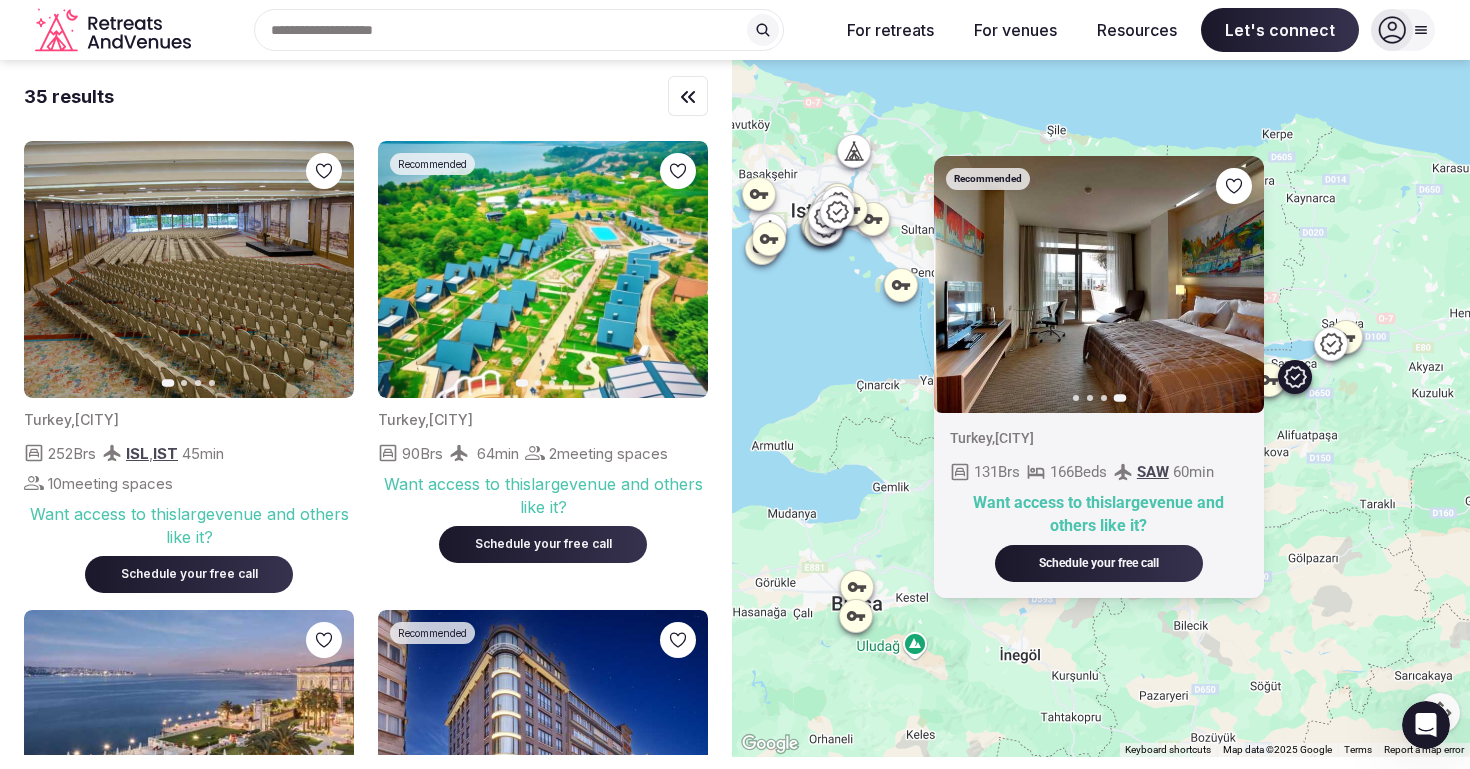 scroll, scrollTop: 1302, scrollLeft: 0, axis: vertical 